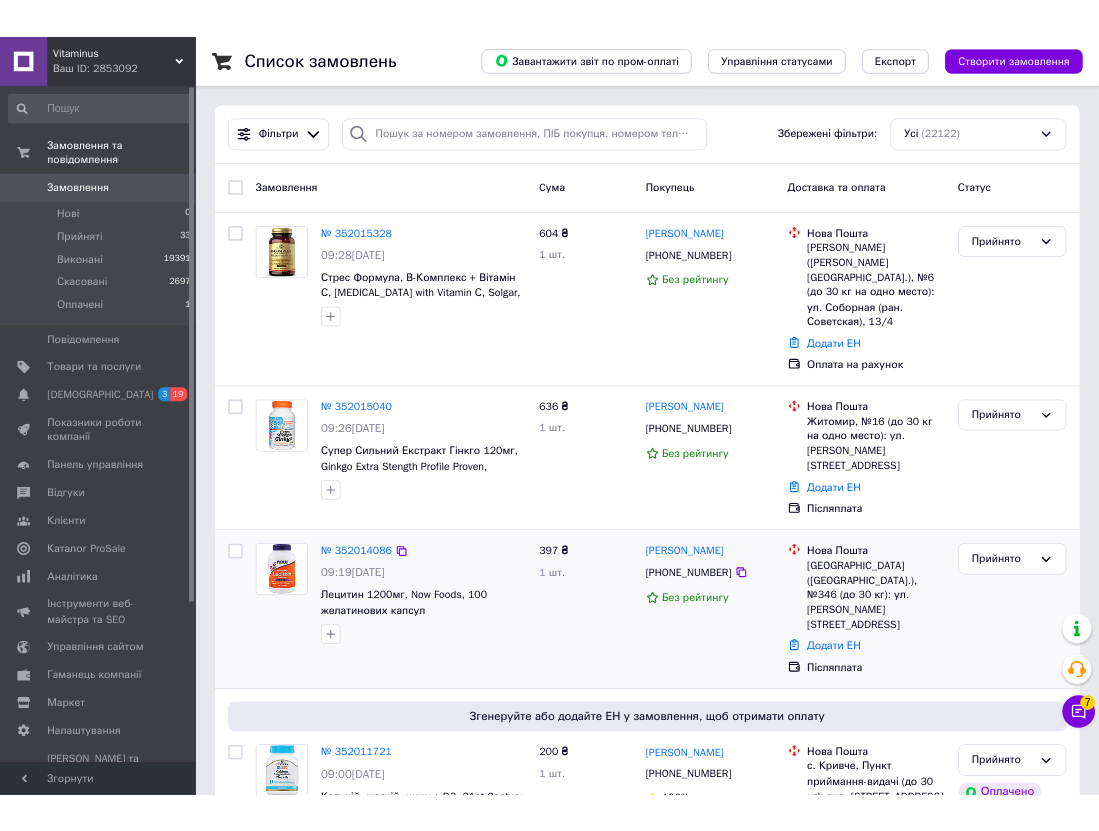 scroll, scrollTop: 0, scrollLeft: 0, axis: both 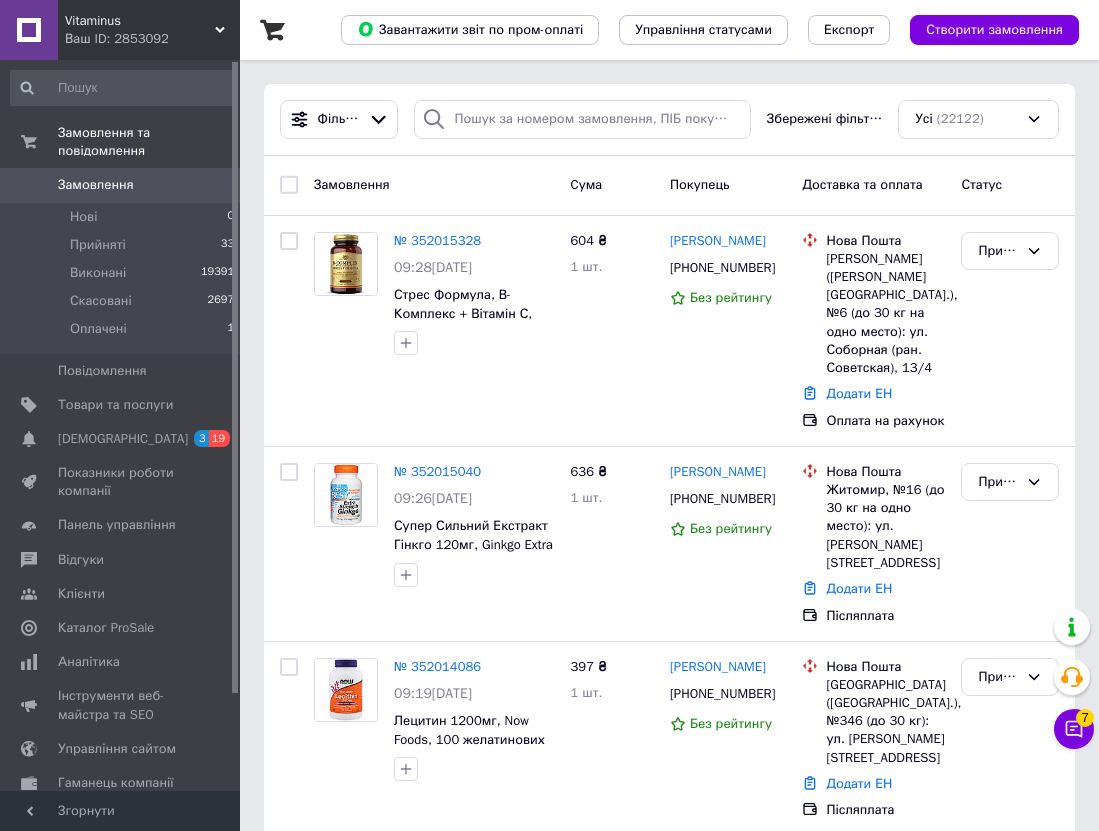 click on "Чат з покупцем 7" at bounding box center (1074, 729) 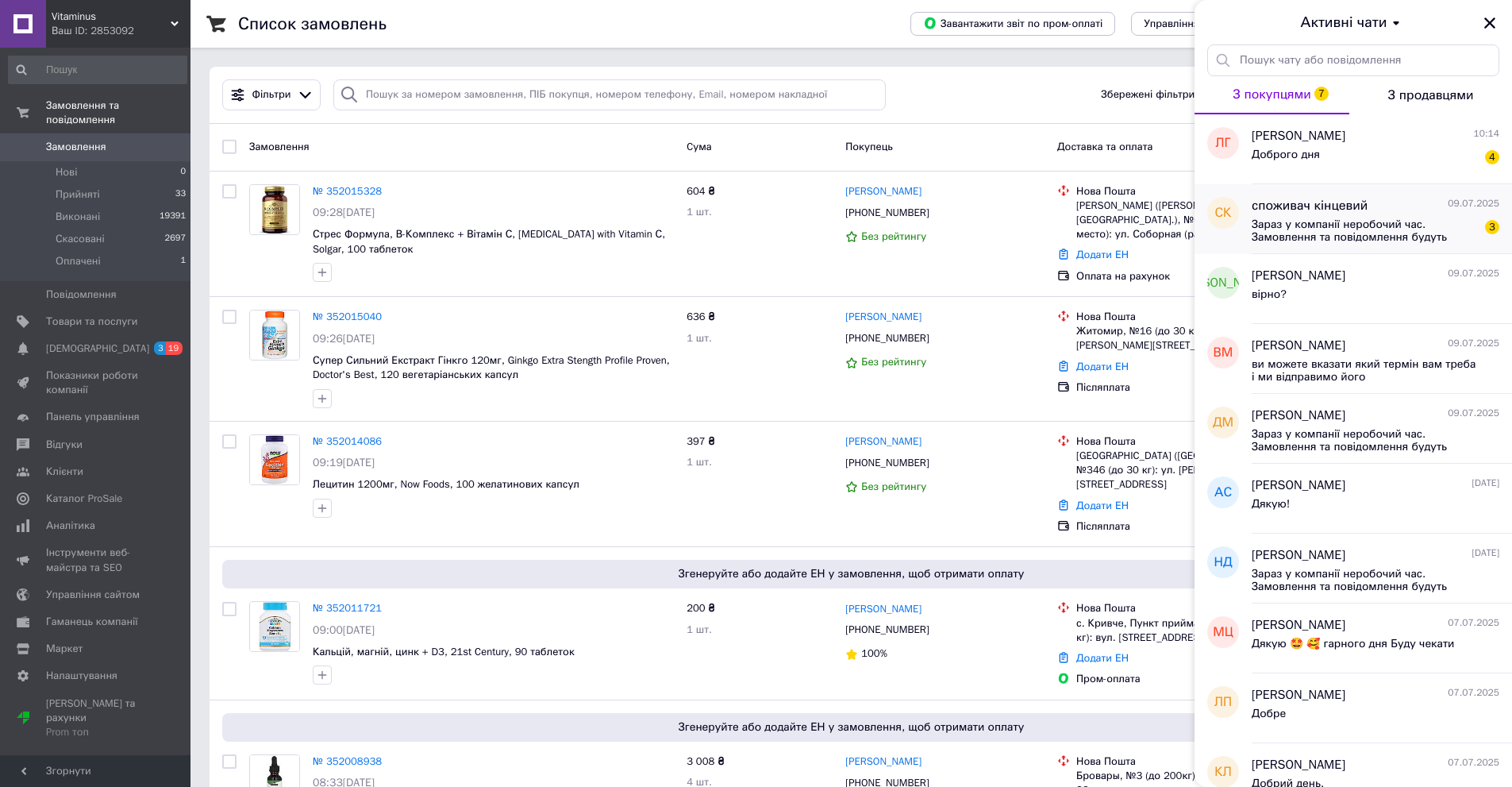 click on "Зараз у компанії неробочий час. Замовлення та повідомлення будуть оброблені з 09:30 найближчого робочого дня (завтра, 10.07)" at bounding box center [1364, 231] 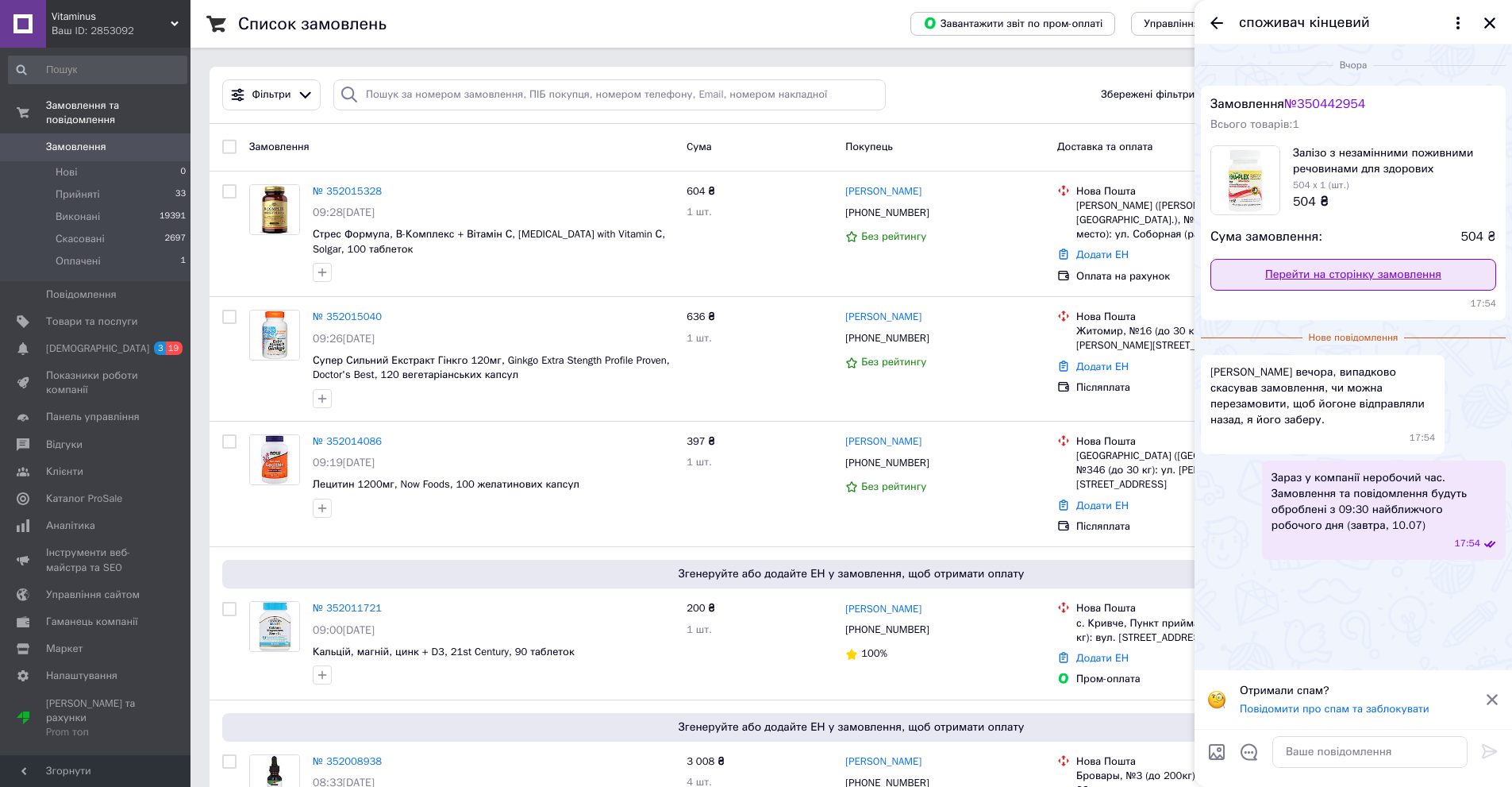 click on "Перейти на сторінку замовлення" at bounding box center [1353, 275] 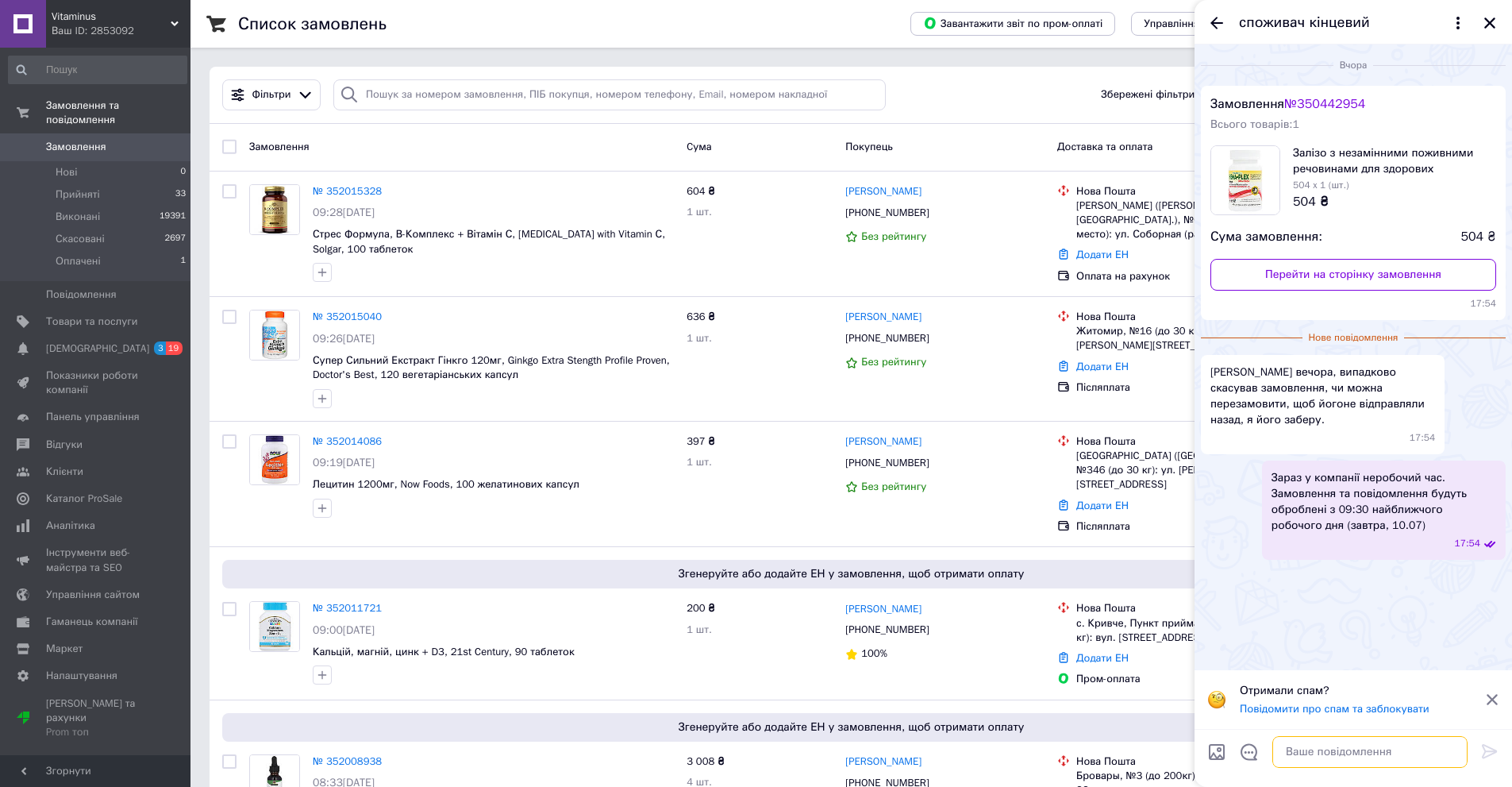 click at bounding box center (1370, 752) 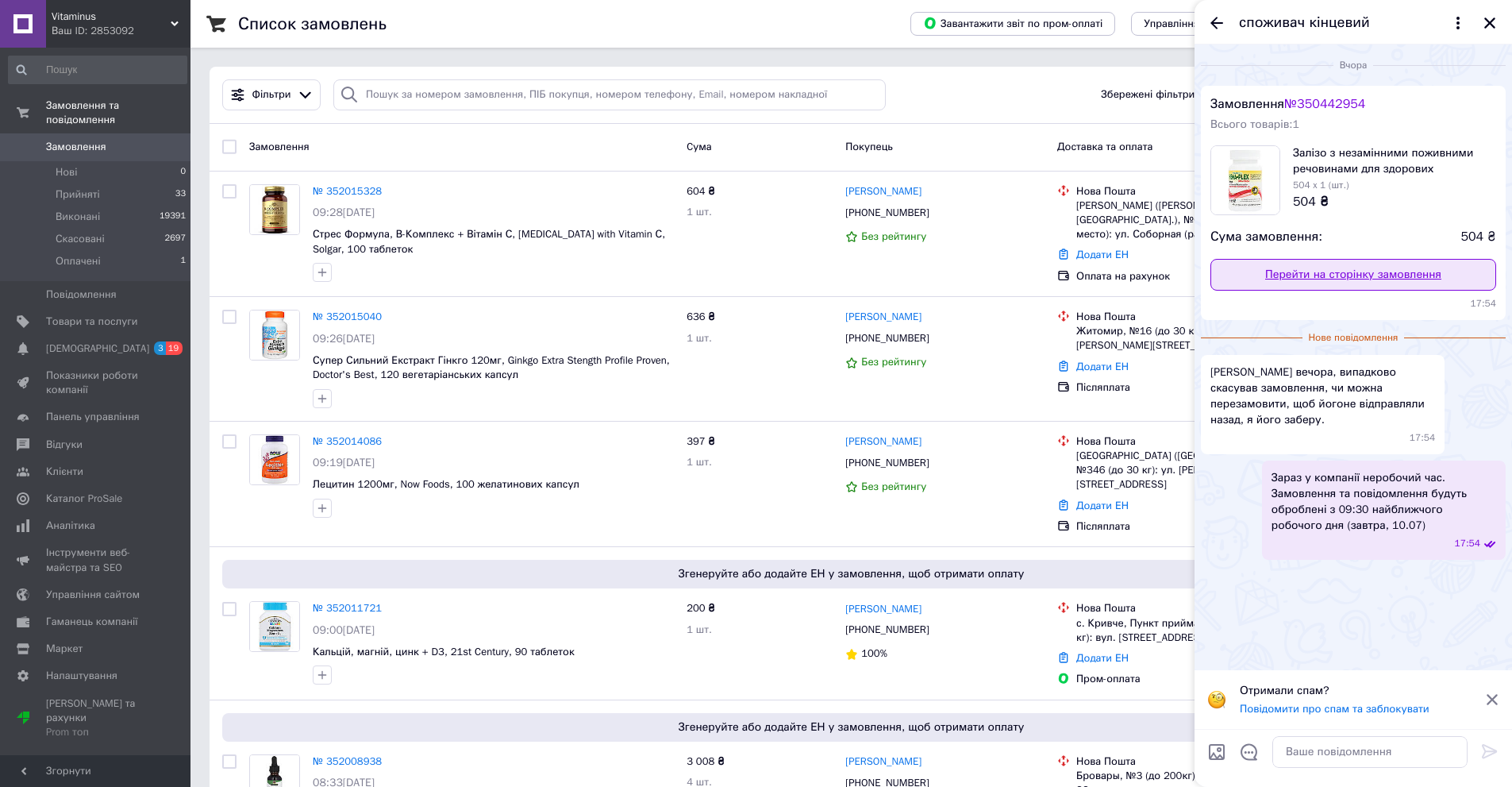 click on "Перейти на сторінку замовлення" at bounding box center [1353, 275] 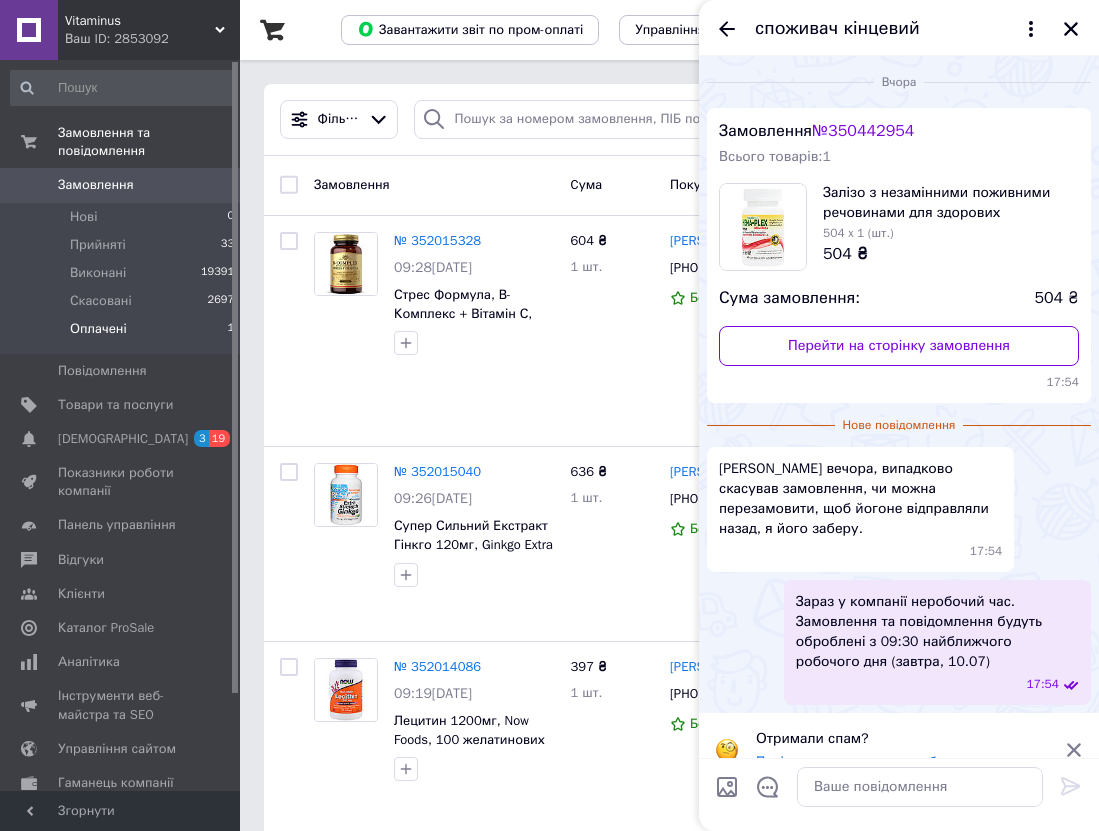 click on "Оплачені 1" at bounding box center (123, 334) 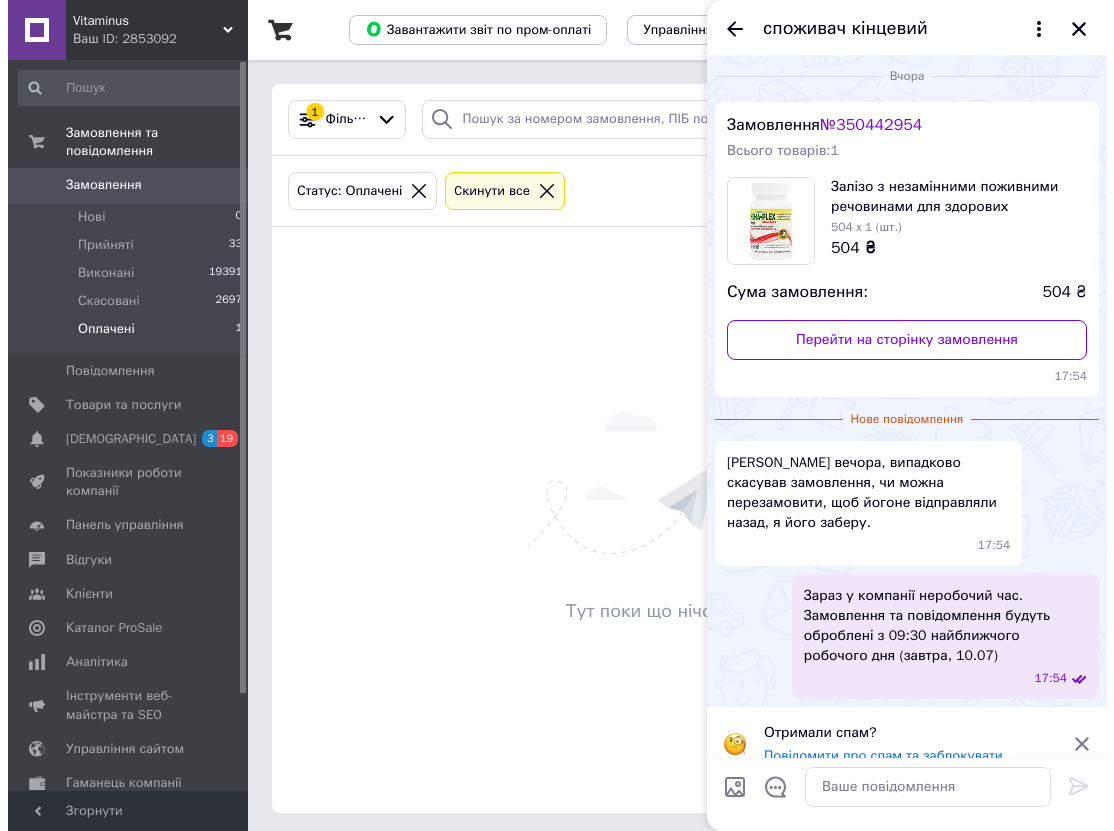 scroll, scrollTop: 8, scrollLeft: 0, axis: vertical 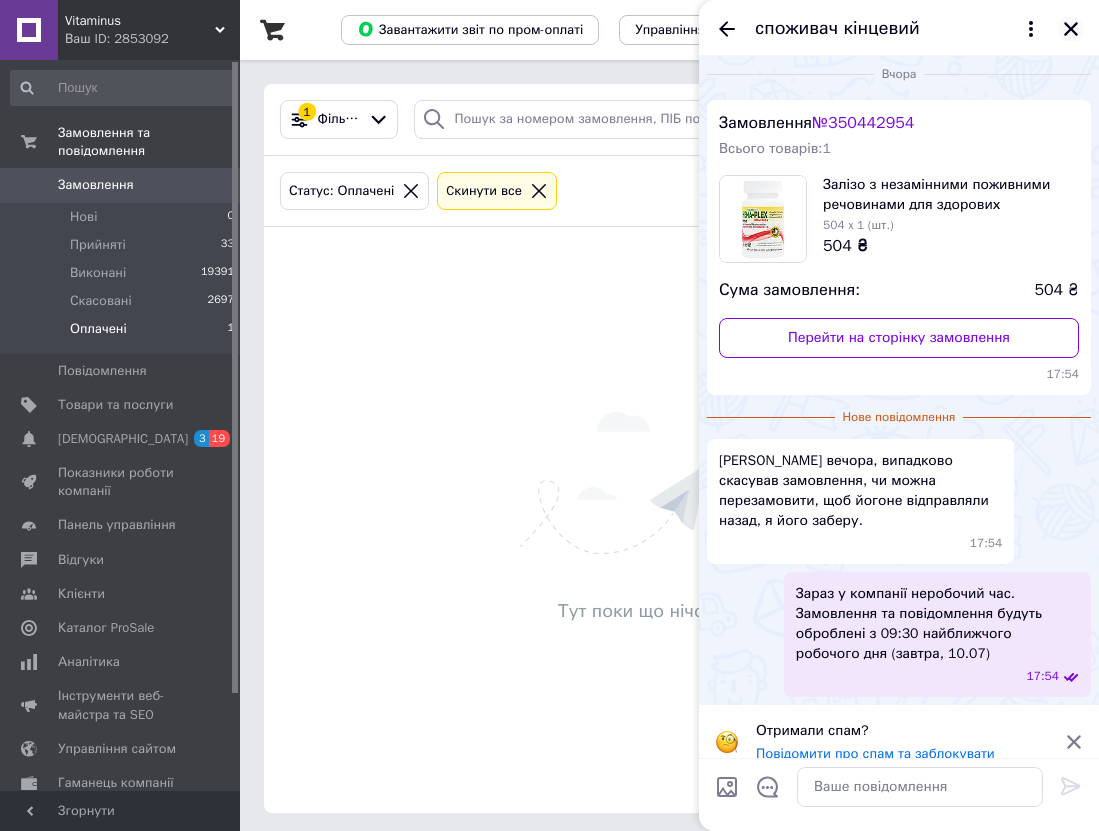 click 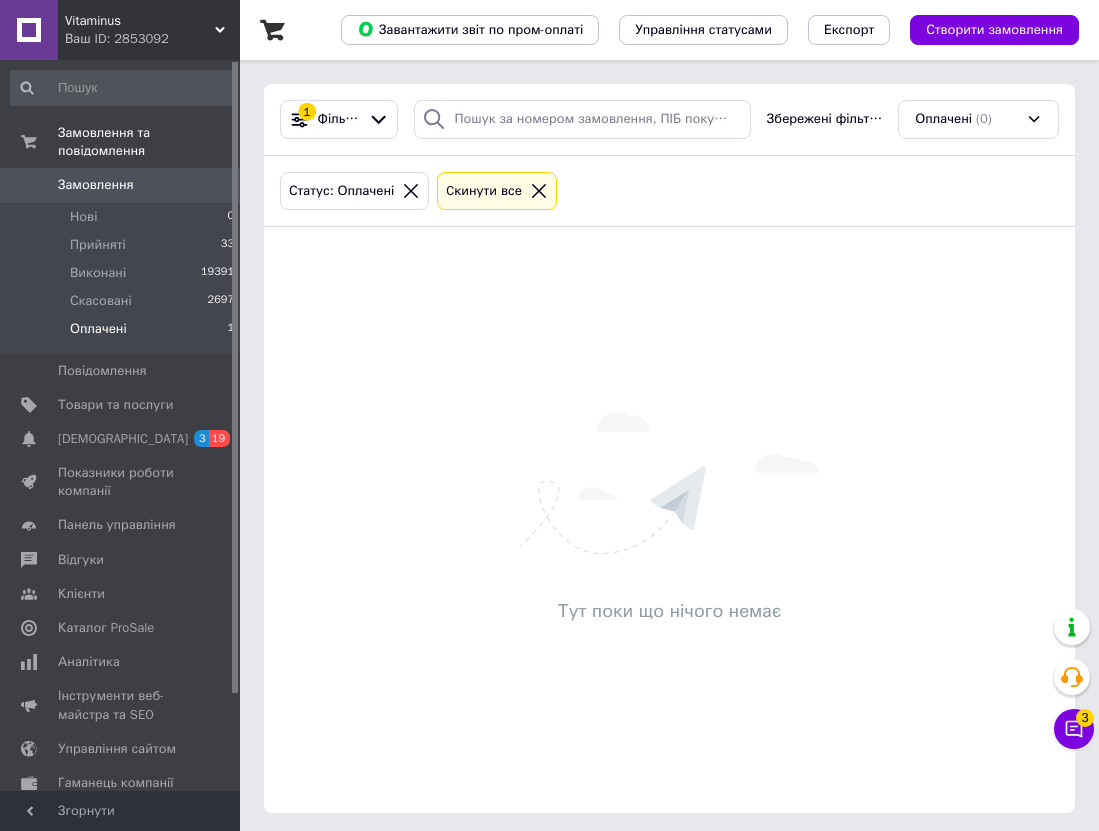 click at bounding box center [539, 191] 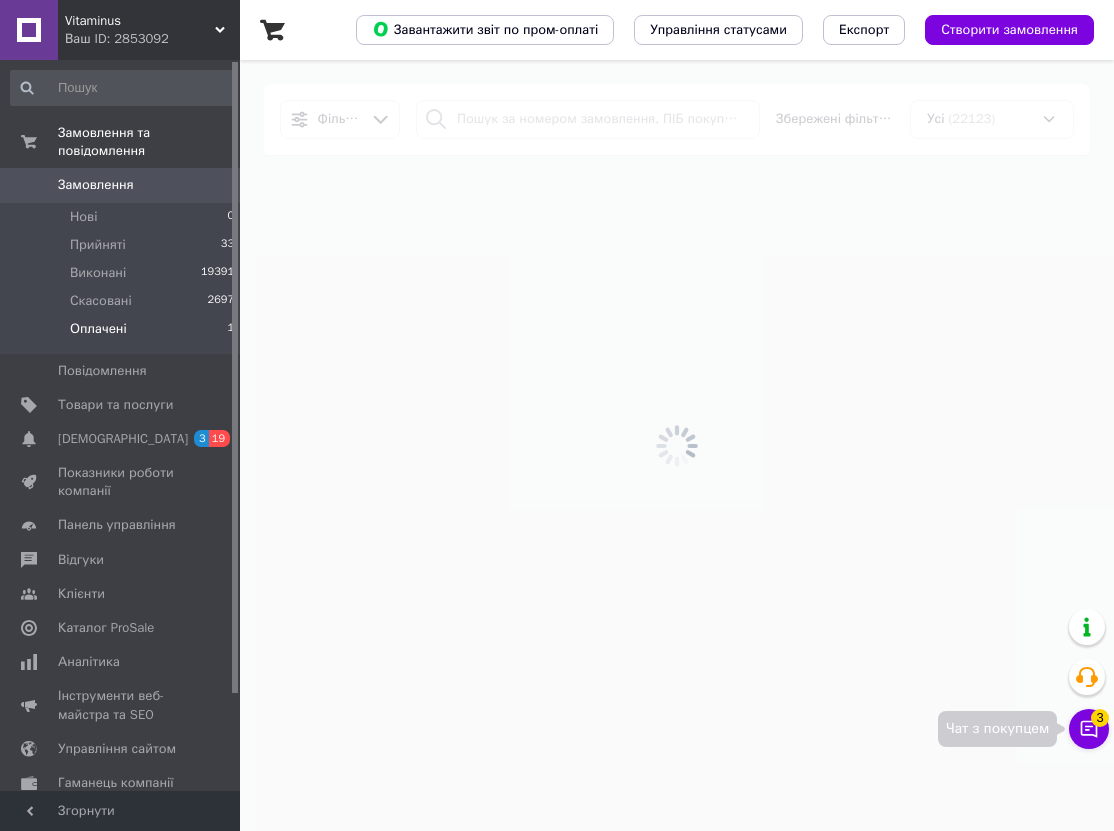 click on "Чат з покупцем 3" at bounding box center (1089, 729) 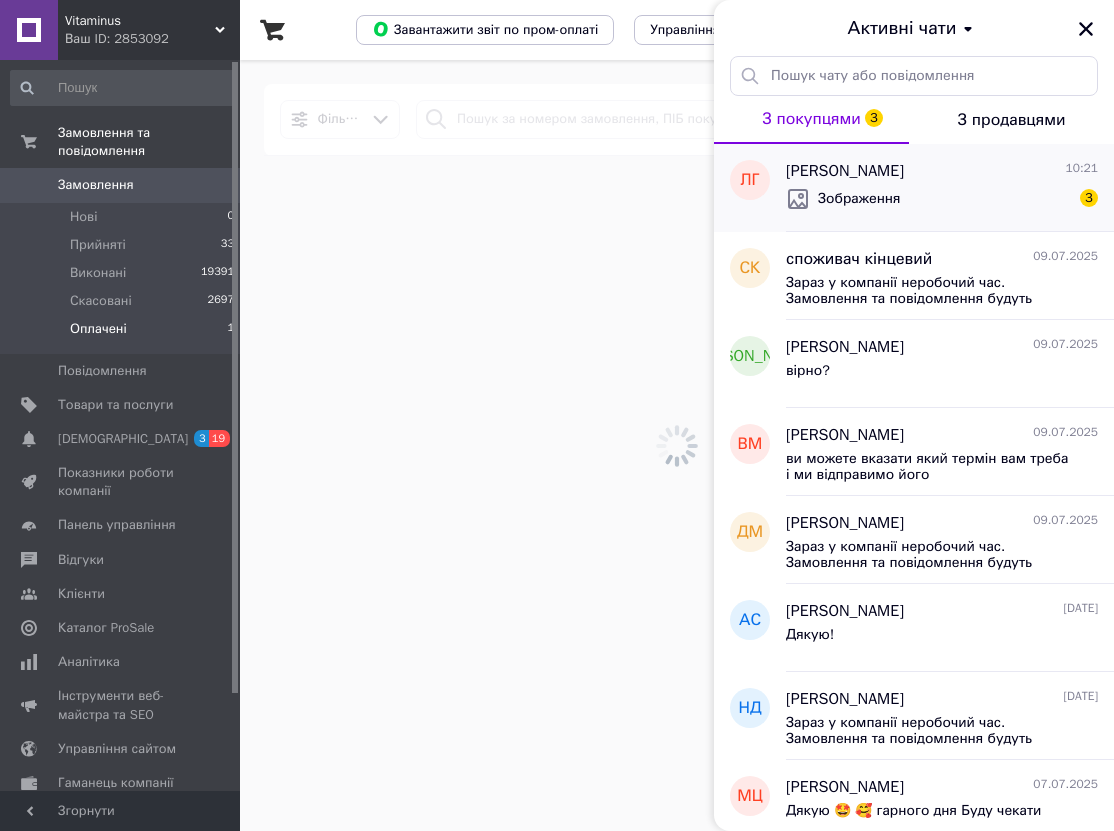 click on "Зображення 3" at bounding box center [942, 199] 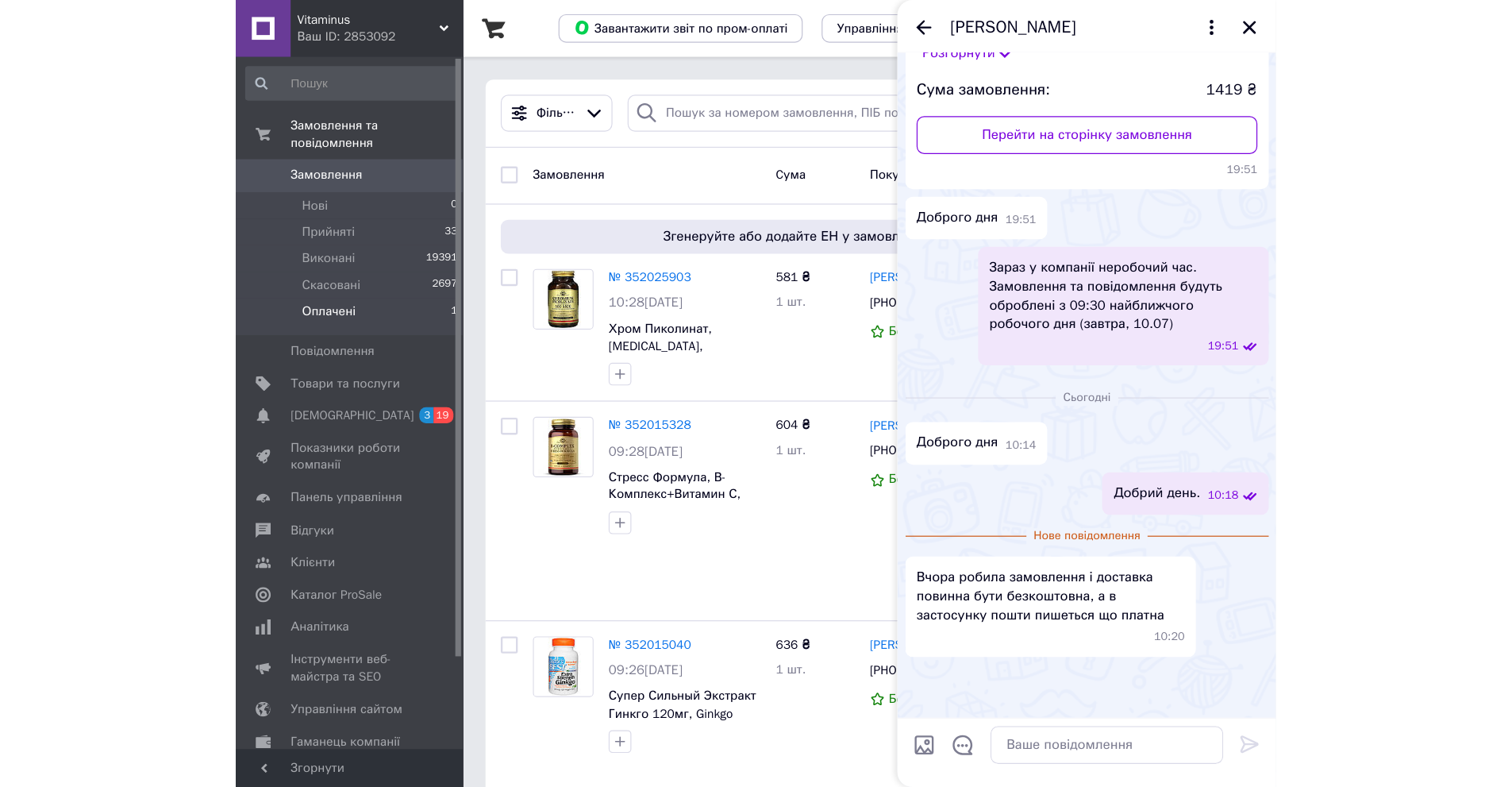 scroll, scrollTop: 239, scrollLeft: 0, axis: vertical 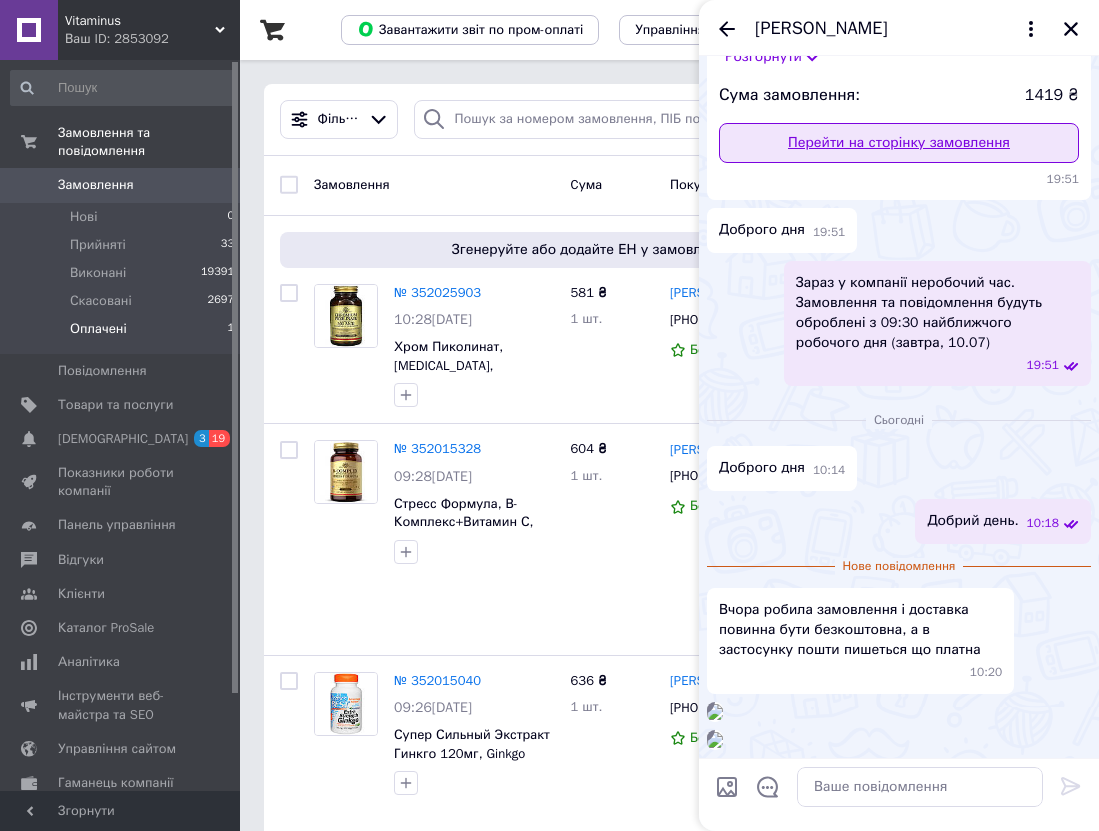 click on "Перейти на сторінку замовлення" at bounding box center (899, 143) 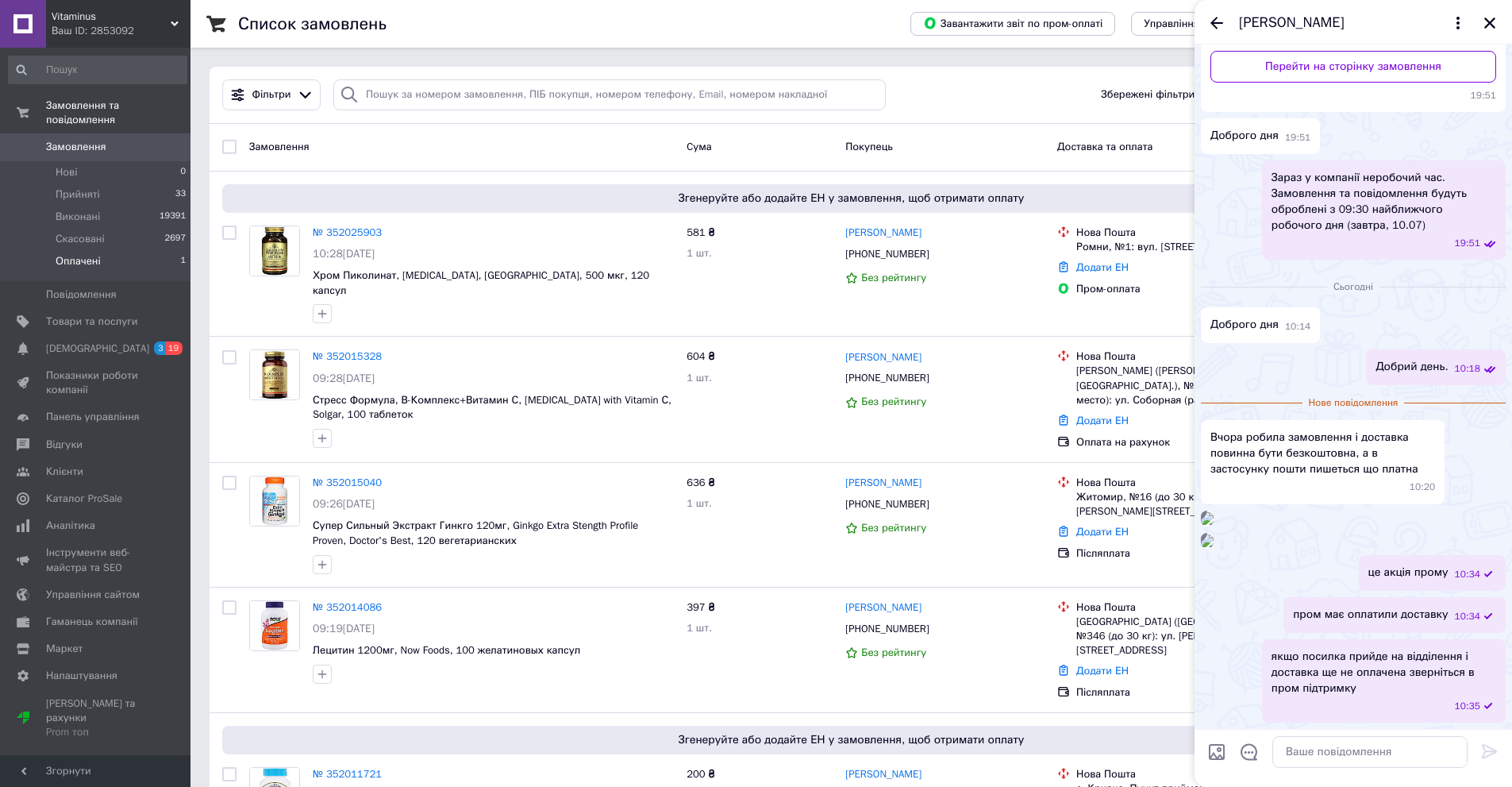 click on "Замовлення" at bounding box center [96, 147] 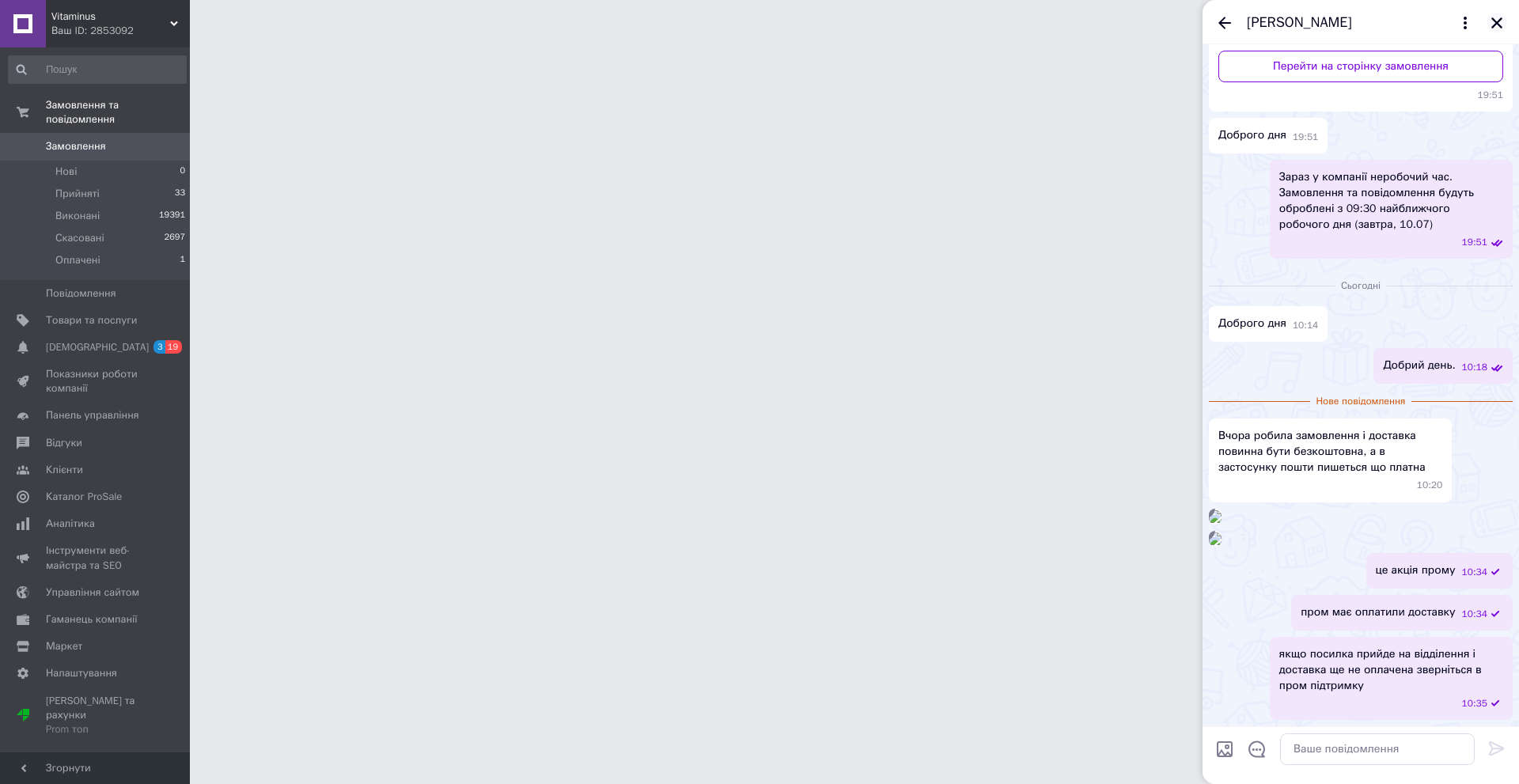 click 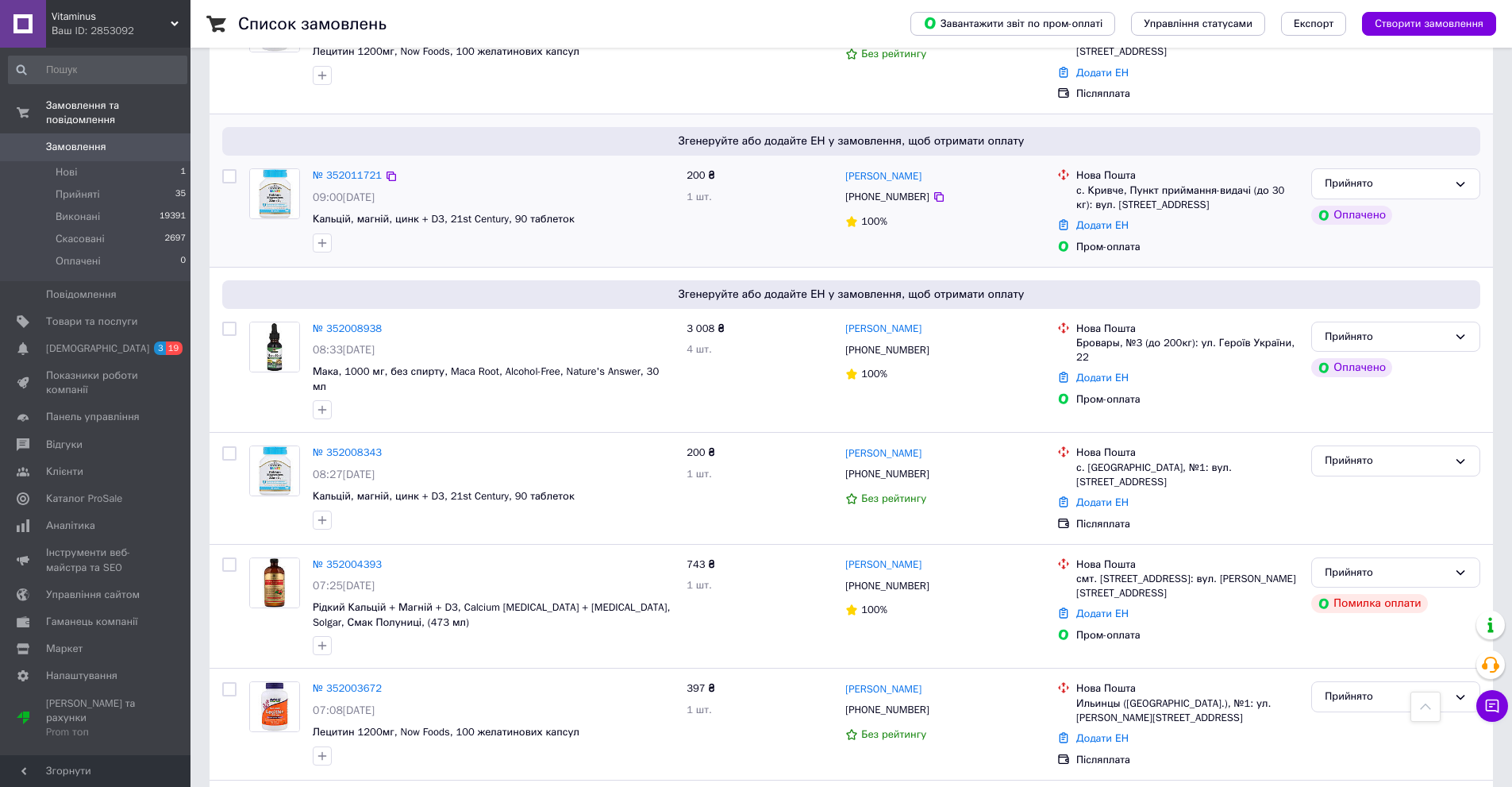scroll, scrollTop: 556, scrollLeft: 0, axis: vertical 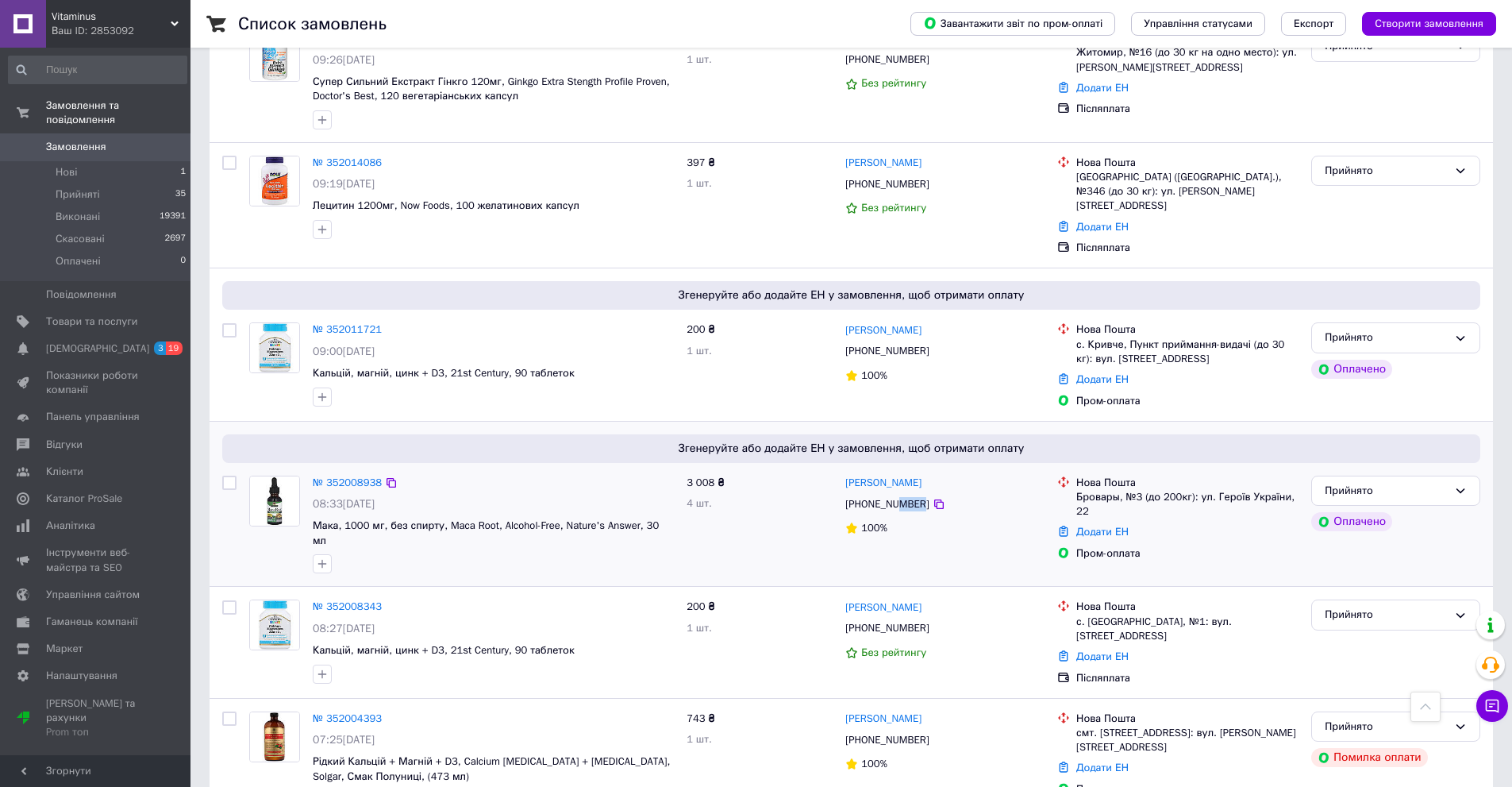 drag, startPoint x: 899, startPoint y: 476, endPoint x: 918, endPoint y: 483, distance: 20.248457 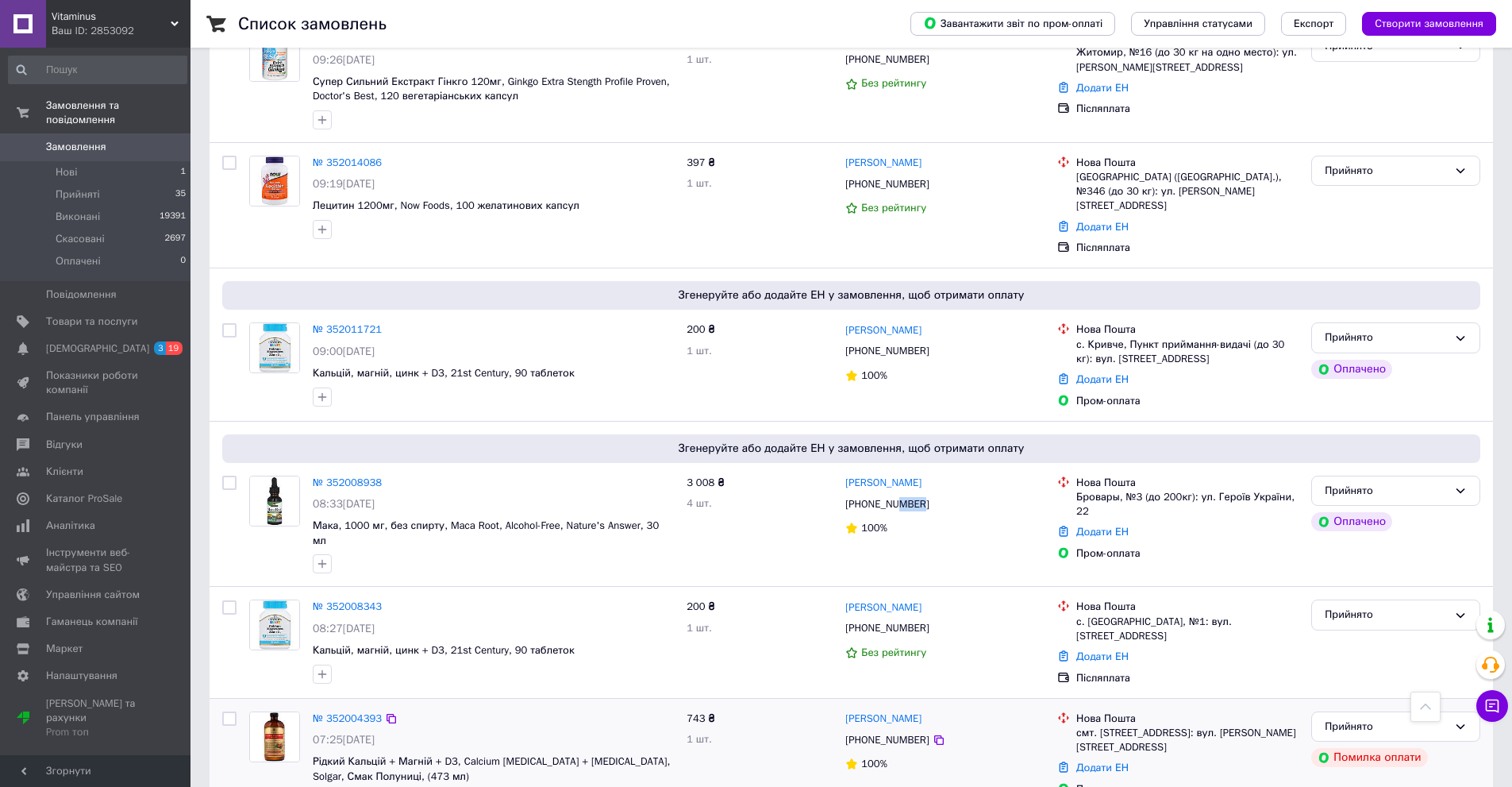 copy on "5505" 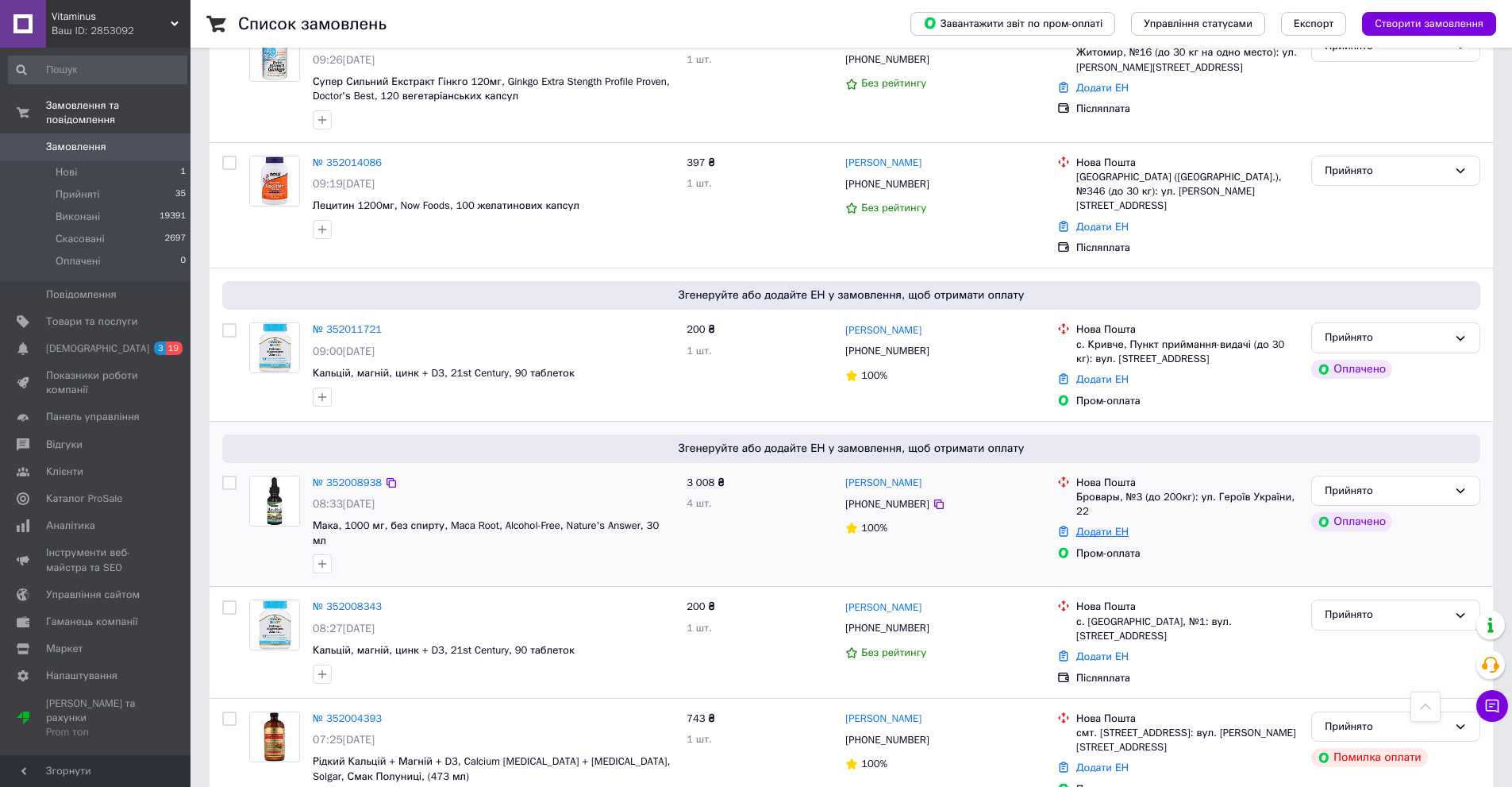click on "Додати ЕН" at bounding box center [1102, 531] 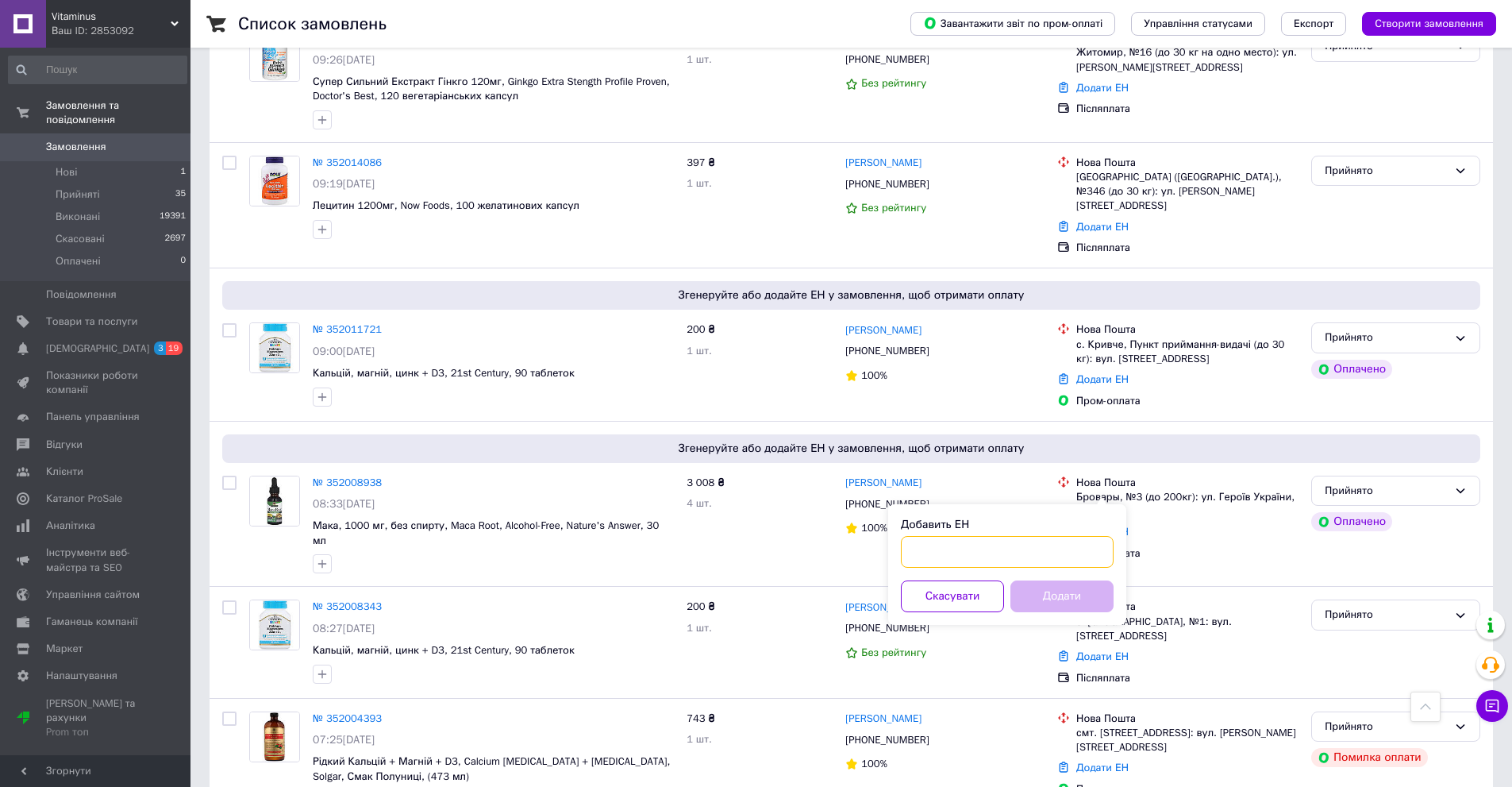 click on "Добавить ЕН" at bounding box center [1007, 552] 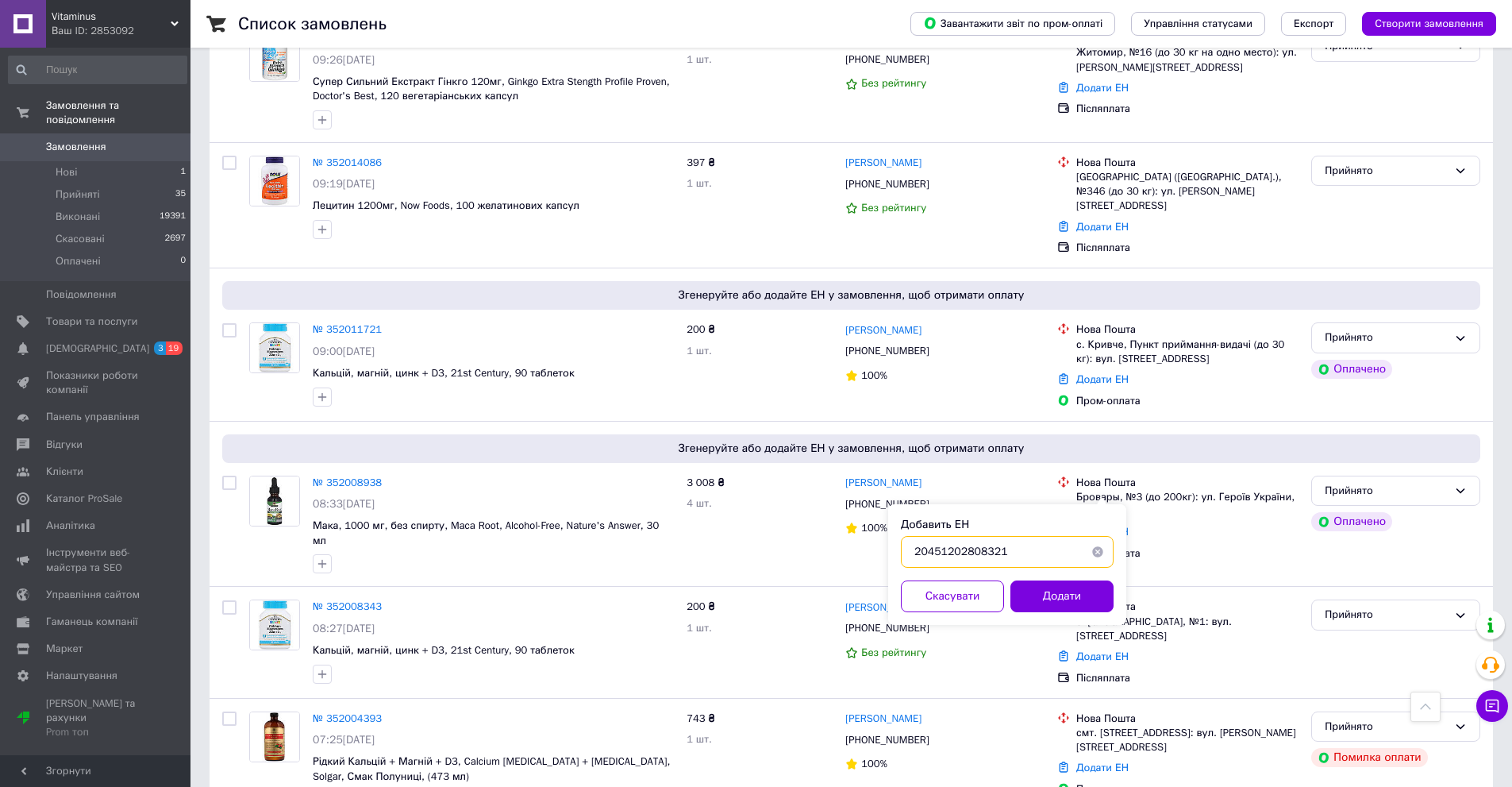type on "20451202808321" 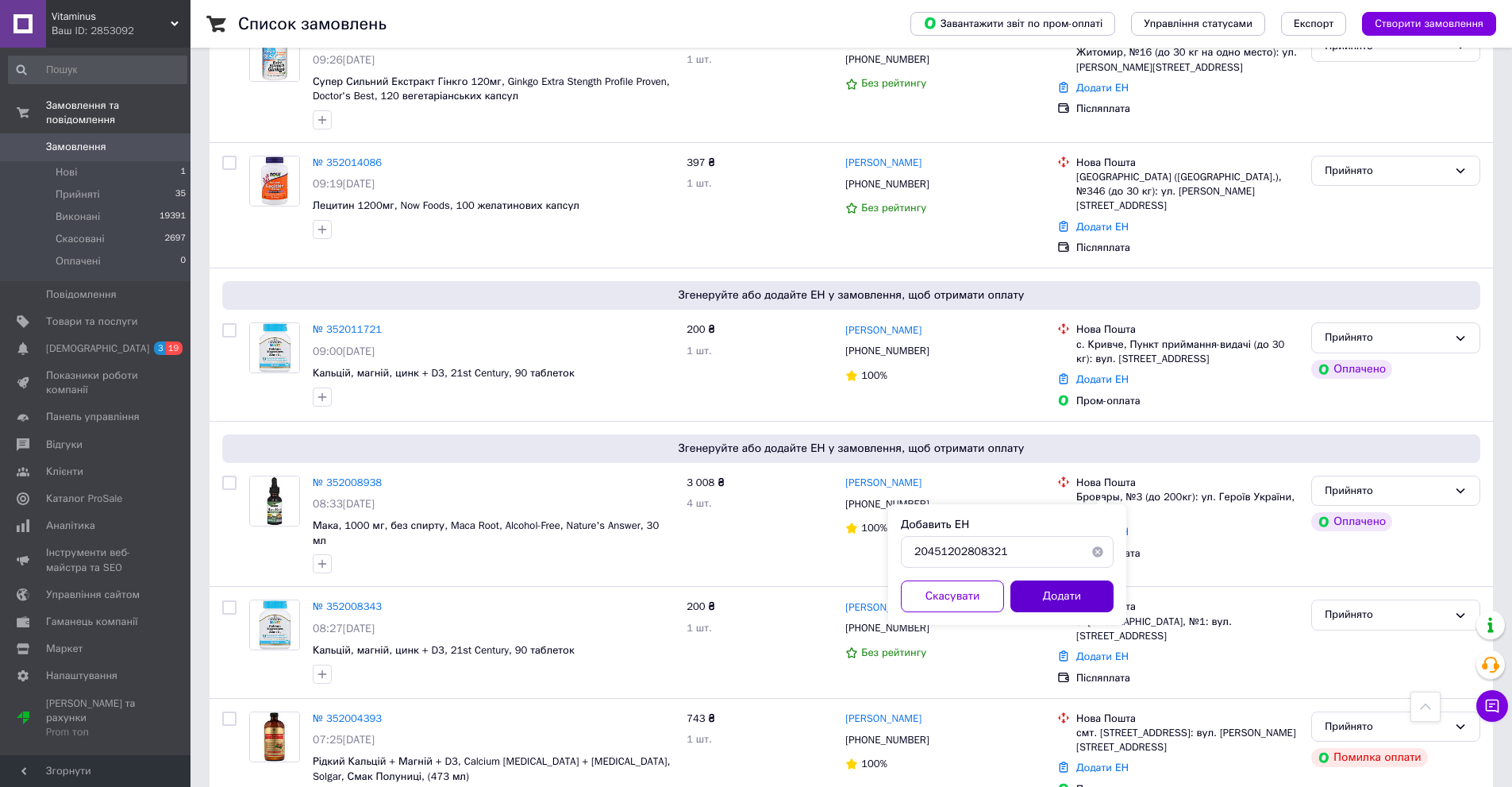 click on "Добавить ЕН 20451202808321 Скасувати Додати" at bounding box center (1007, 565) 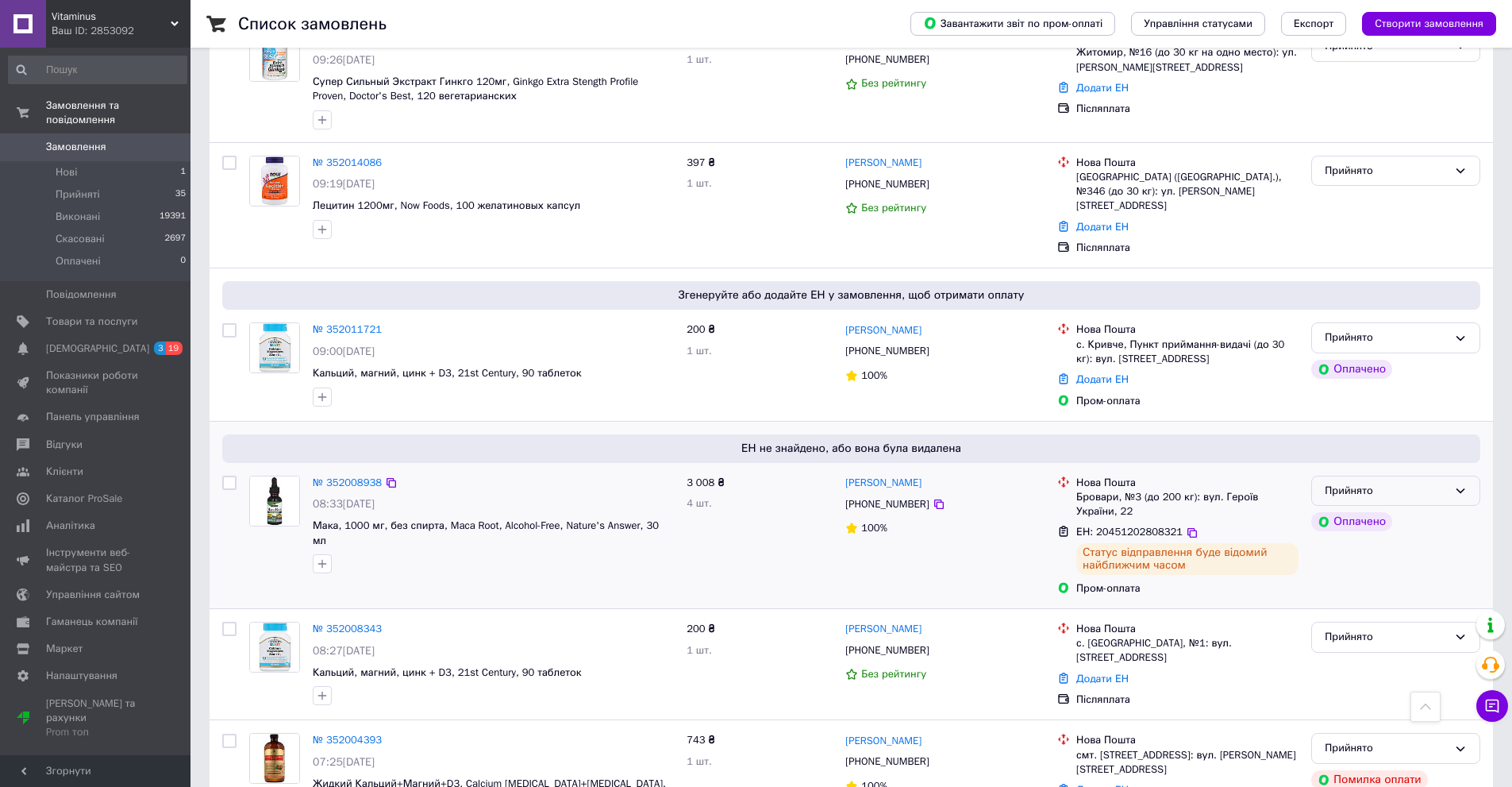 click on "Прийнято" at bounding box center (1386, 491) 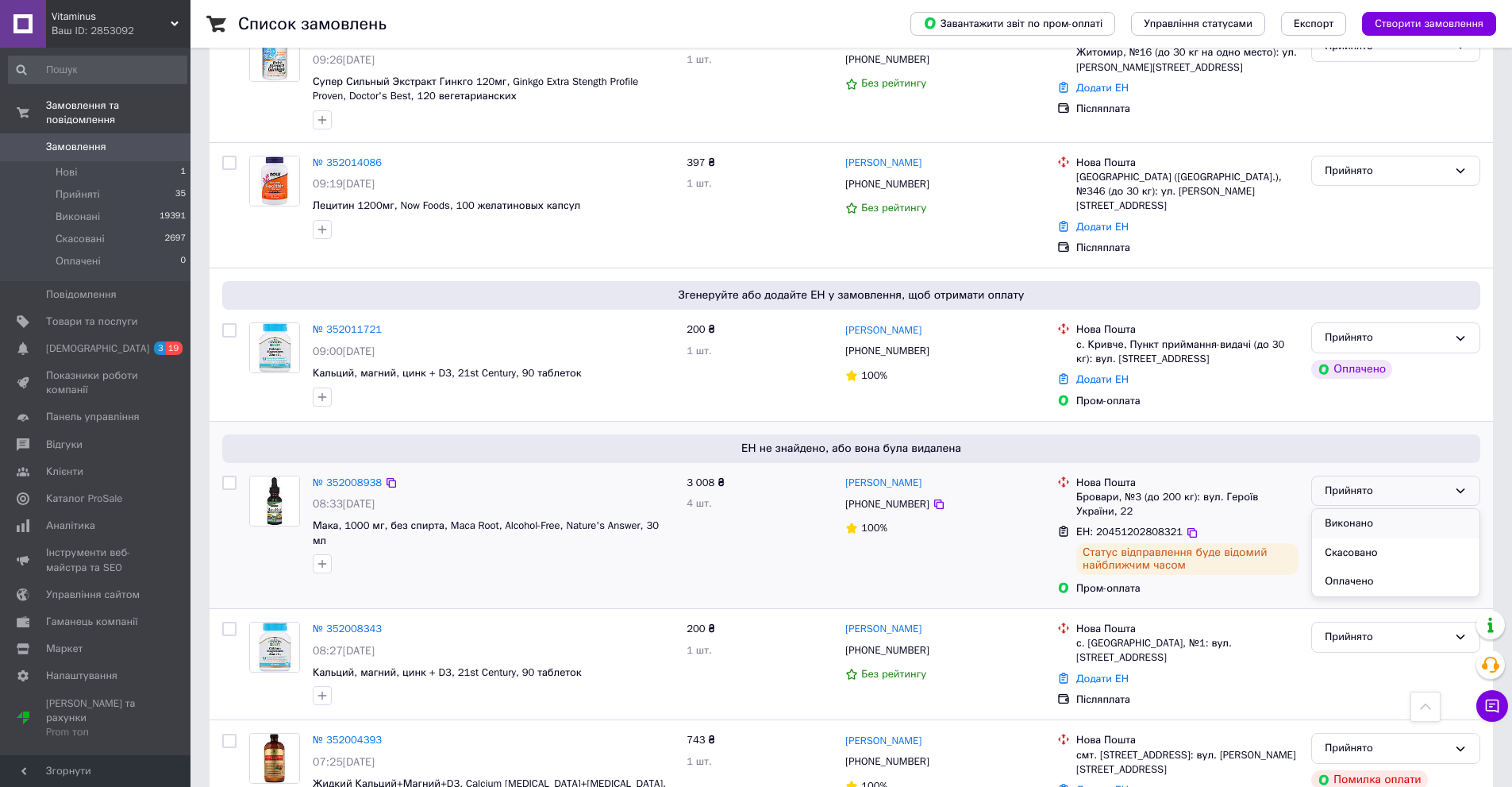 click on "Виконано" at bounding box center (1395, 523) 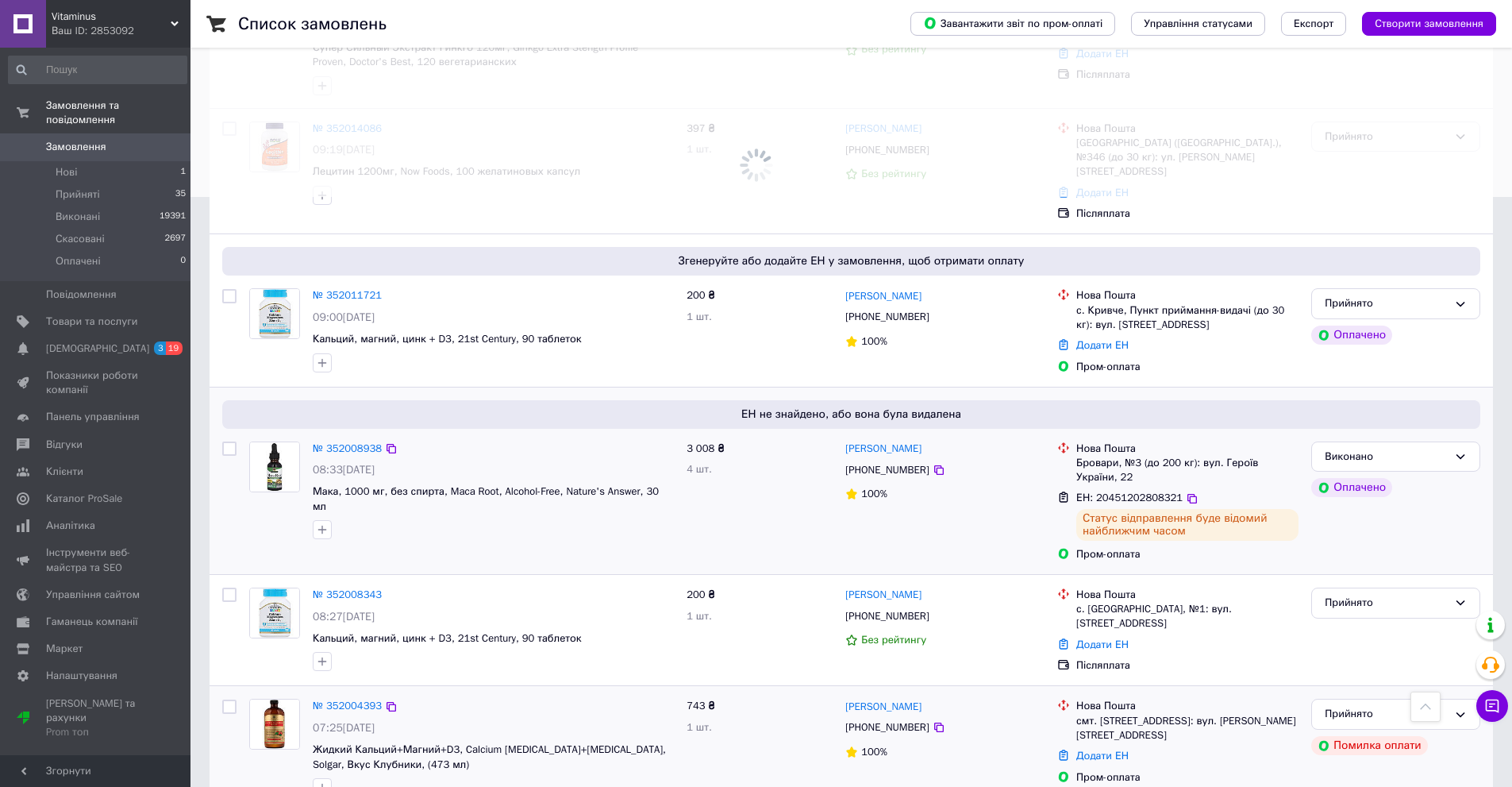 scroll, scrollTop: 397, scrollLeft: 0, axis: vertical 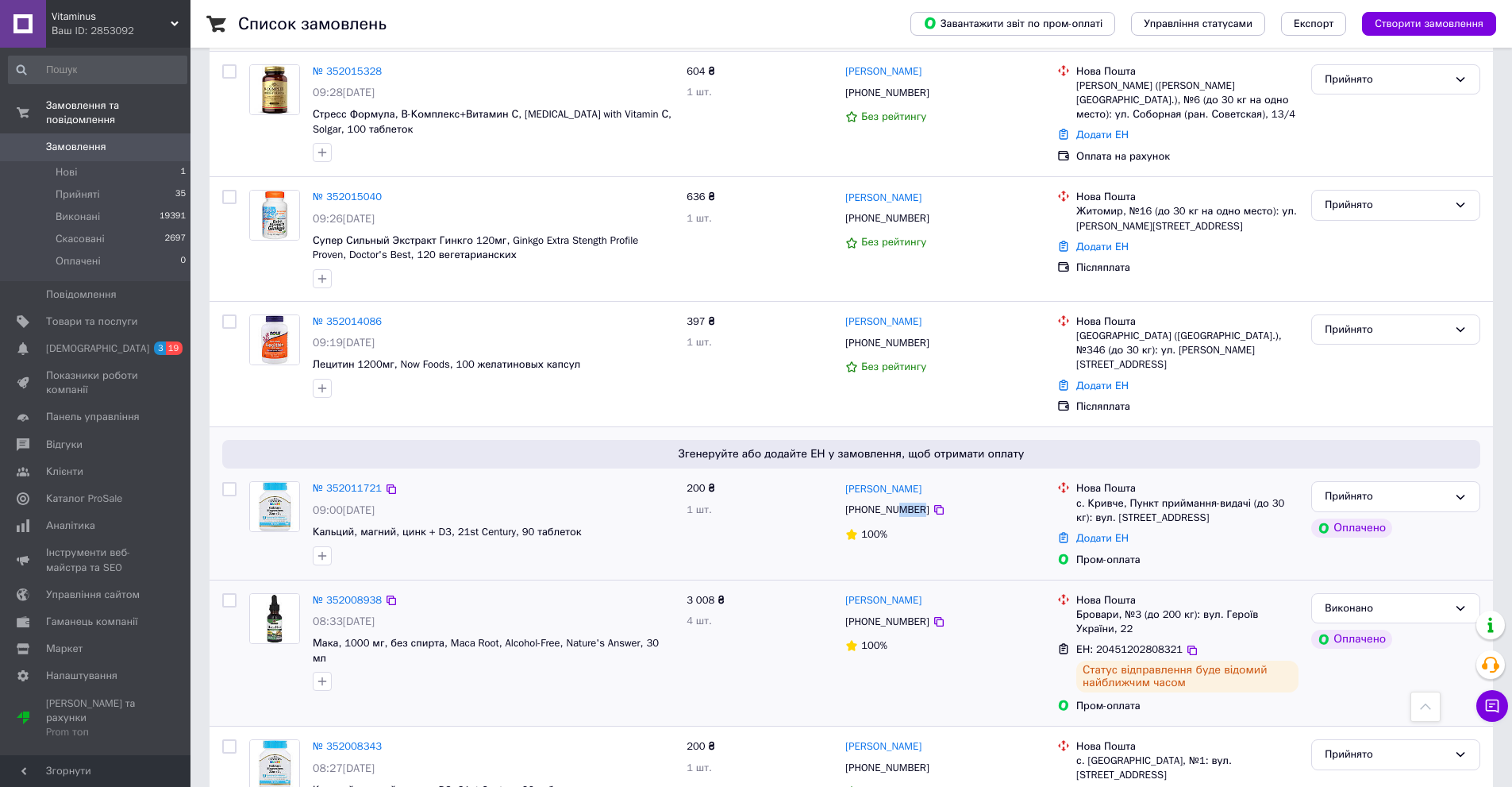 drag, startPoint x: 904, startPoint y: 483, endPoint x: 918, endPoint y: 488, distance: 14.866069 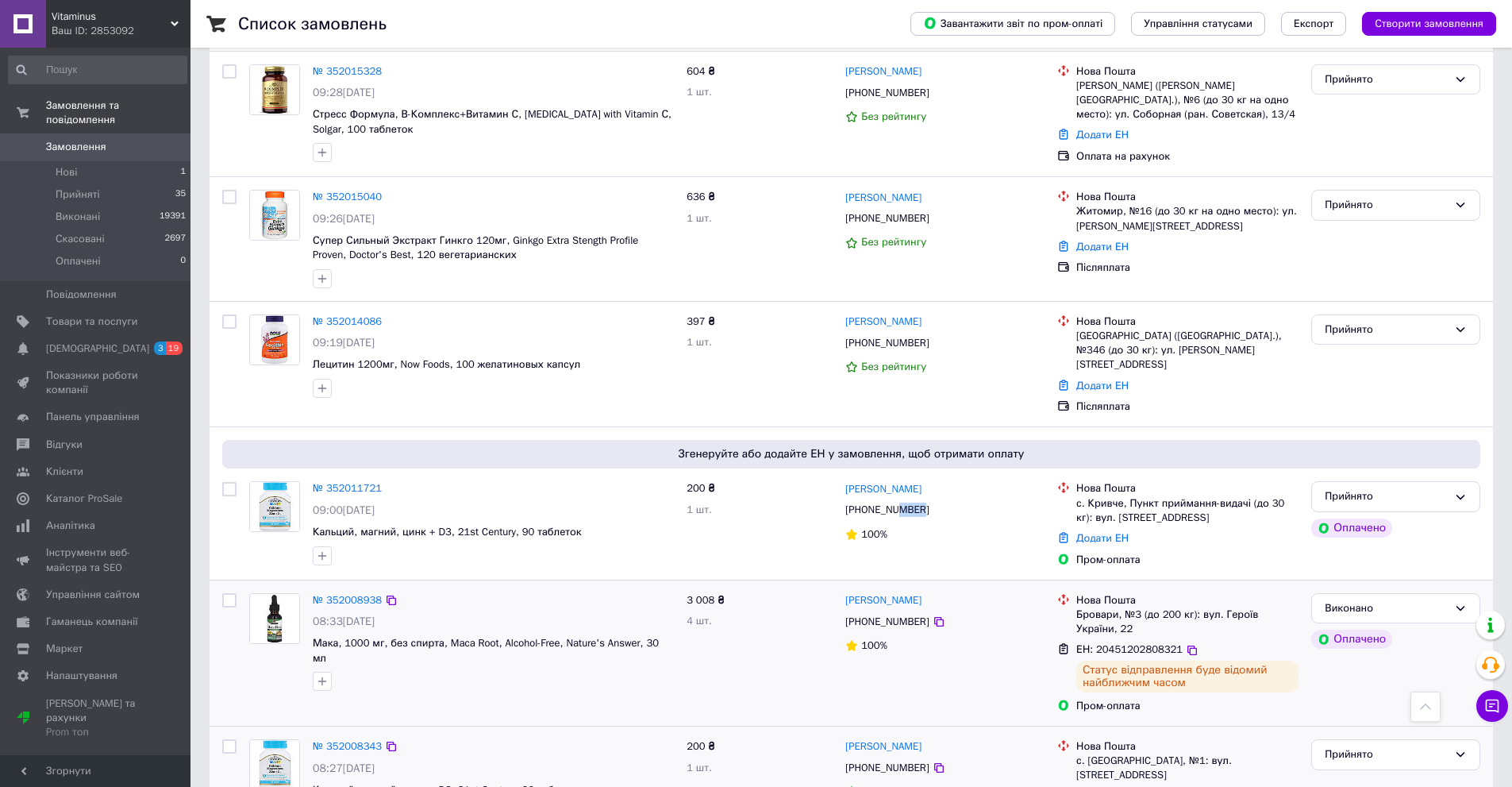 copy on "5351" 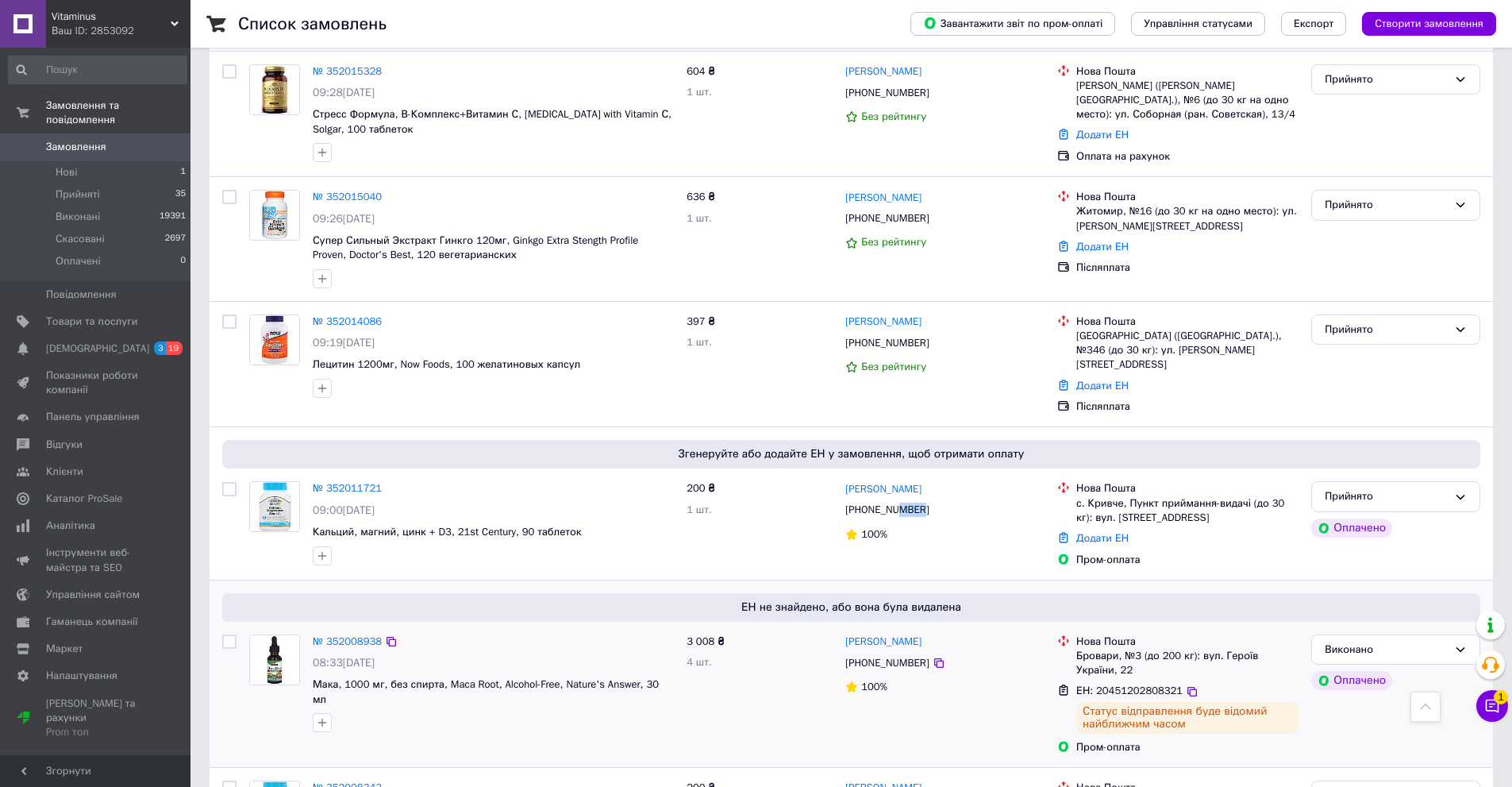 click on "Замовлення 0" at bounding box center [98, 147] 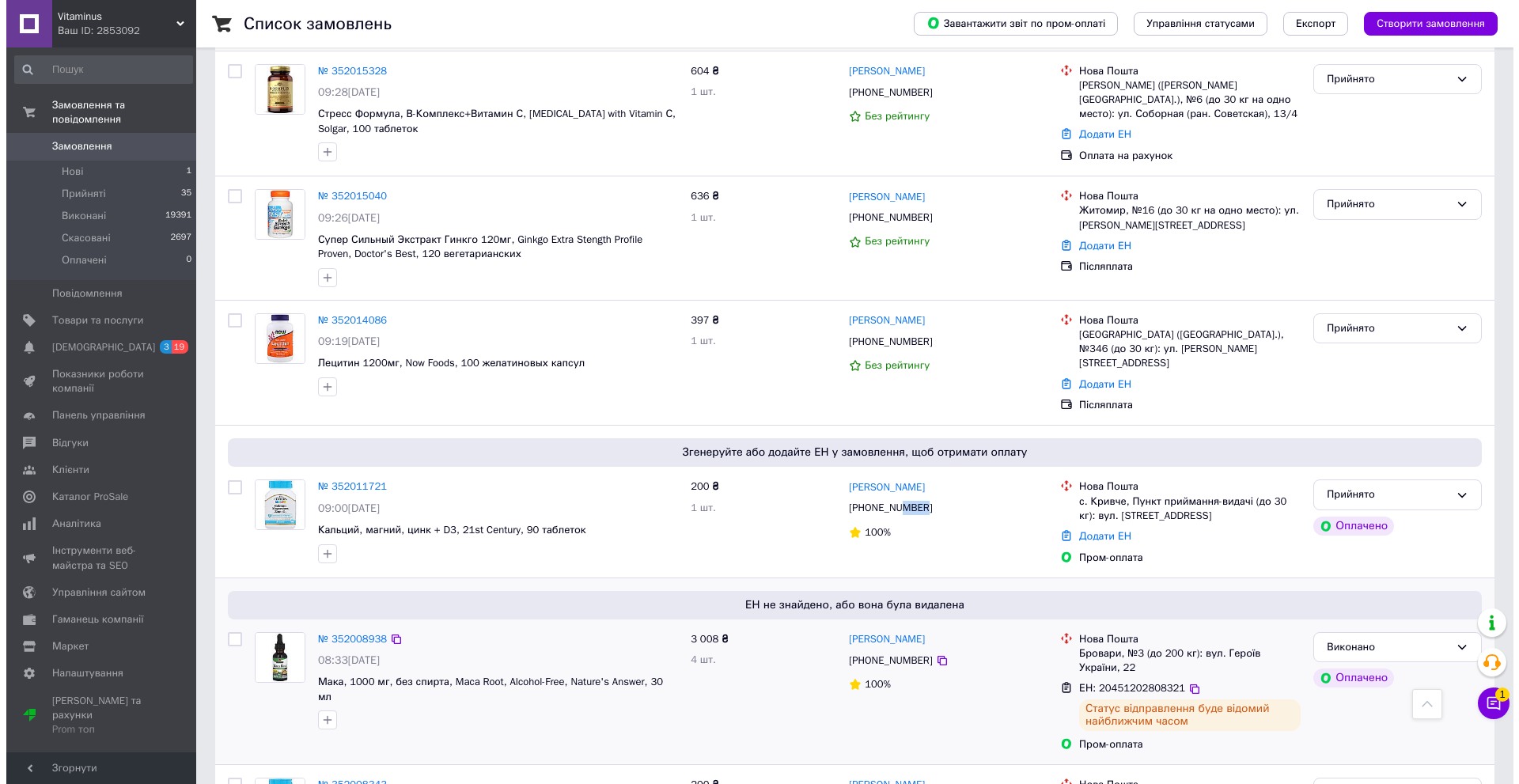 scroll, scrollTop: 0, scrollLeft: 0, axis: both 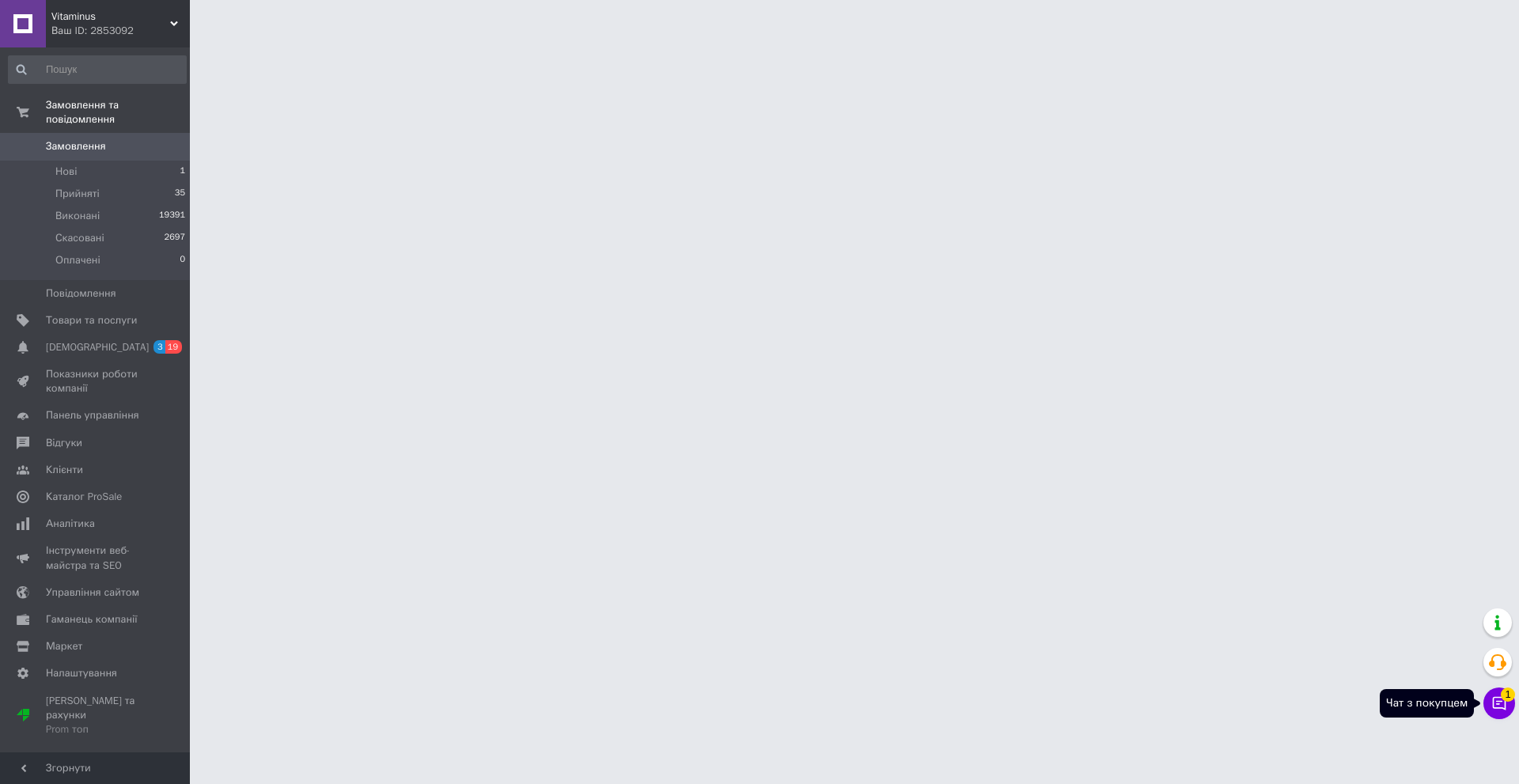 click 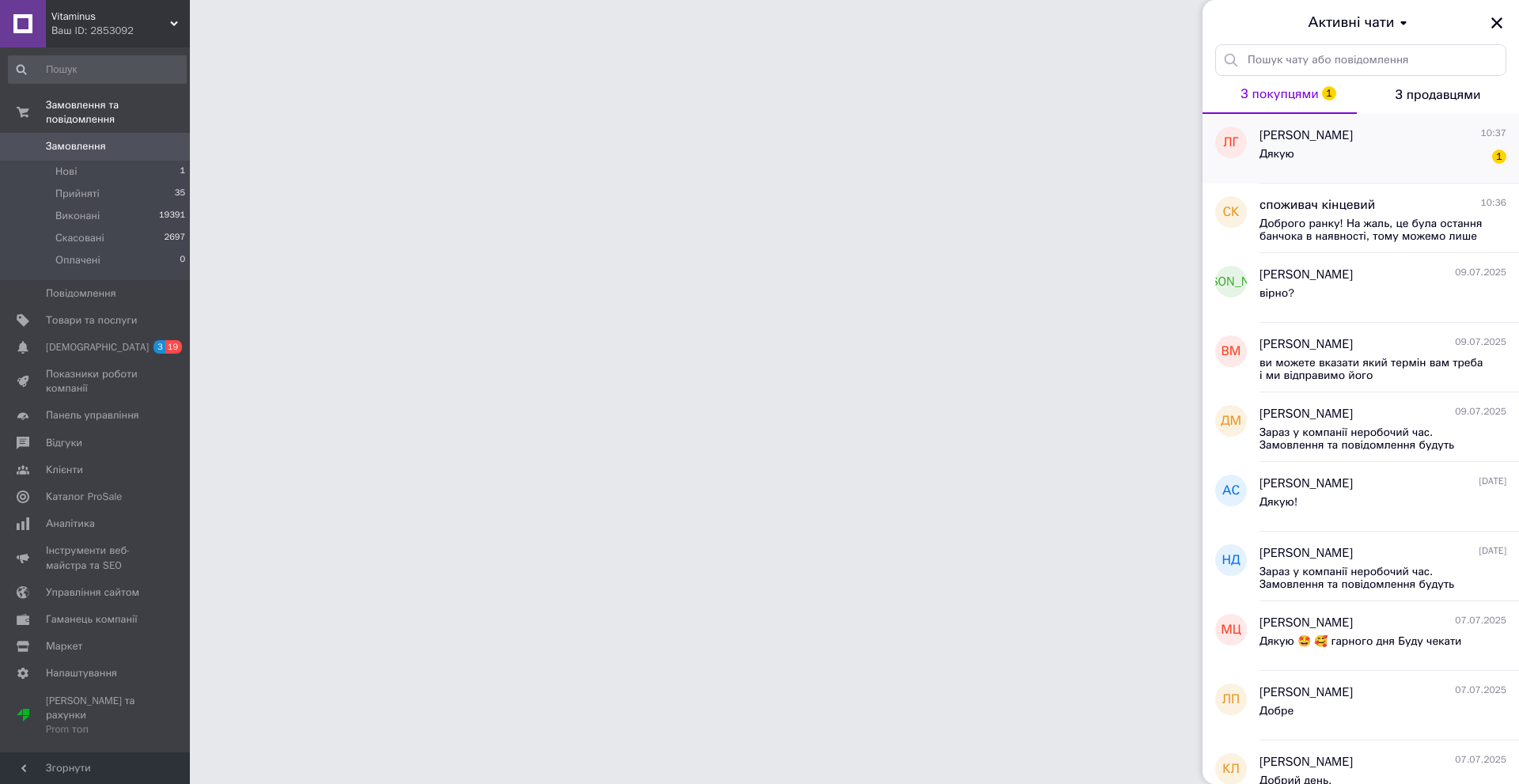 click on "[PERSON_NAME] 10:37 Дякую 1" at bounding box center [1389, 149] 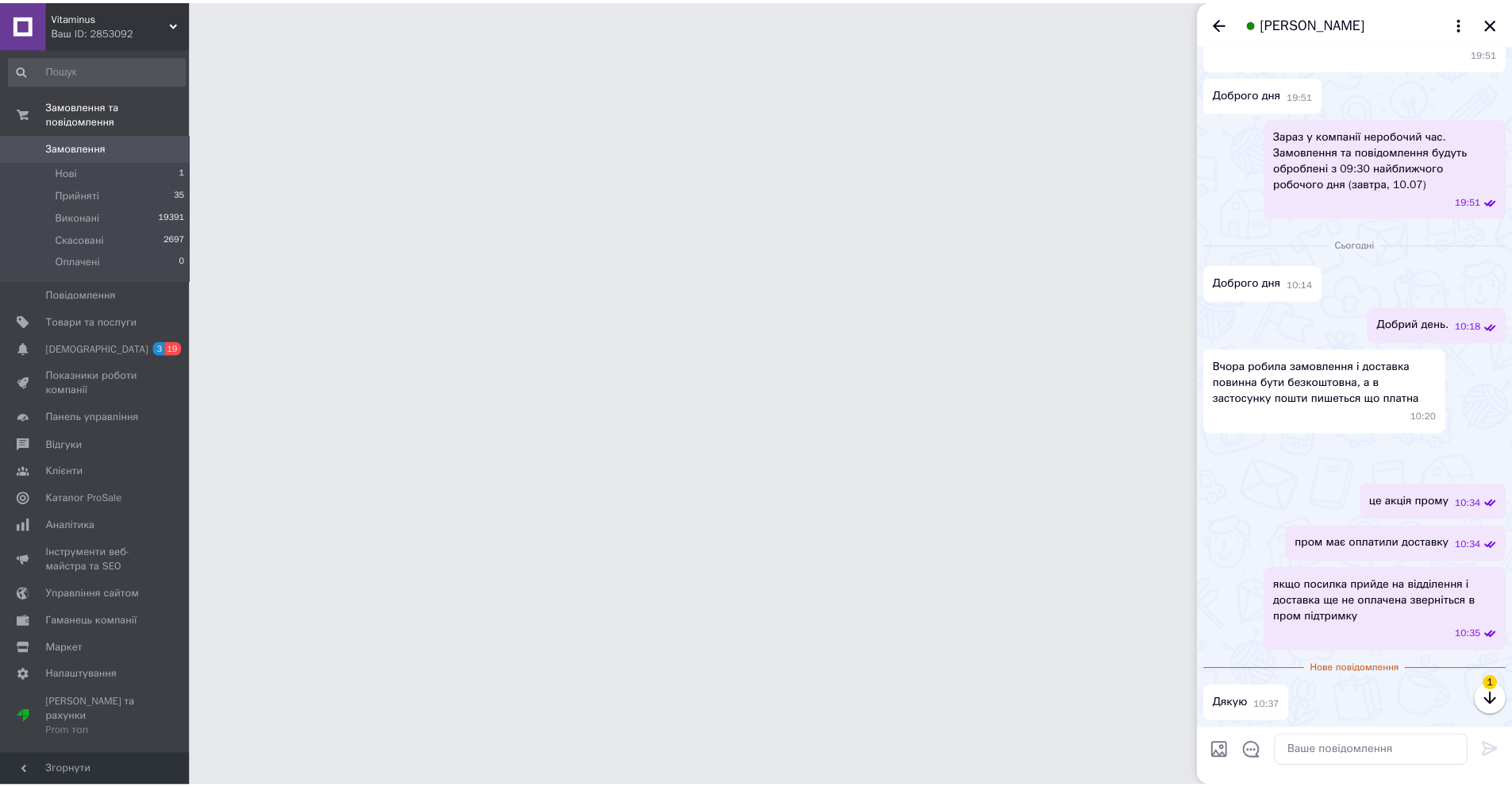 scroll, scrollTop: 725, scrollLeft: 0, axis: vertical 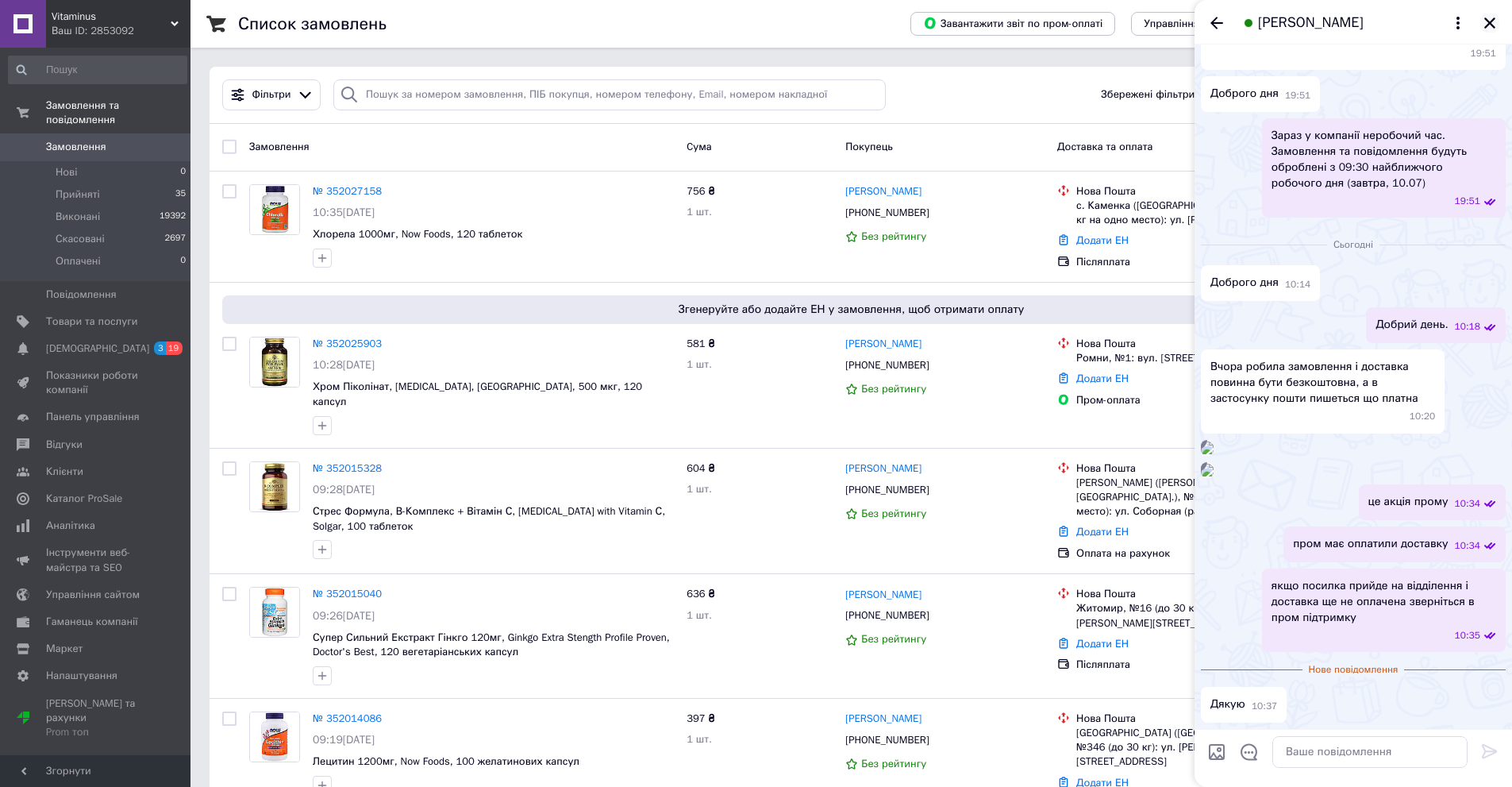 click 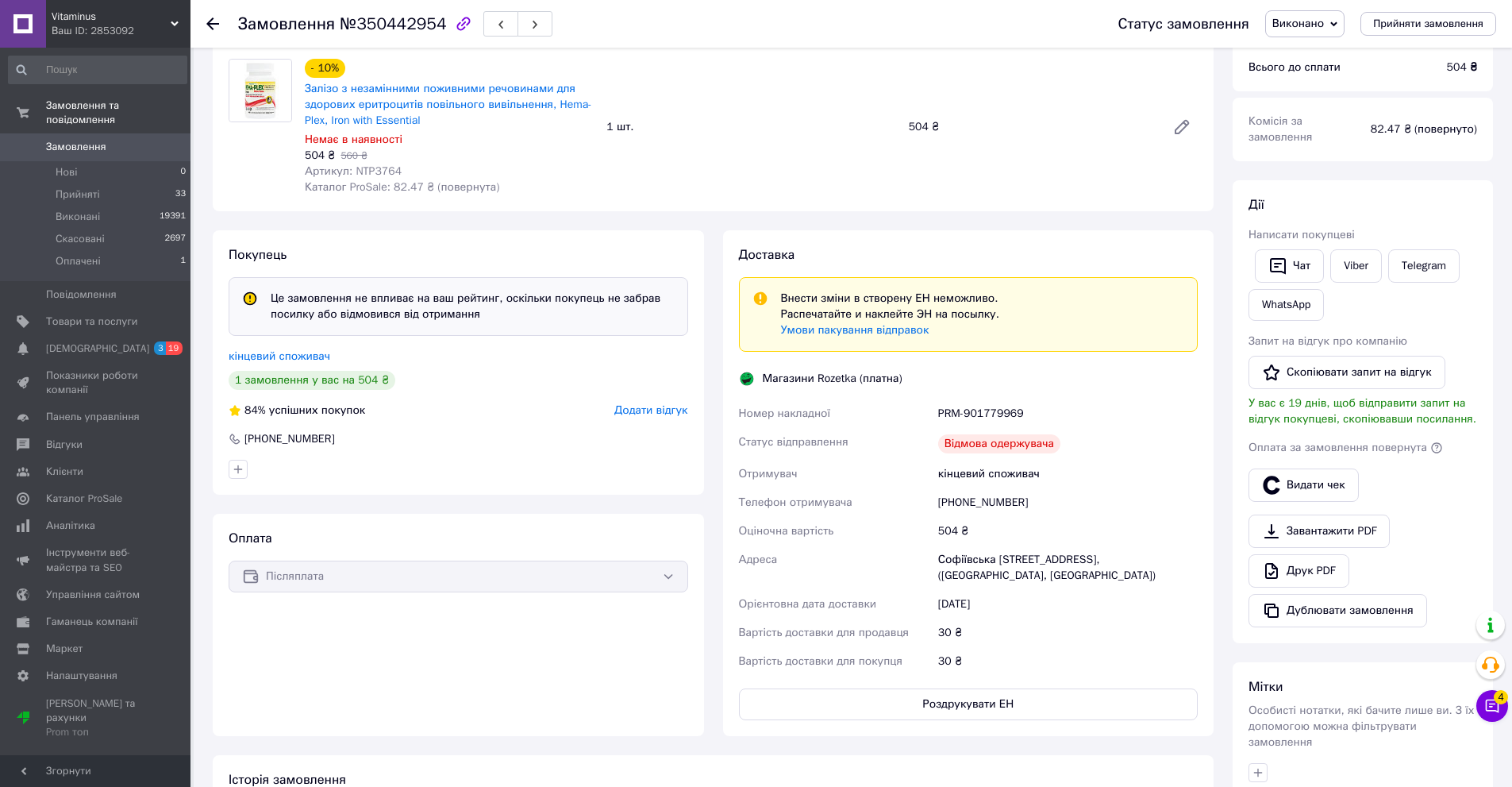 scroll, scrollTop: 238, scrollLeft: 0, axis: vertical 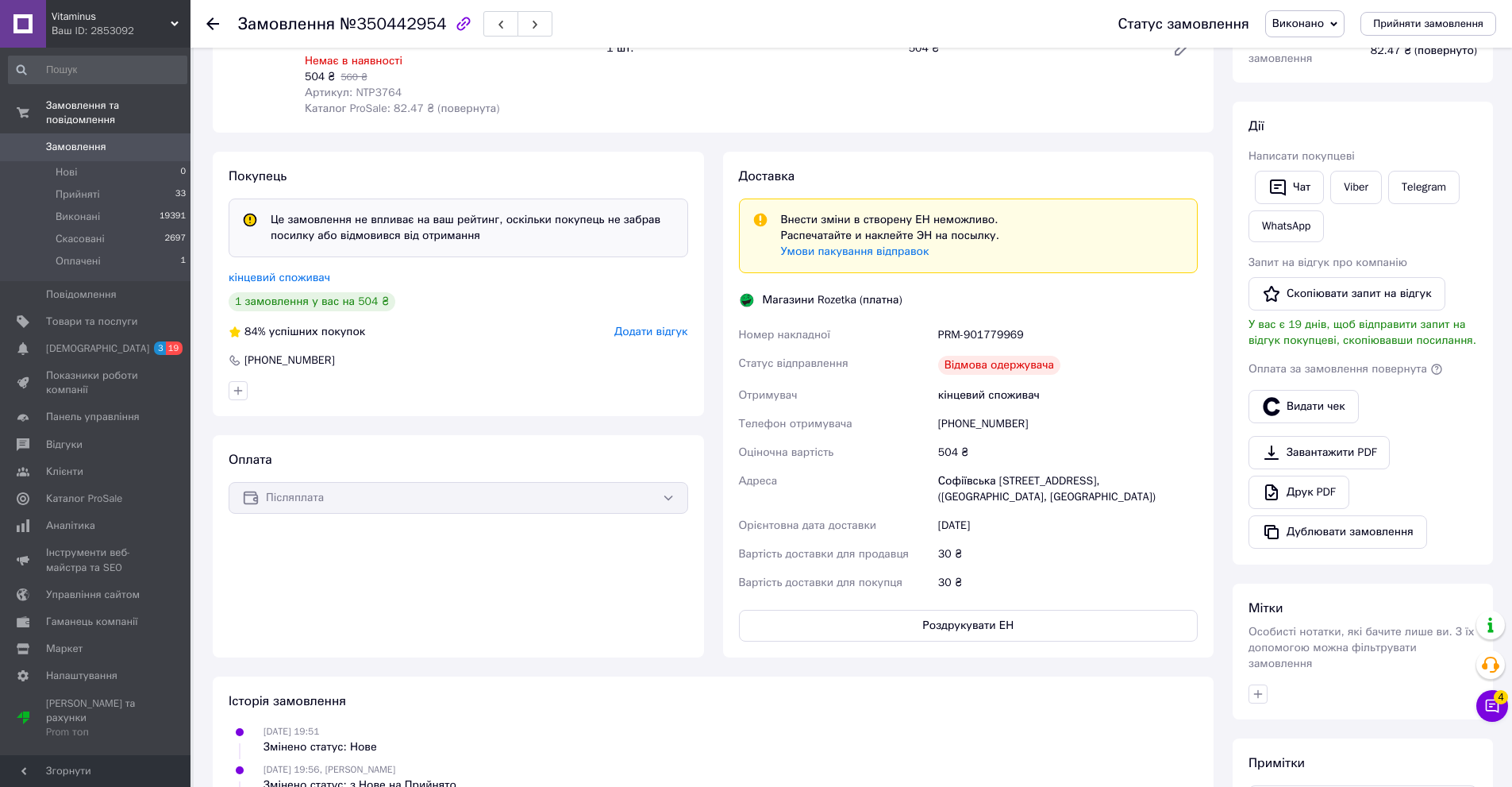 click on "Артикул: NTP3764" at bounding box center (353, 92) 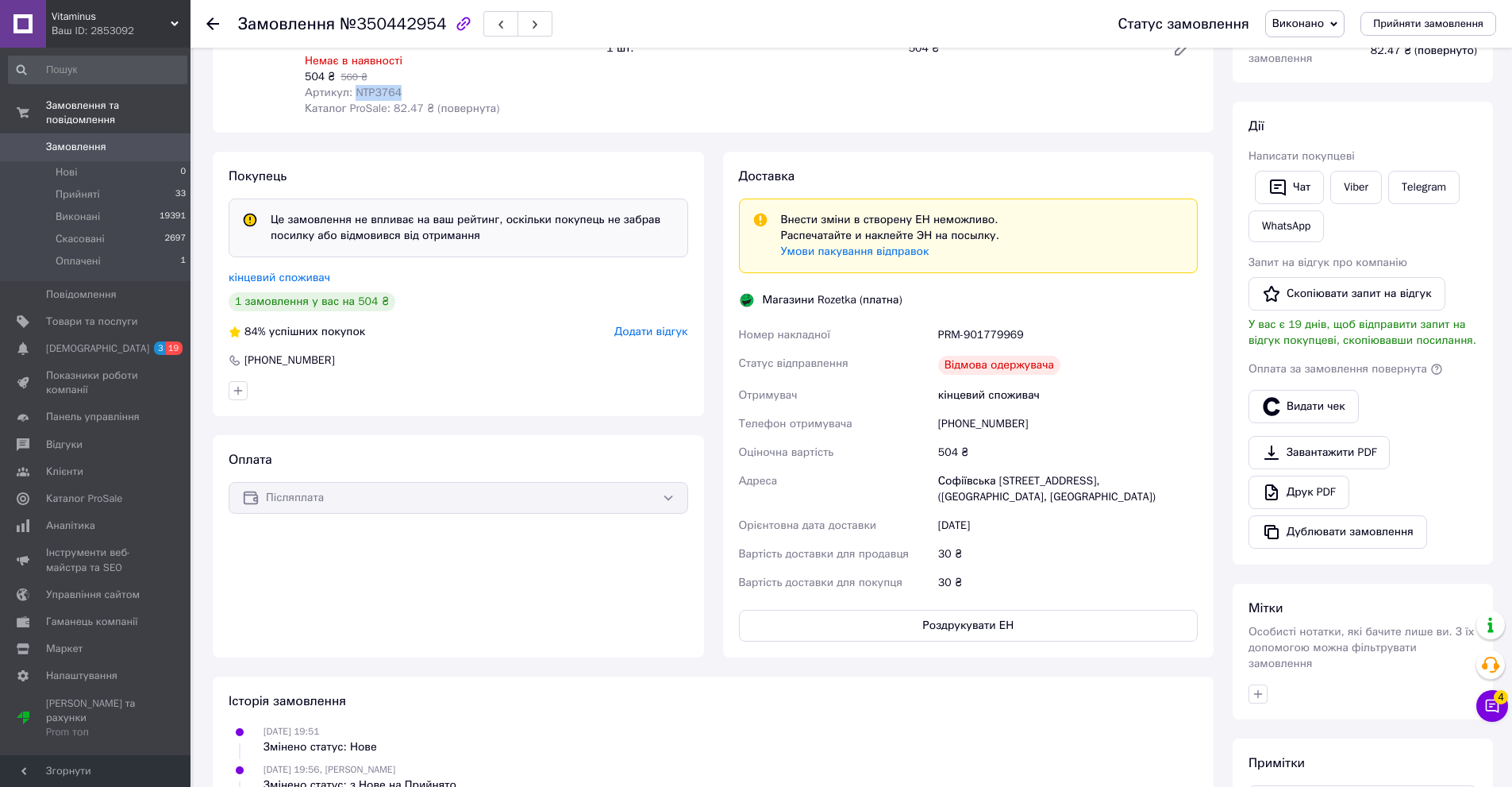 click on "Артикул: NTP3764" at bounding box center (353, 92) 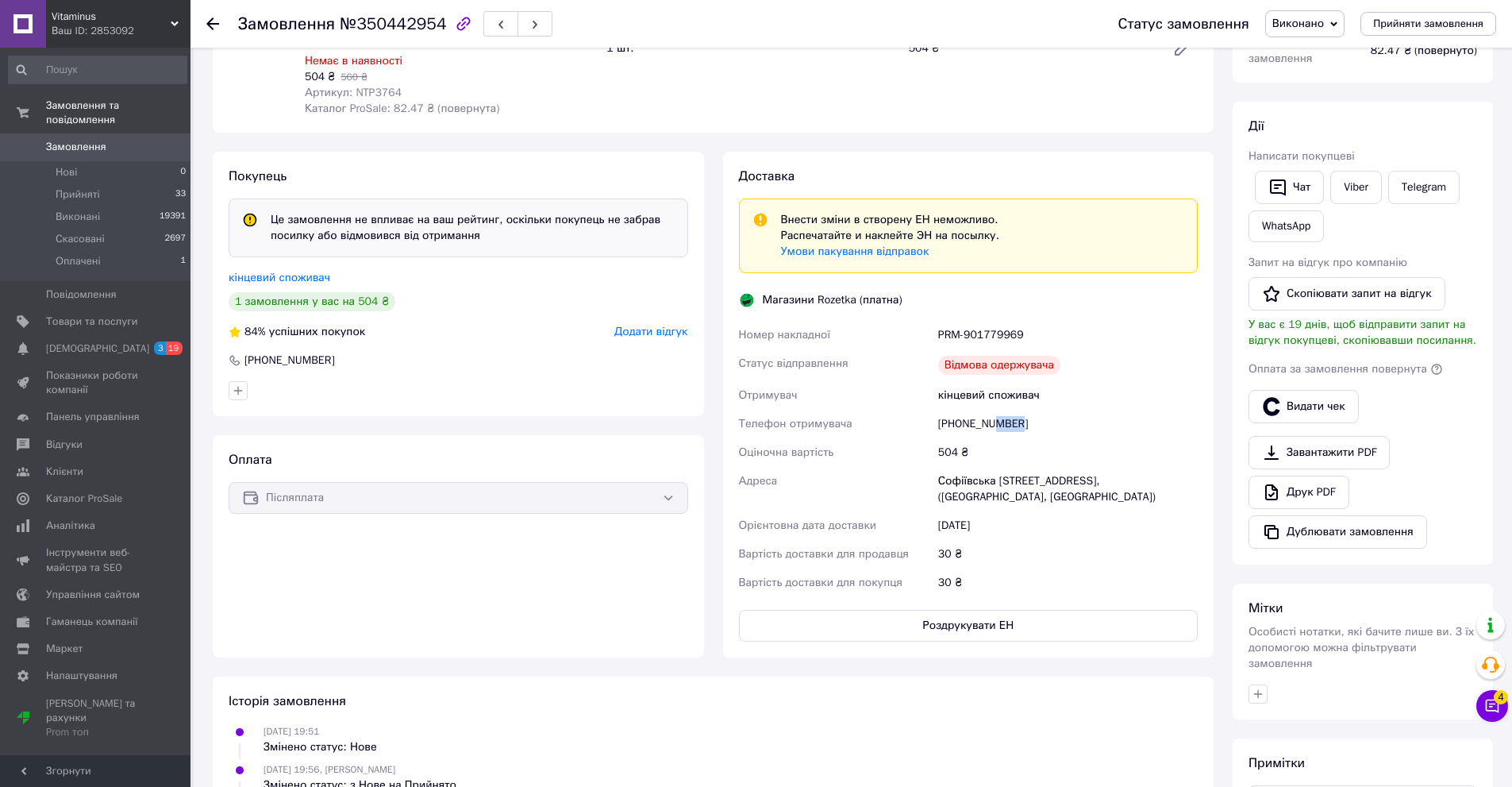 drag, startPoint x: 995, startPoint y: 426, endPoint x: 1012, endPoint y: 431, distance: 17.720045 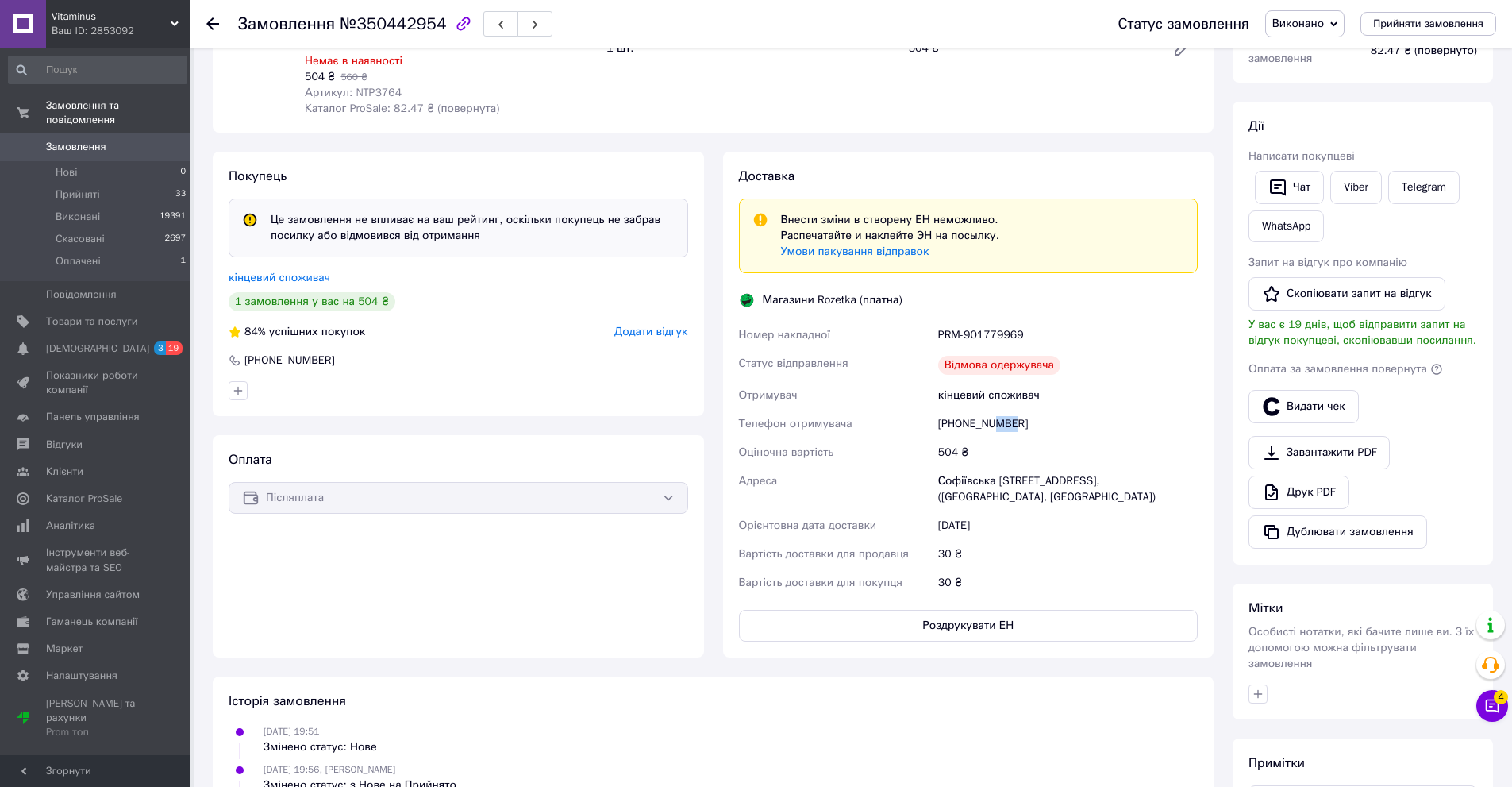 copy on "643" 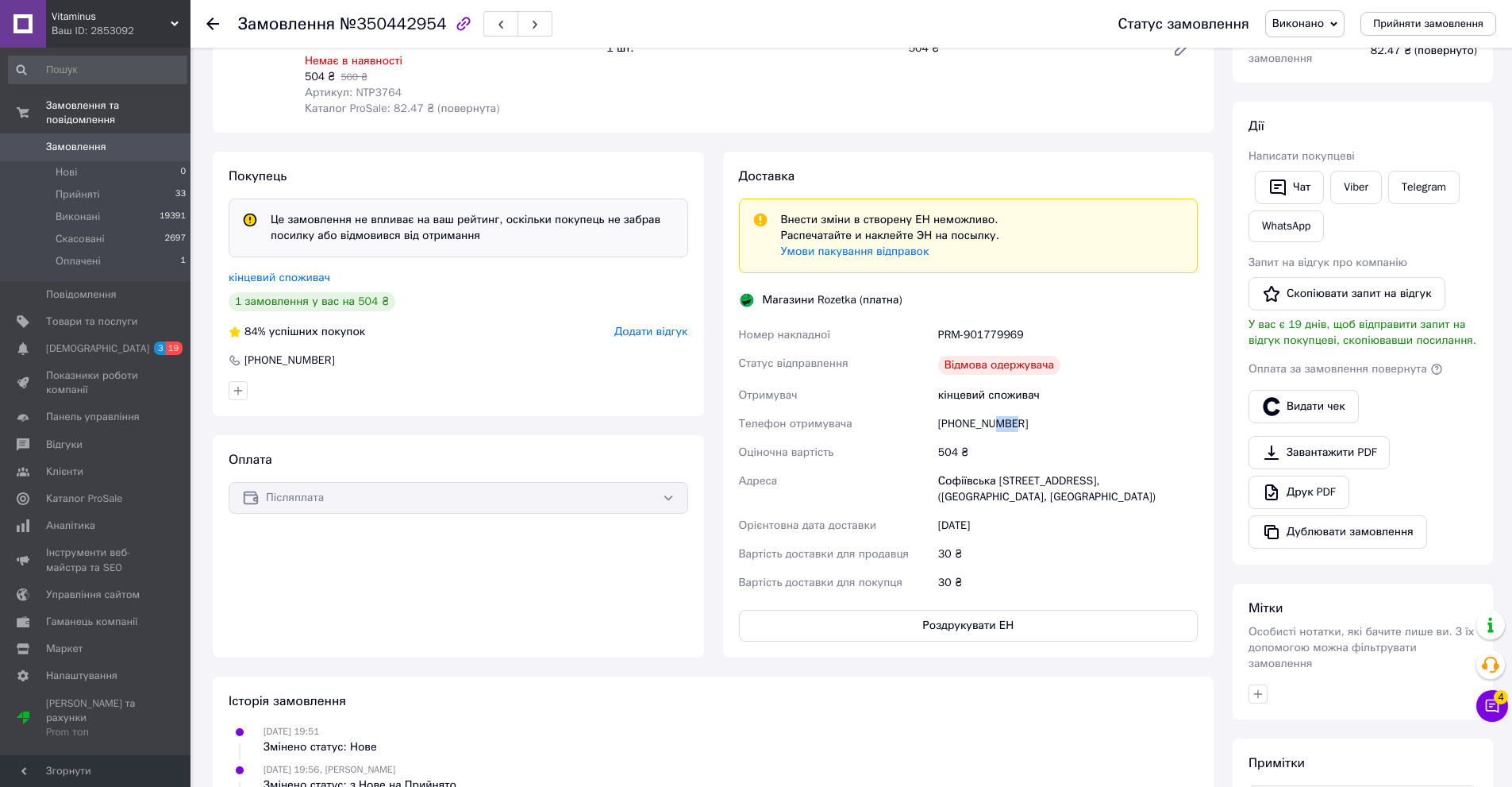 click on "+380672306433" at bounding box center [1068, 424] 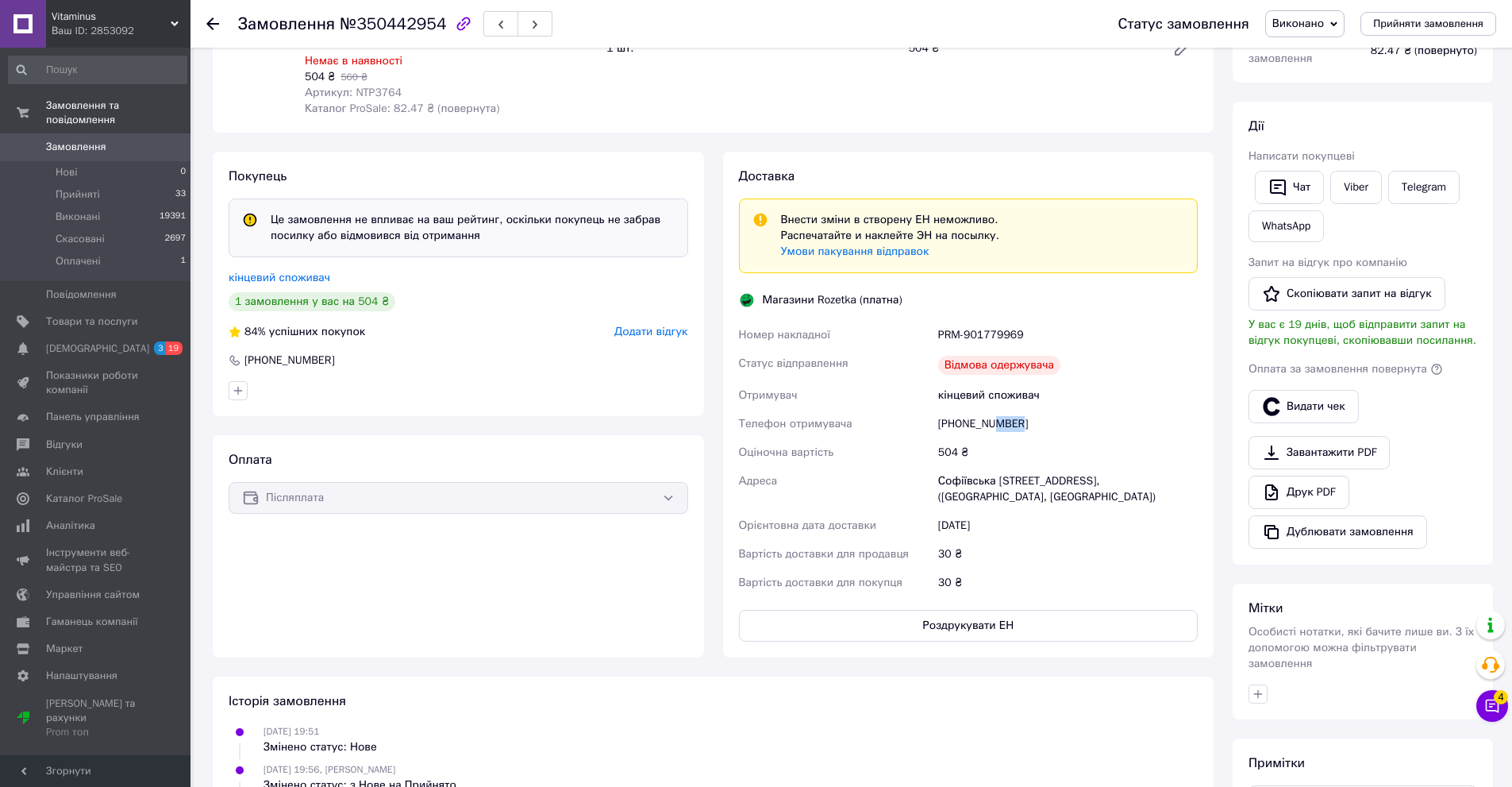 drag, startPoint x: 992, startPoint y: 424, endPoint x: 1015, endPoint y: 430, distance: 23.769729 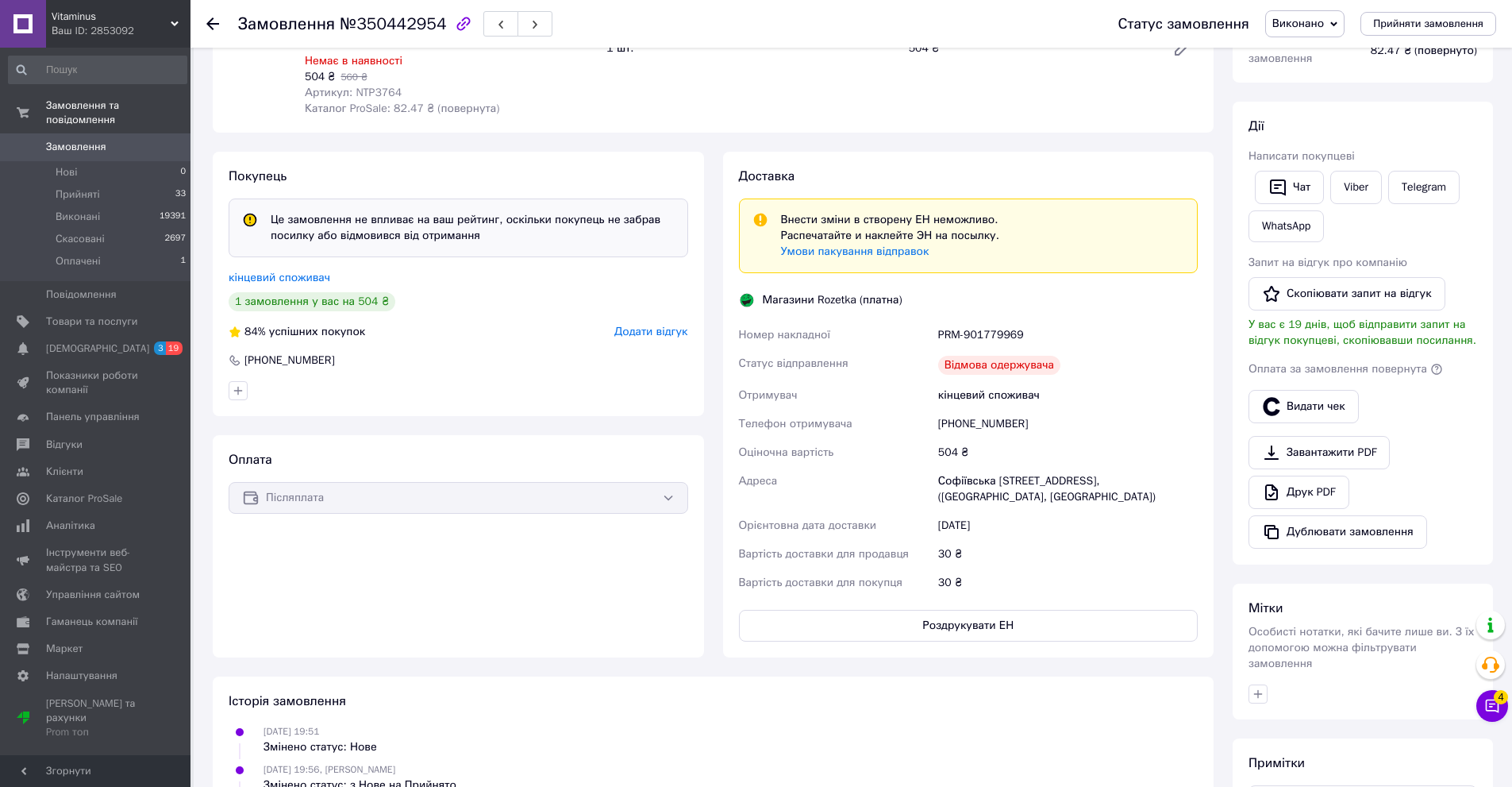 click on "29.06.2025 19:51 Змінено статус: Нове" at bounding box center [713, 739] 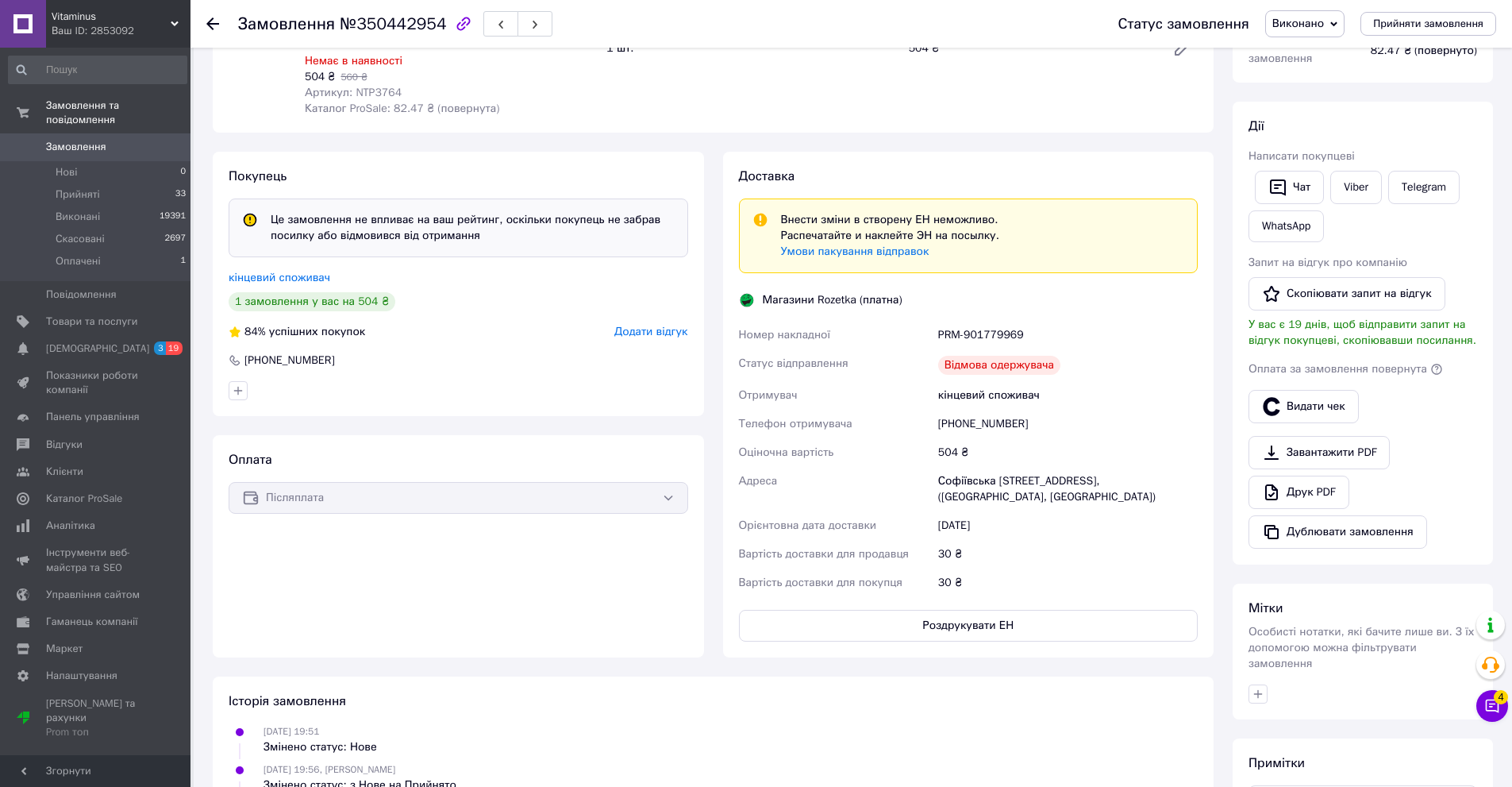 click on "Історія замовлення 29.06.2025 19:51 Змінено статус: Нове 29.06.2025 19:56, Марина Решетняк Змінено статус: з Нове на Прийнято 30.06.2025 14:37 Створено/додано ЕН PRM-901779969, Магазини Rozetka 30.06.2025 15:12, Марина Решетняк Змінено статус: з Прийнято на Виконано 30.06.2025 22:30 Змінено дані доставки 30.06.2025 22:30 Списано 30.0 ₴ за компенсацію доставки до магазинів Rozetka" at bounding box center [713, 819] 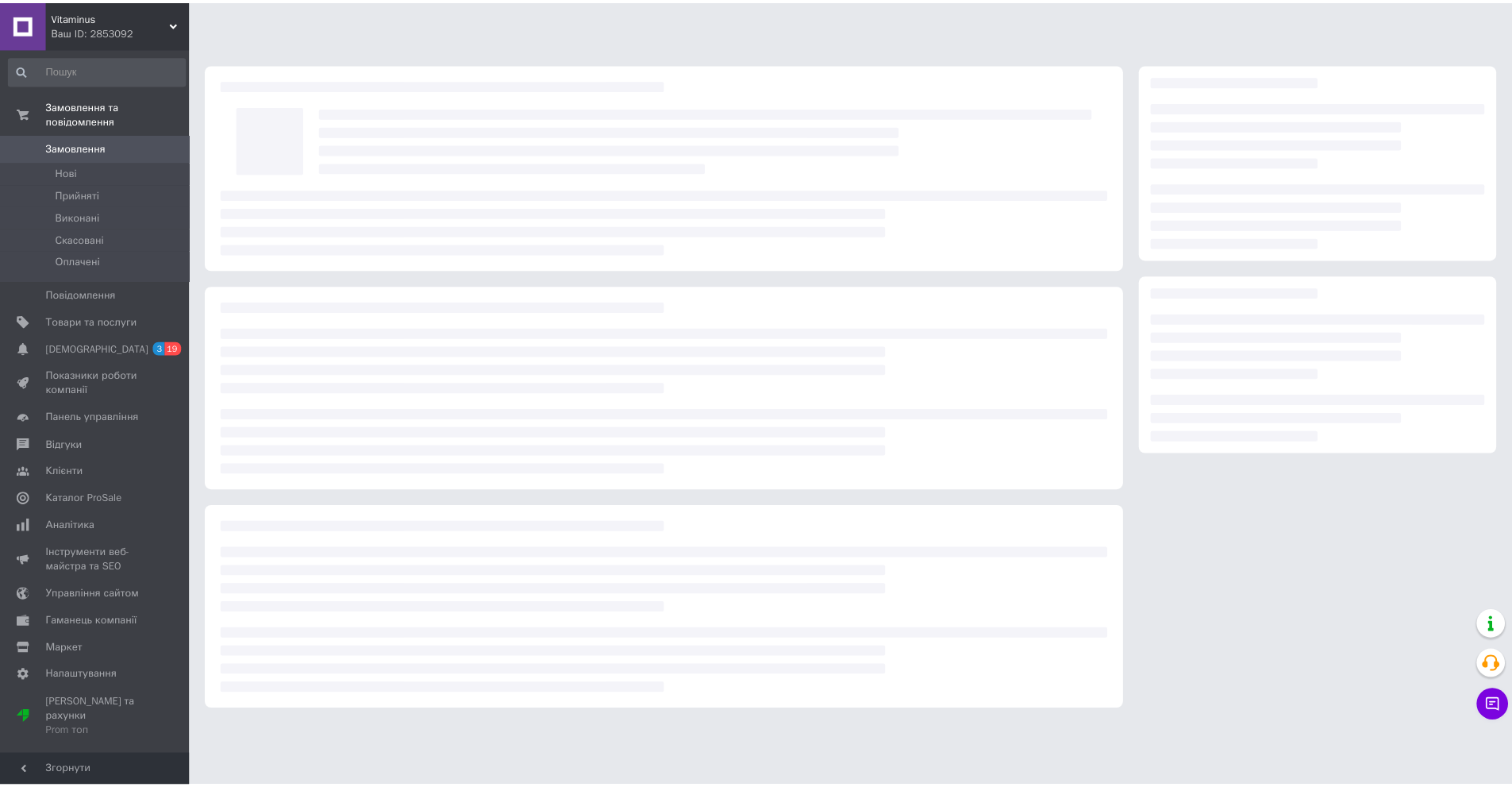 scroll, scrollTop: 0, scrollLeft: 0, axis: both 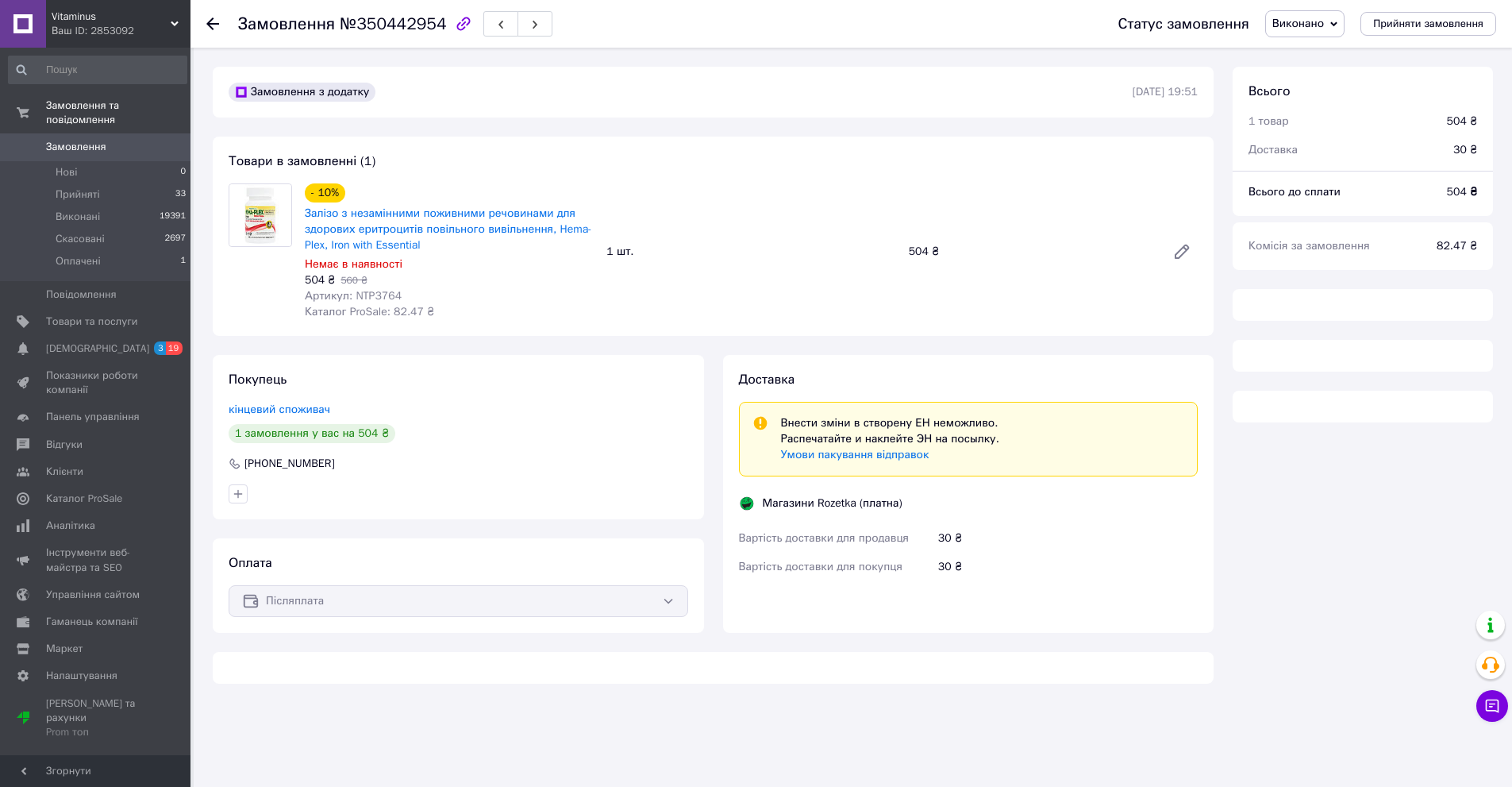 click on "Каталог ProSale: 82.47 ₴" at bounding box center (369, 311) 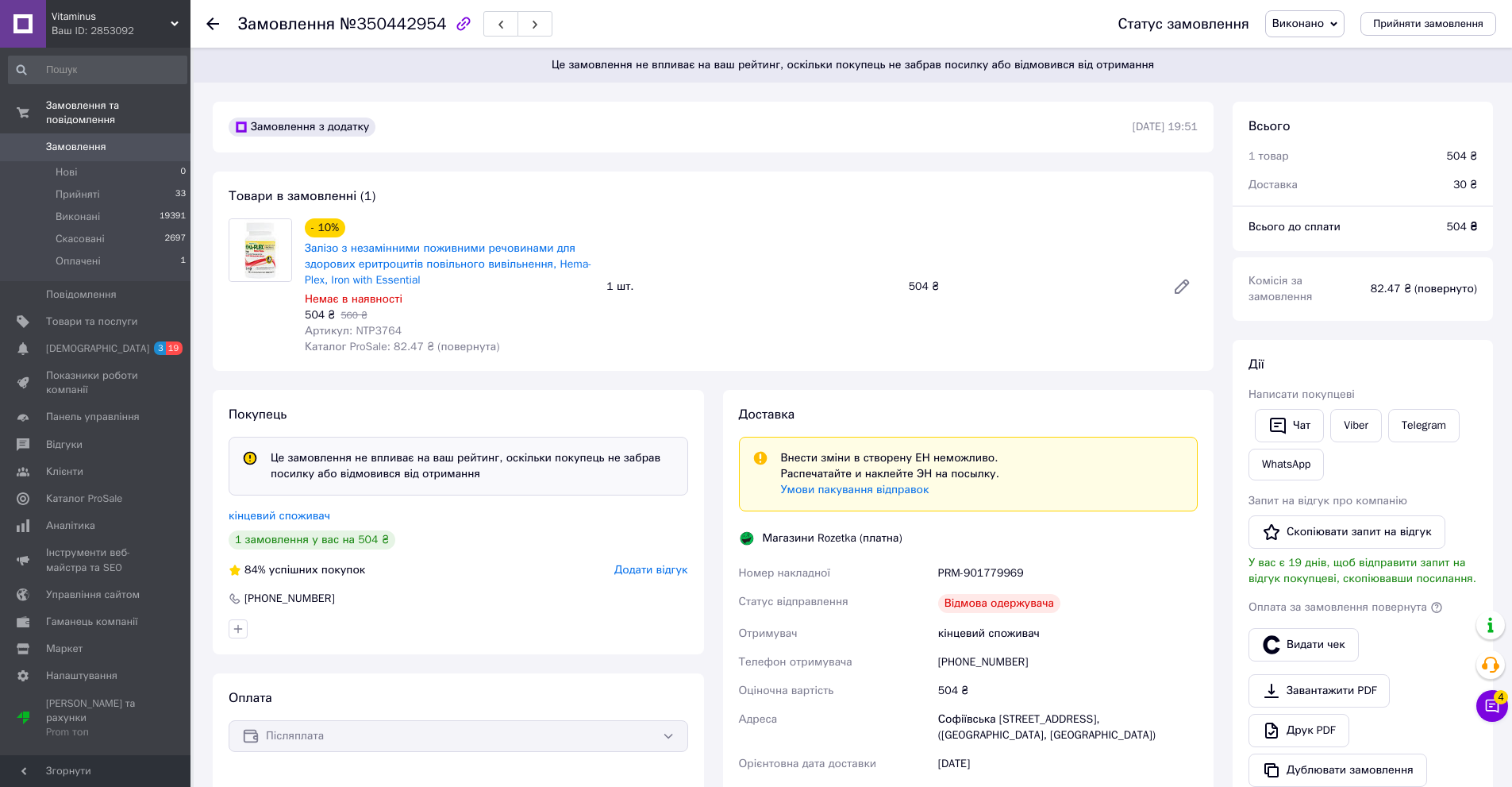 click on "Артикул: NTP3764" at bounding box center (353, 330) 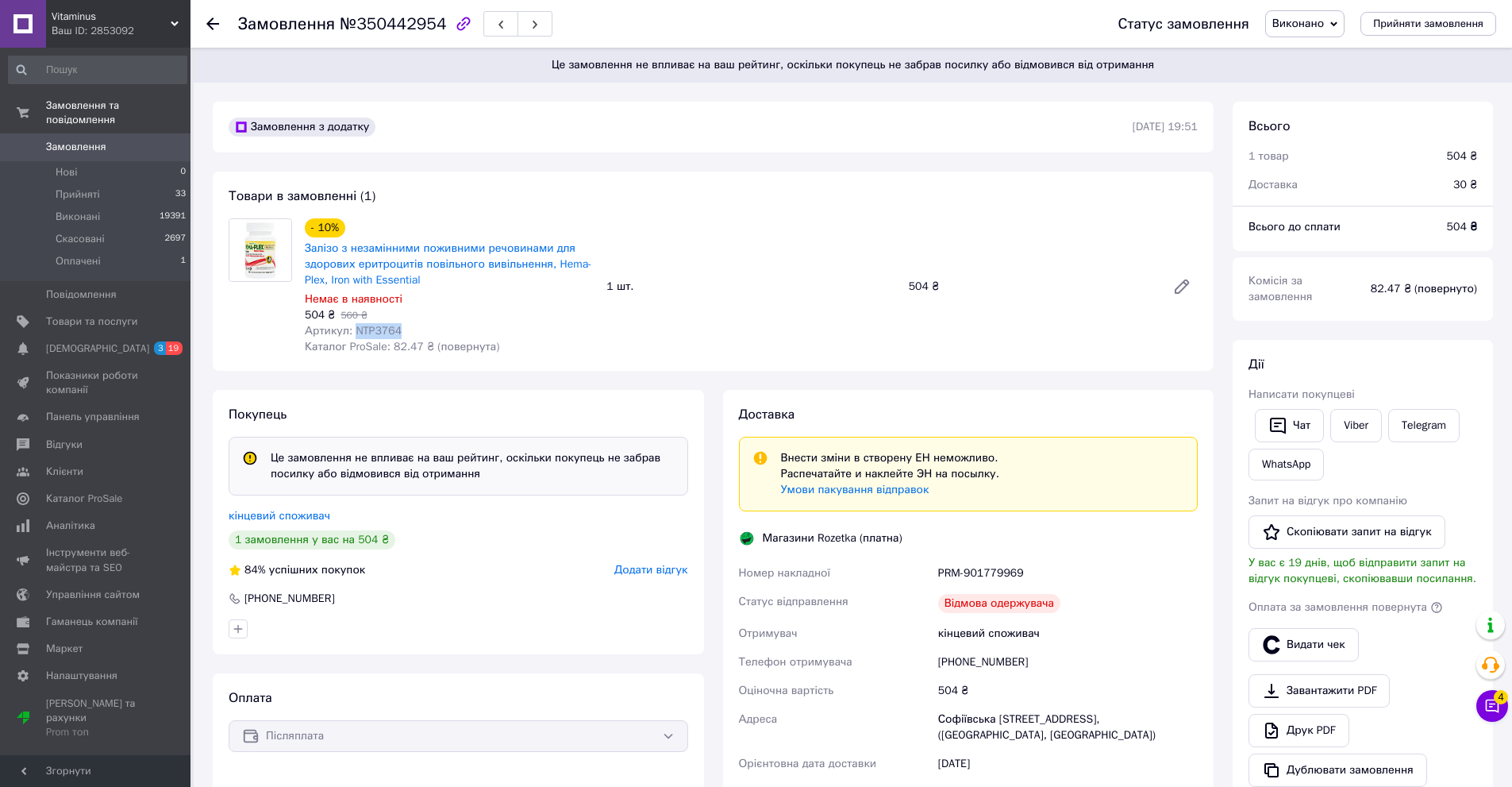 click on "Артикул: NTP3764" at bounding box center [353, 330] 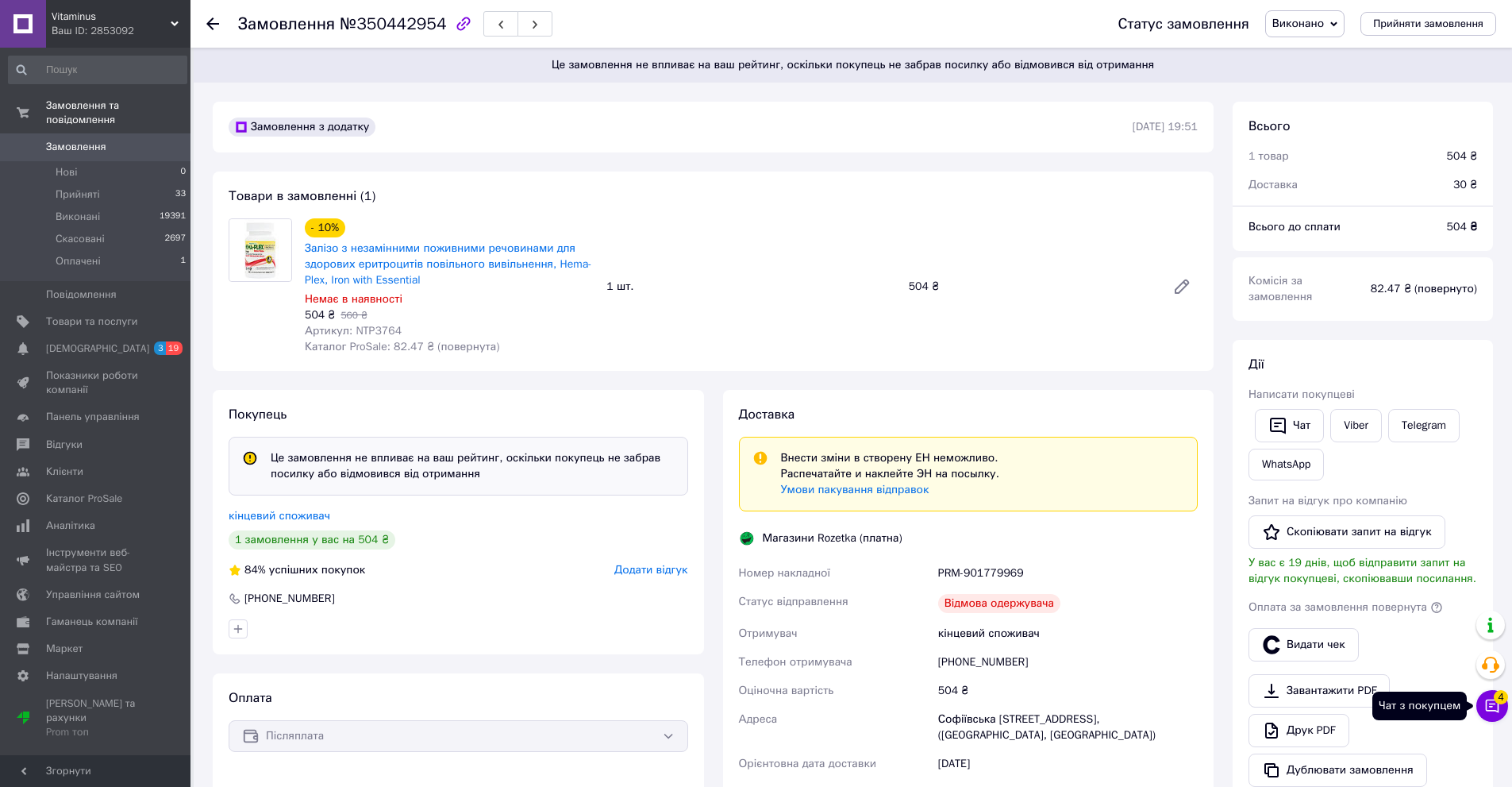 click 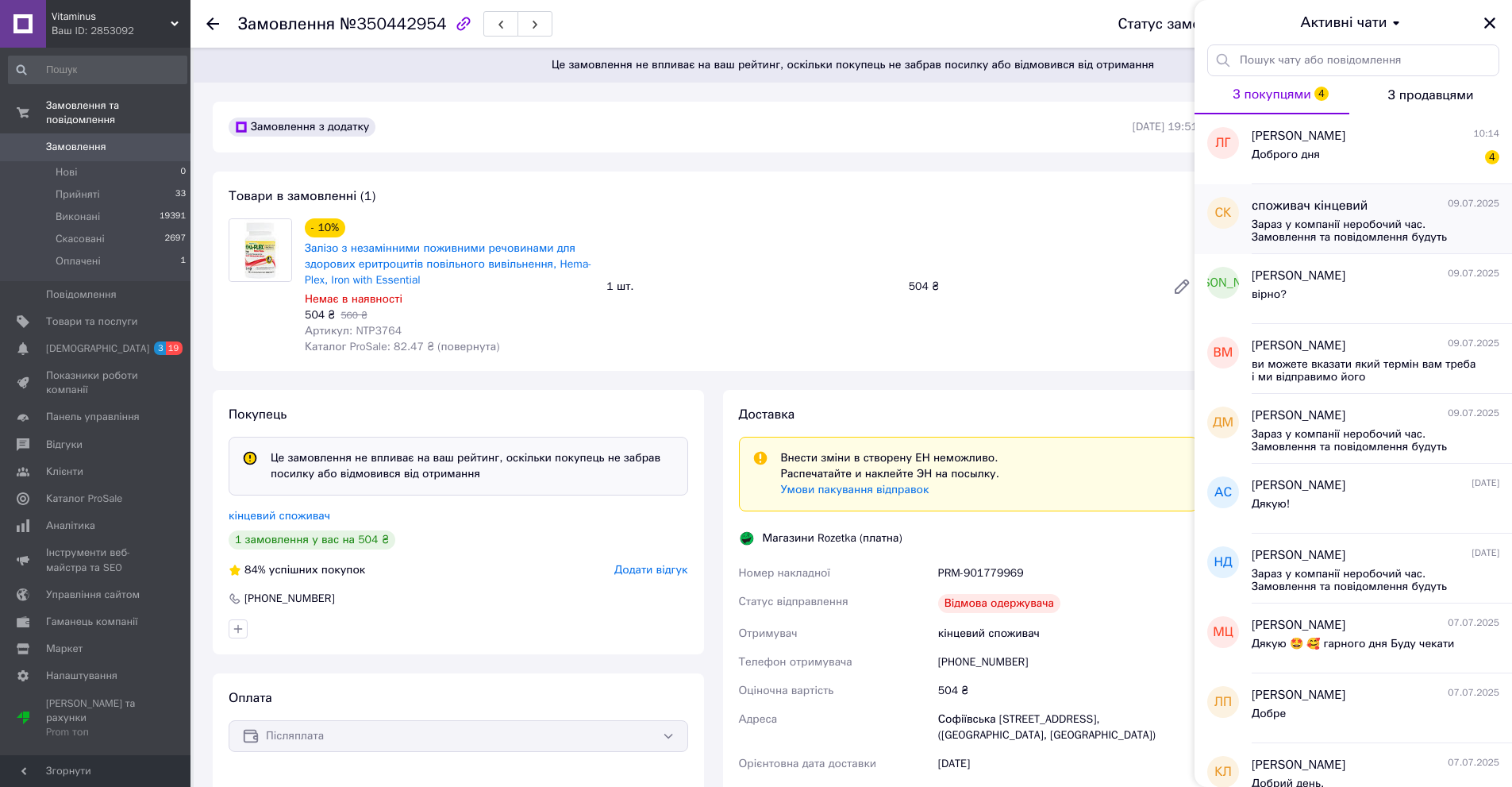 click on "Зараз у компанії неробочий час. Замовлення та повідомлення будуть оброблені з 09:30 найближчого робочого дня (завтра, 10.07)" at bounding box center [1364, 231] 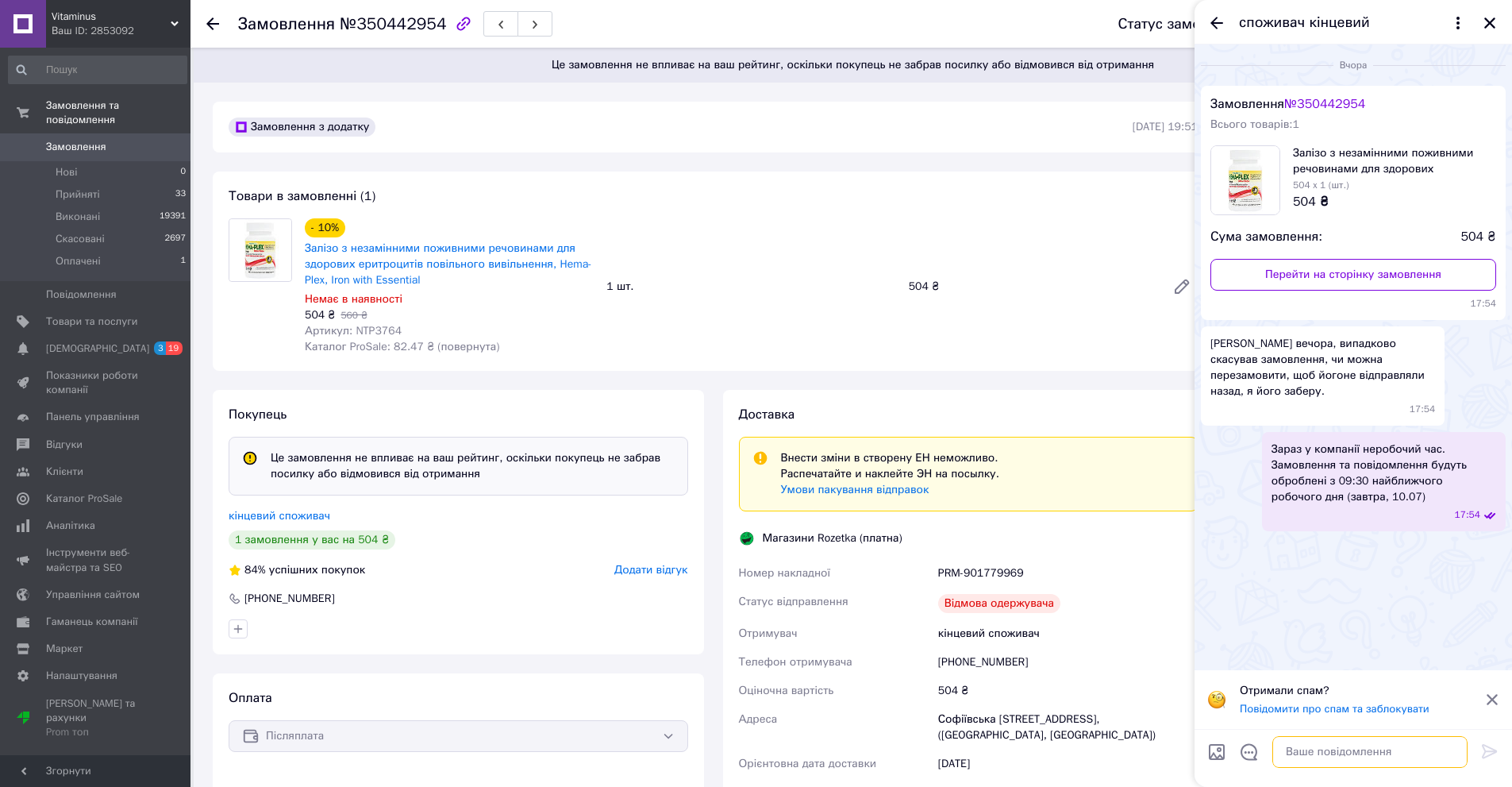 click at bounding box center [1370, 752] 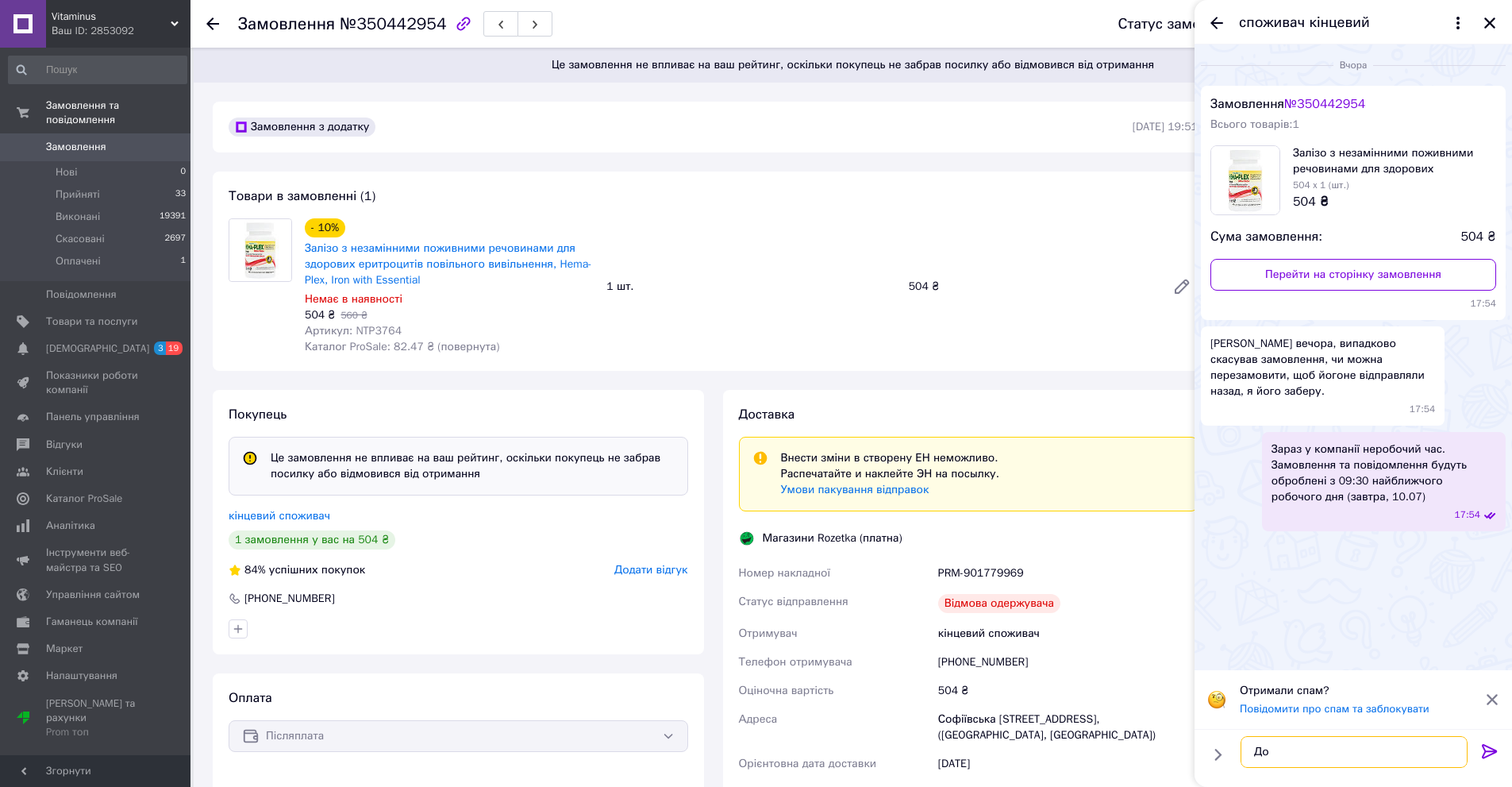 type on "Д" 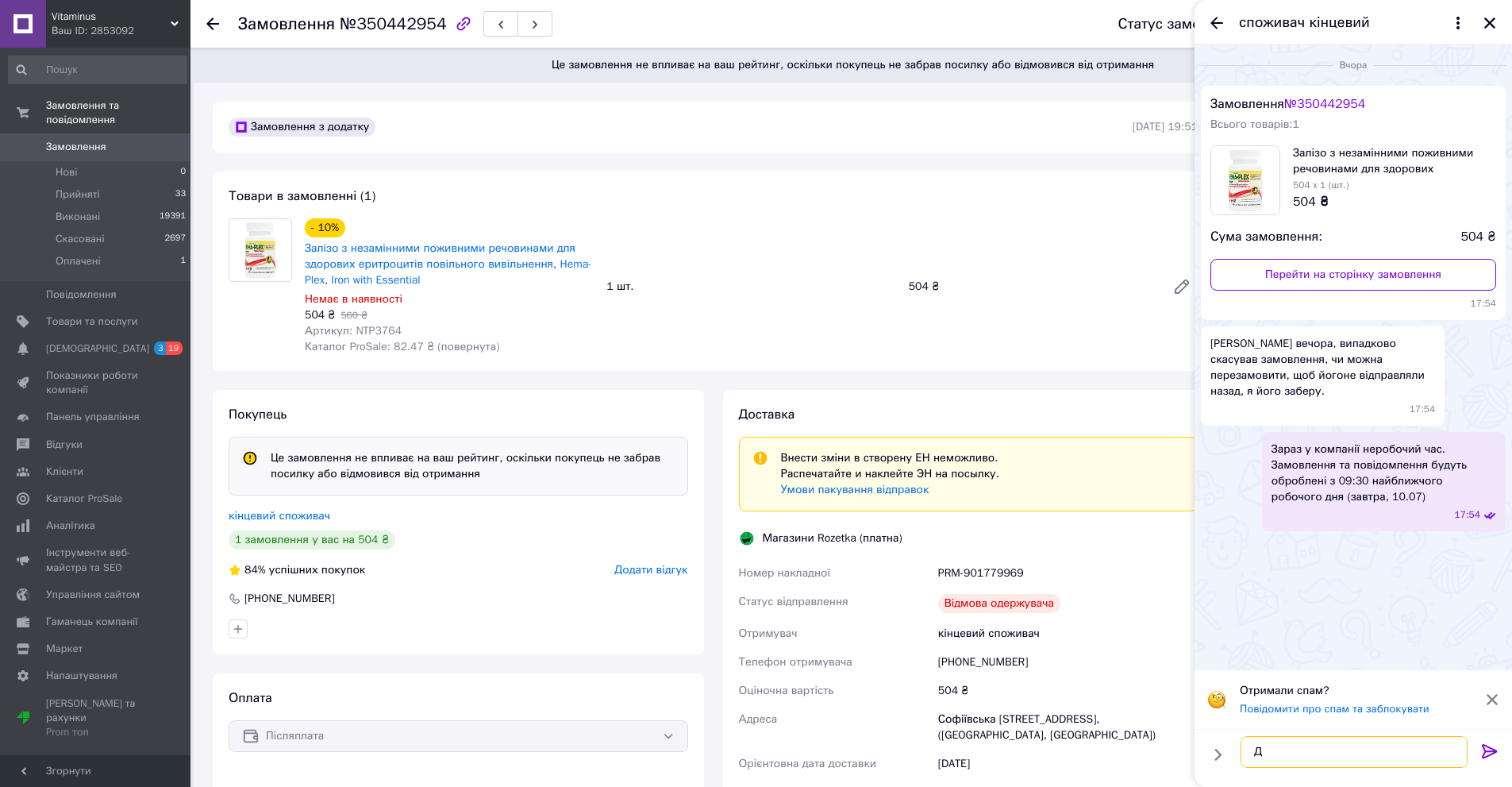 type 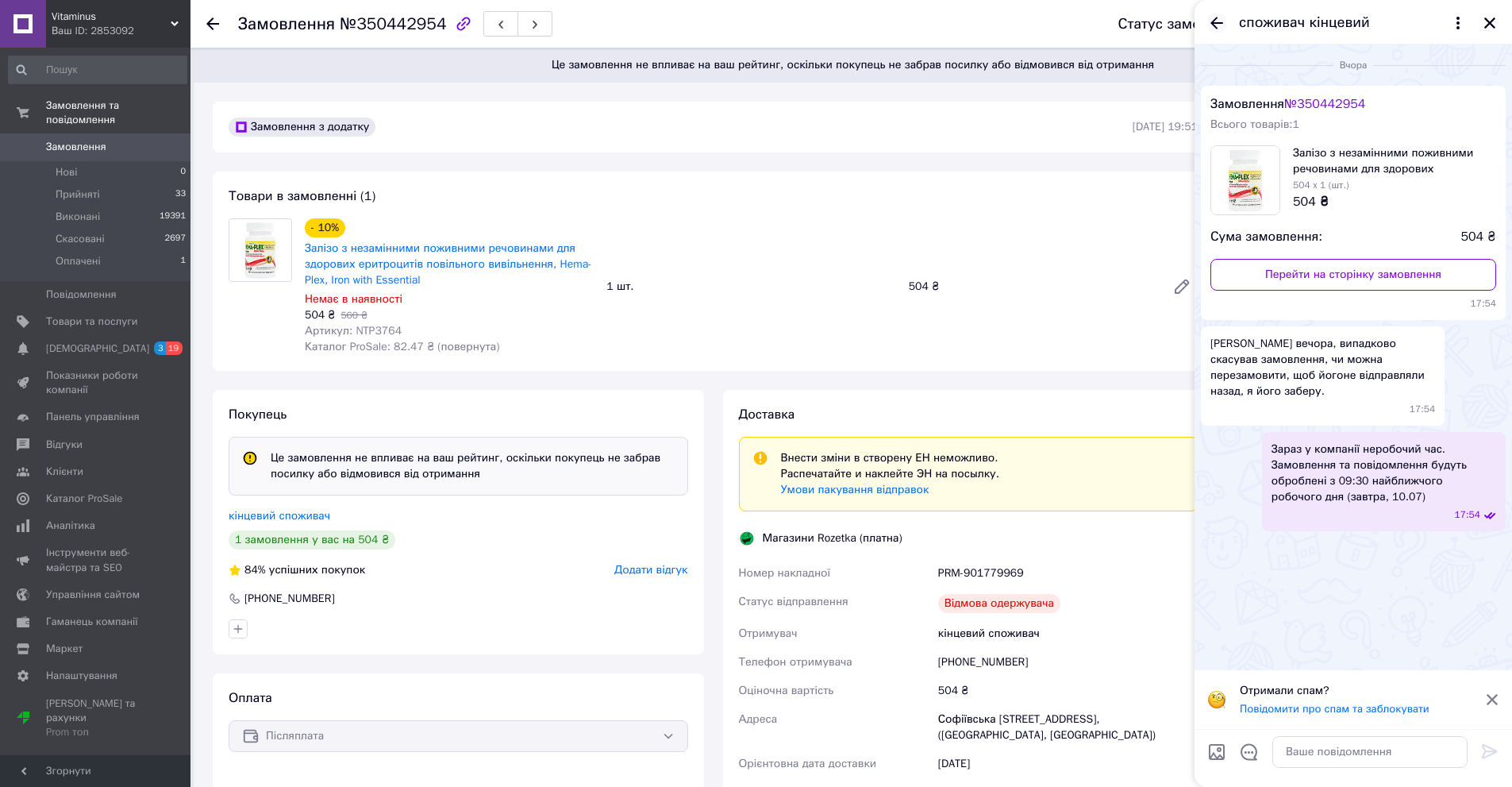 click 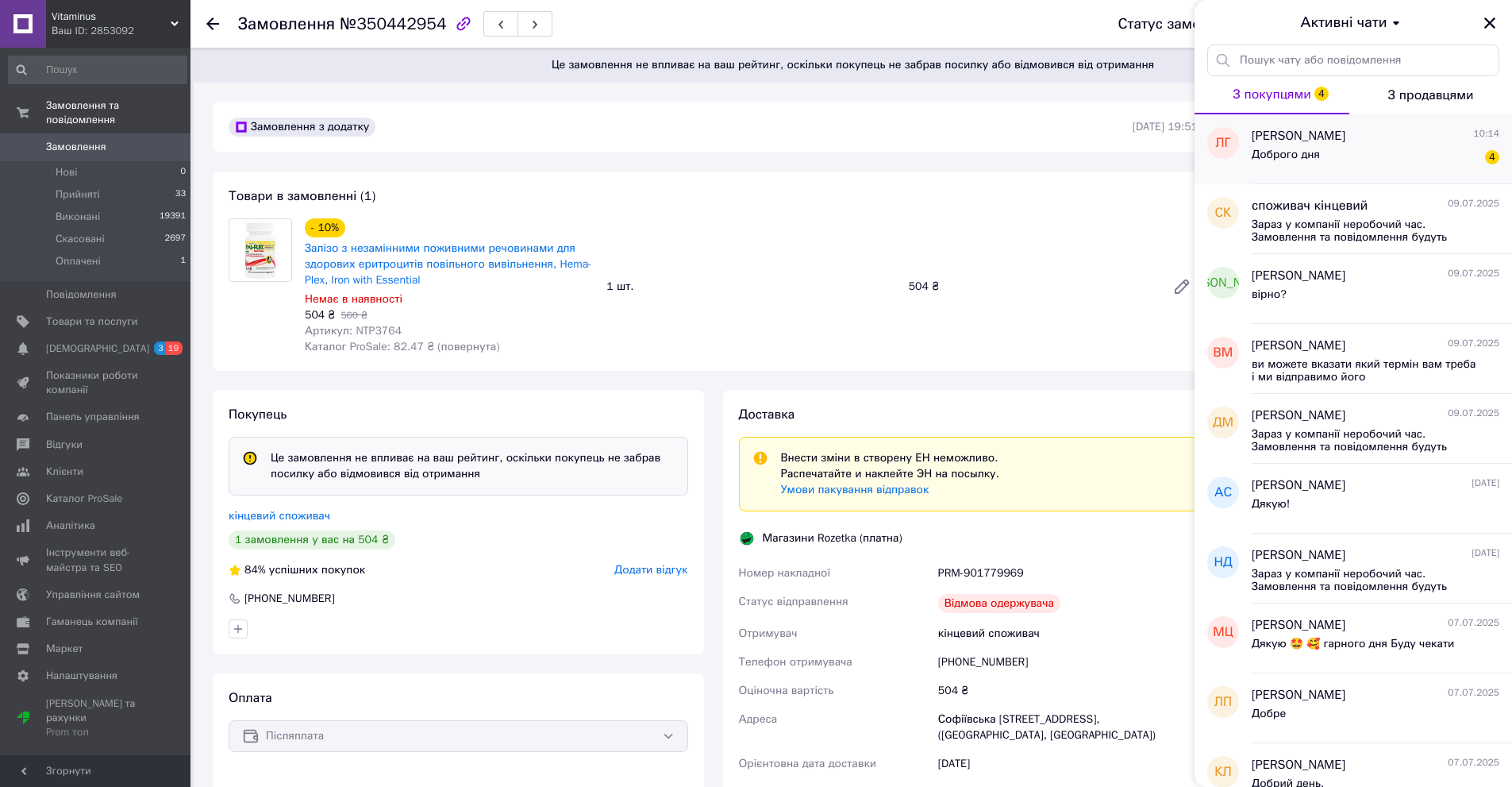 click on "Доброго дня 4" at bounding box center [1375, 158] 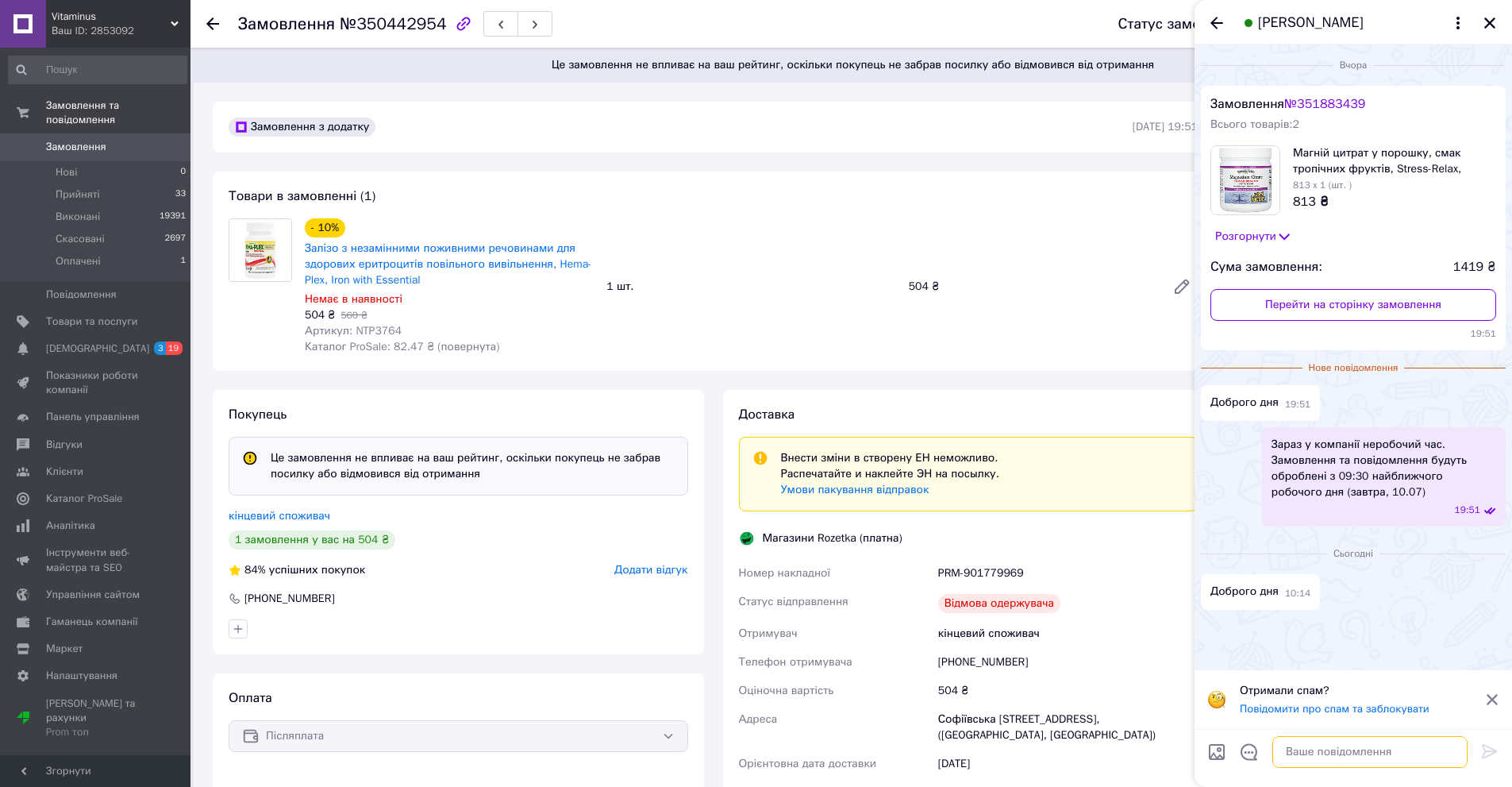 click at bounding box center (1370, 752) 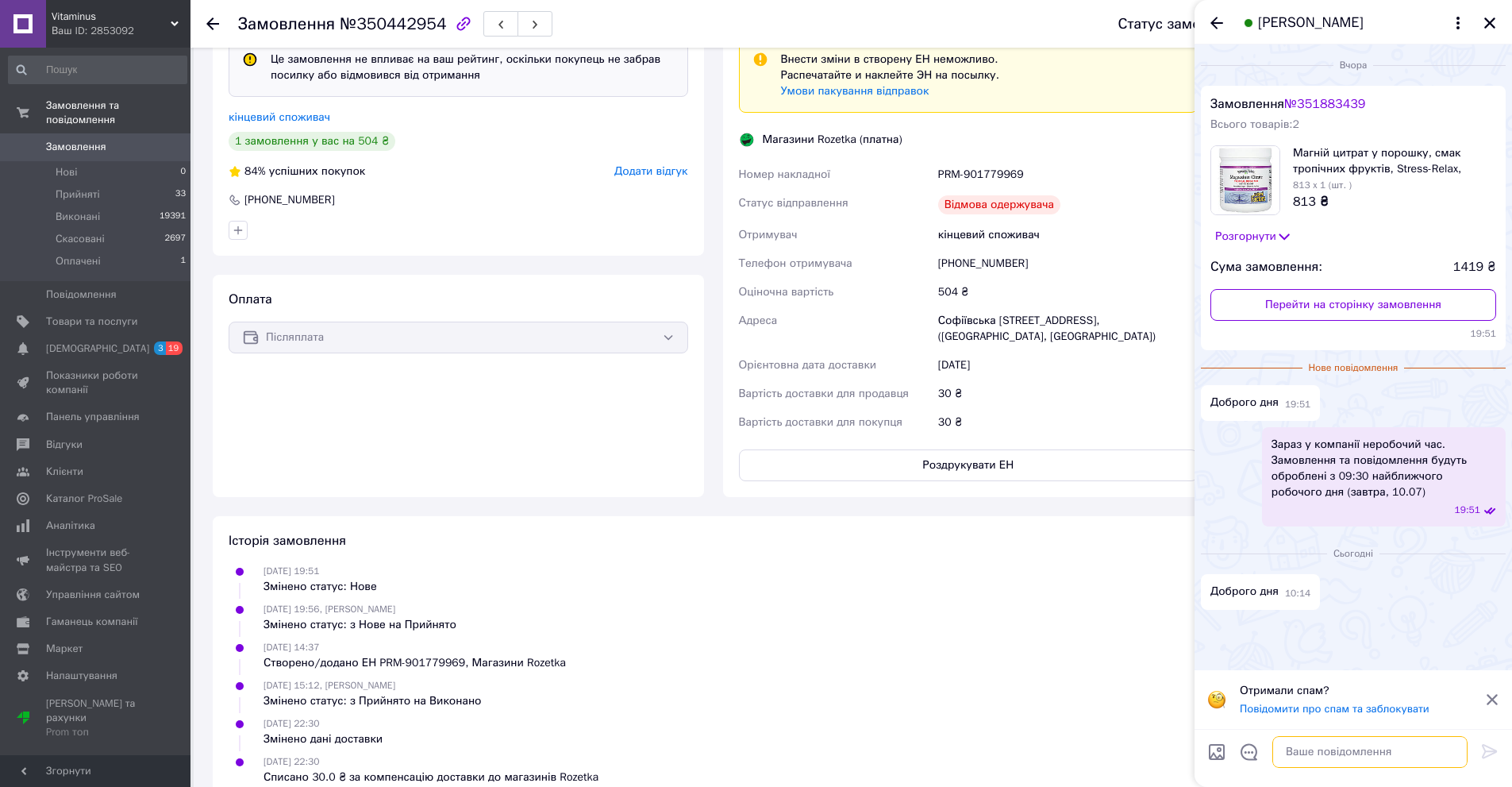 scroll, scrollTop: 432, scrollLeft: 0, axis: vertical 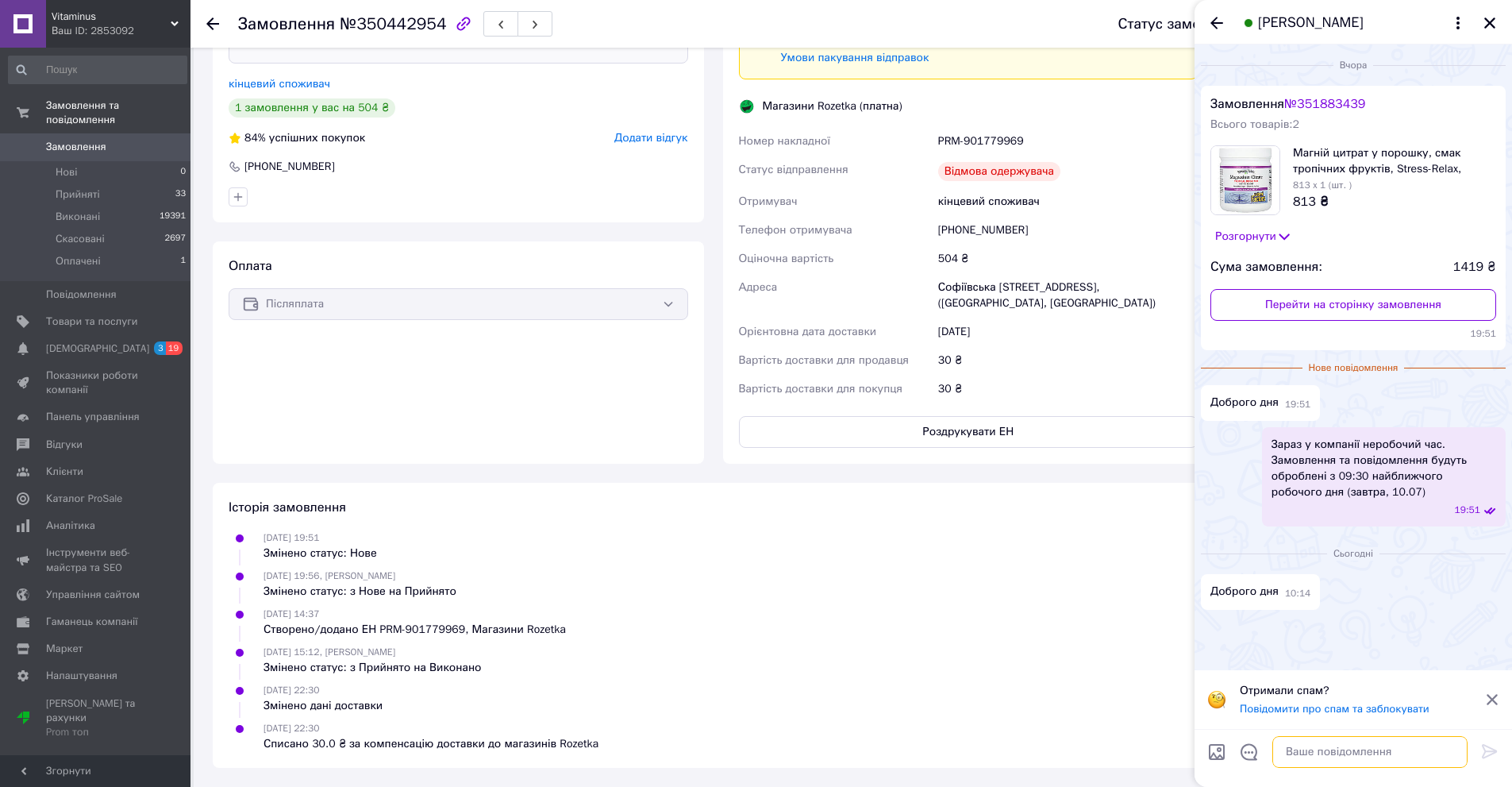 click at bounding box center [1370, 752] 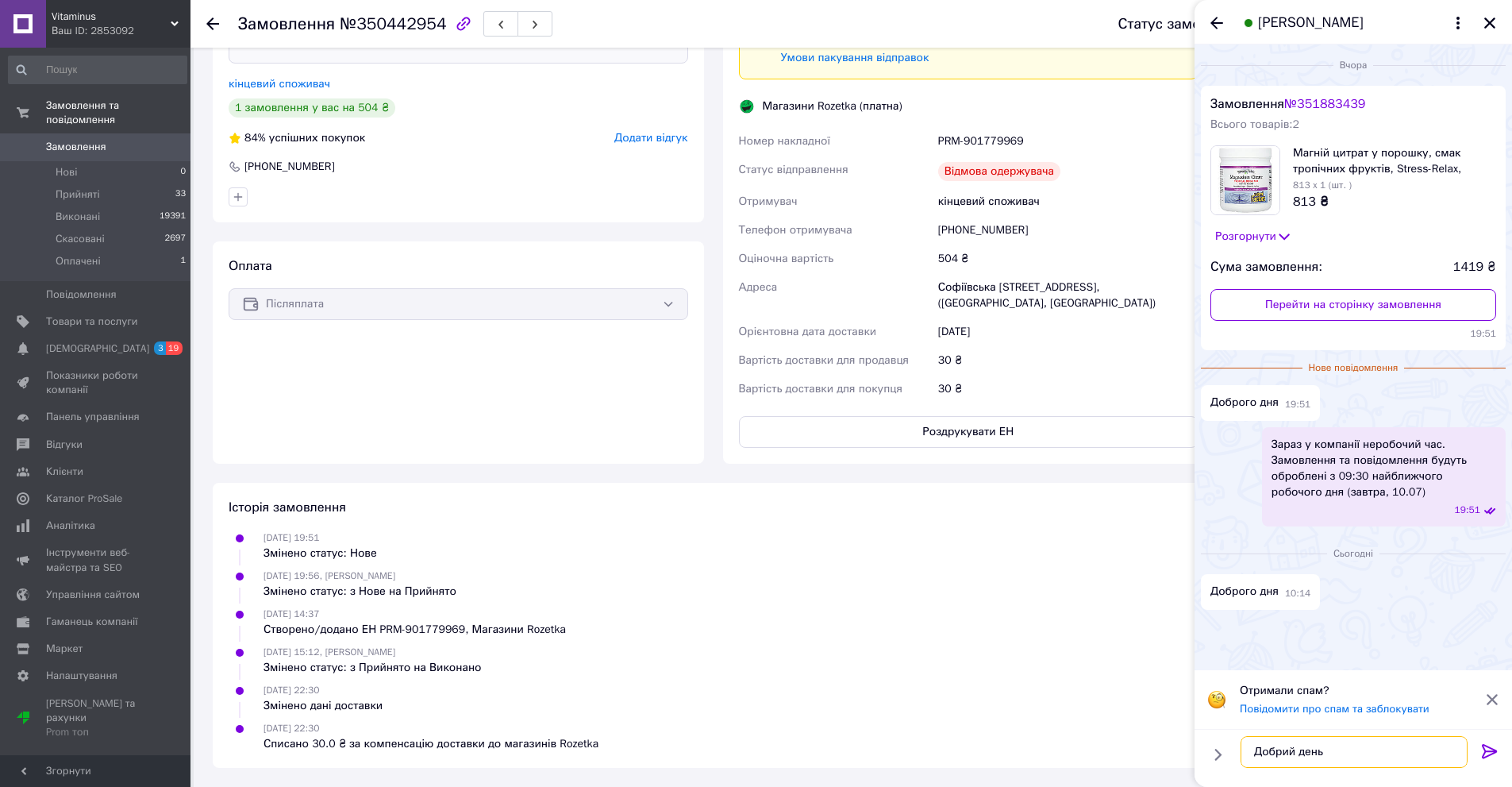 type on "Добрий день." 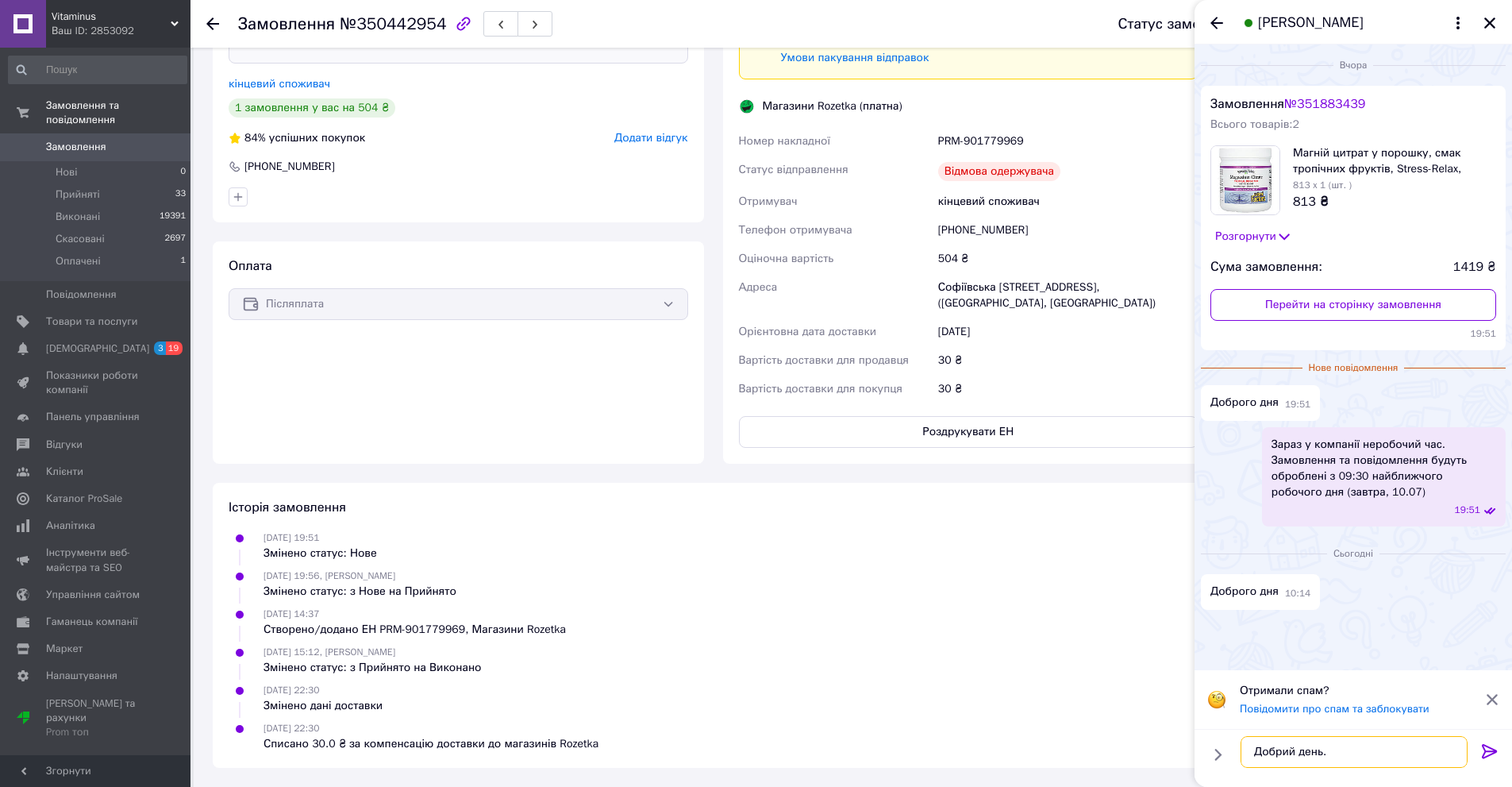 type 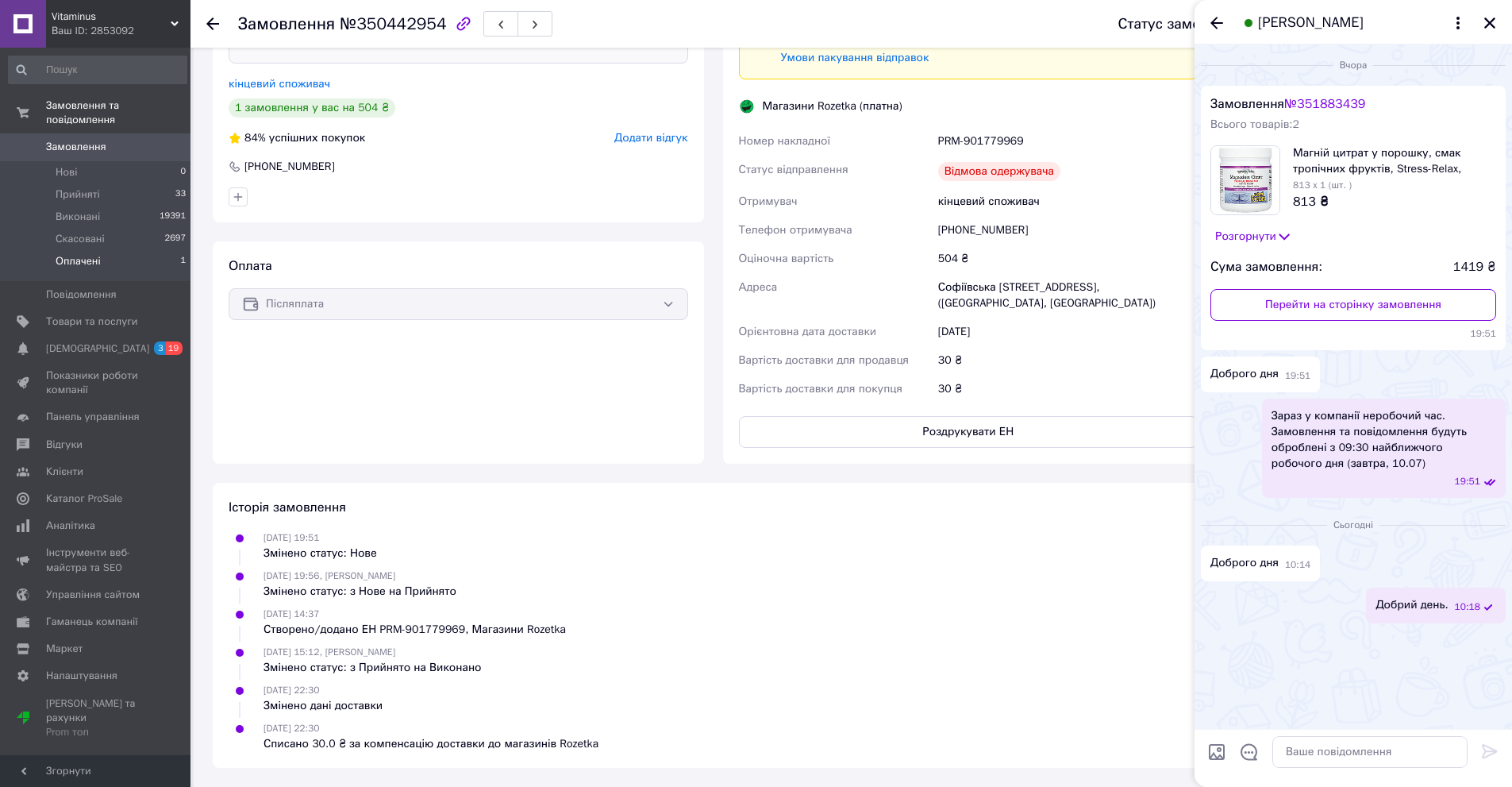 click on "Оплачені" at bounding box center [78, 261] 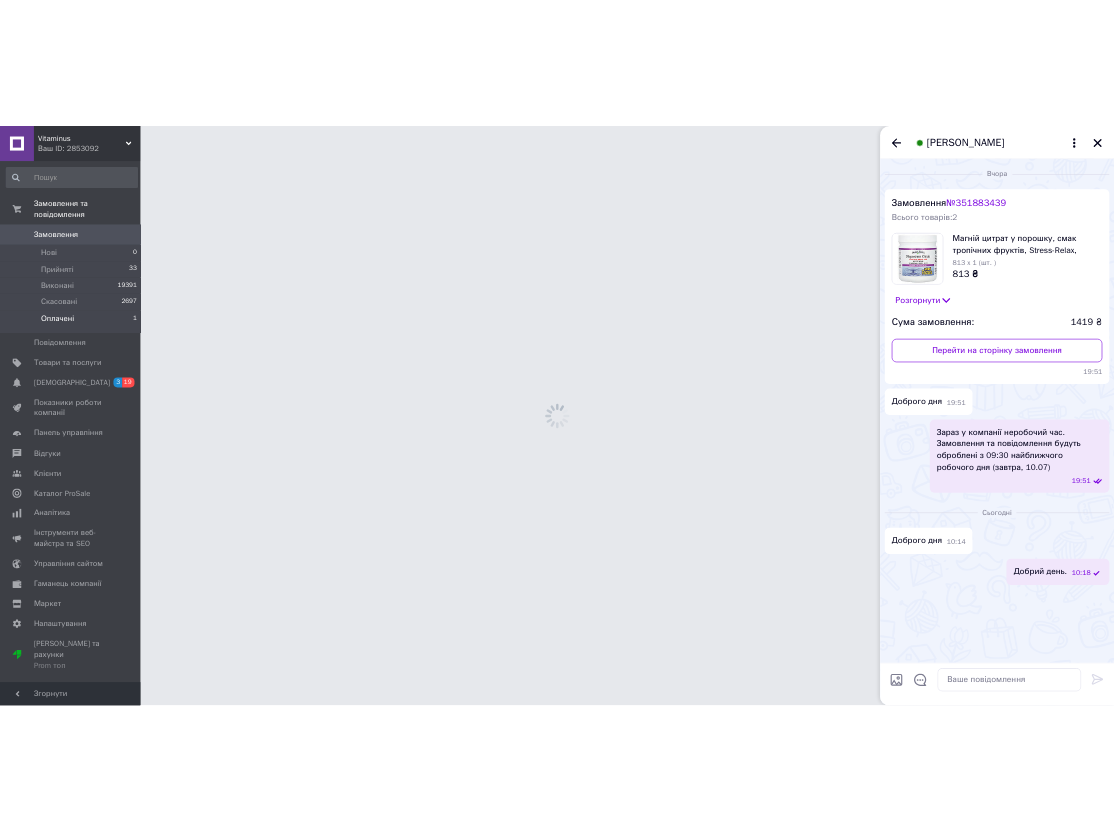 scroll, scrollTop: 0, scrollLeft: 0, axis: both 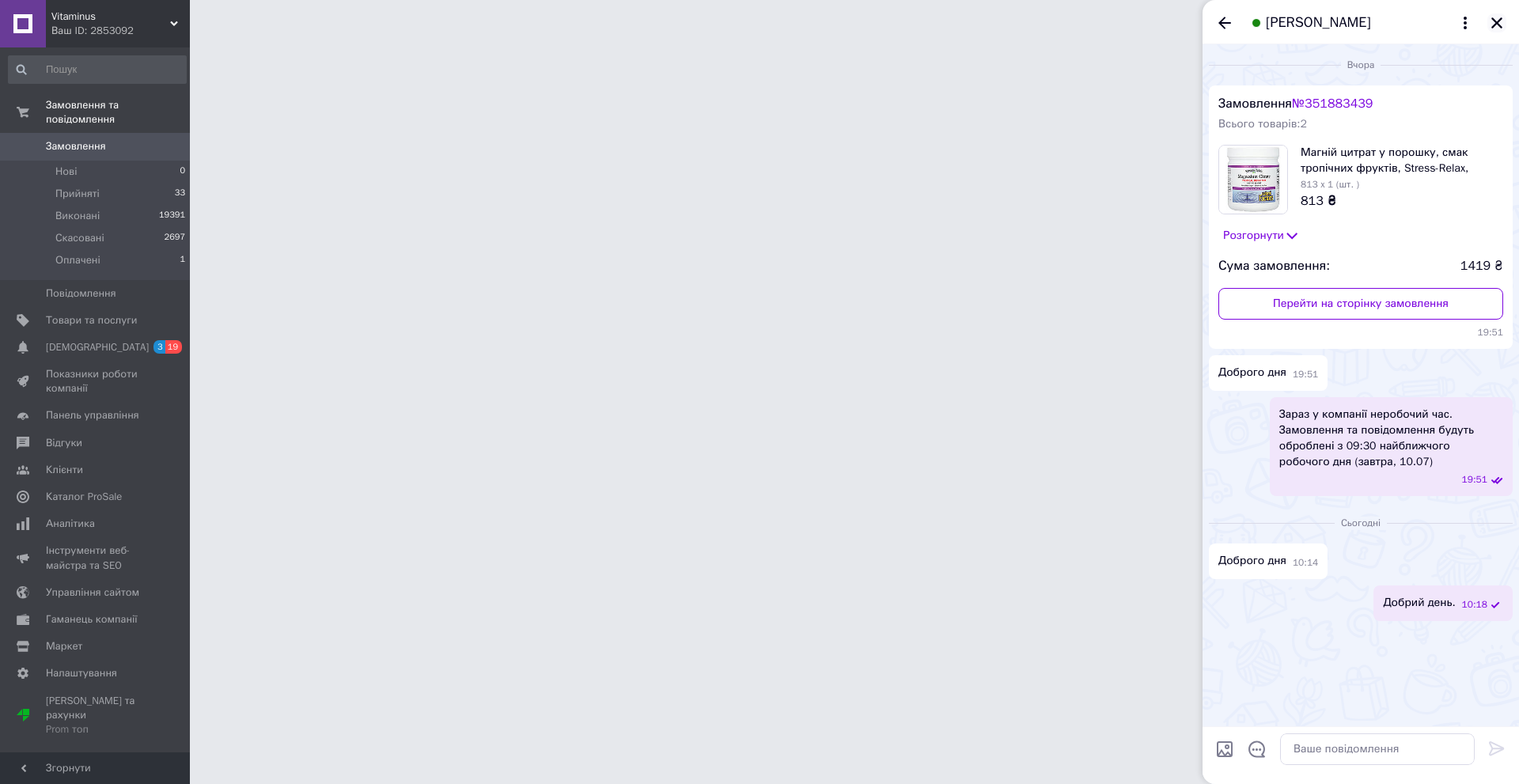click 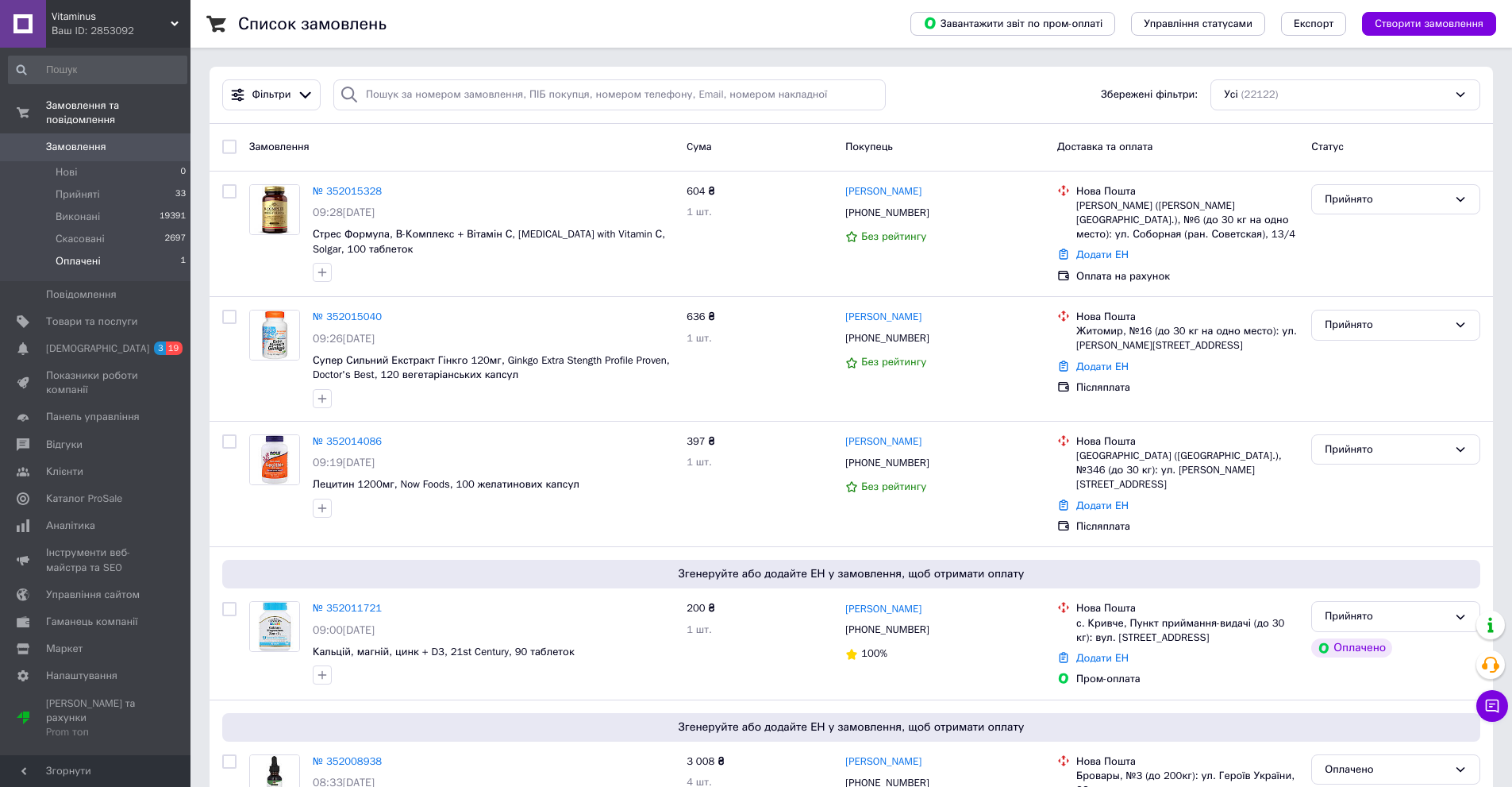 click on "Оплачені" at bounding box center [78, 261] 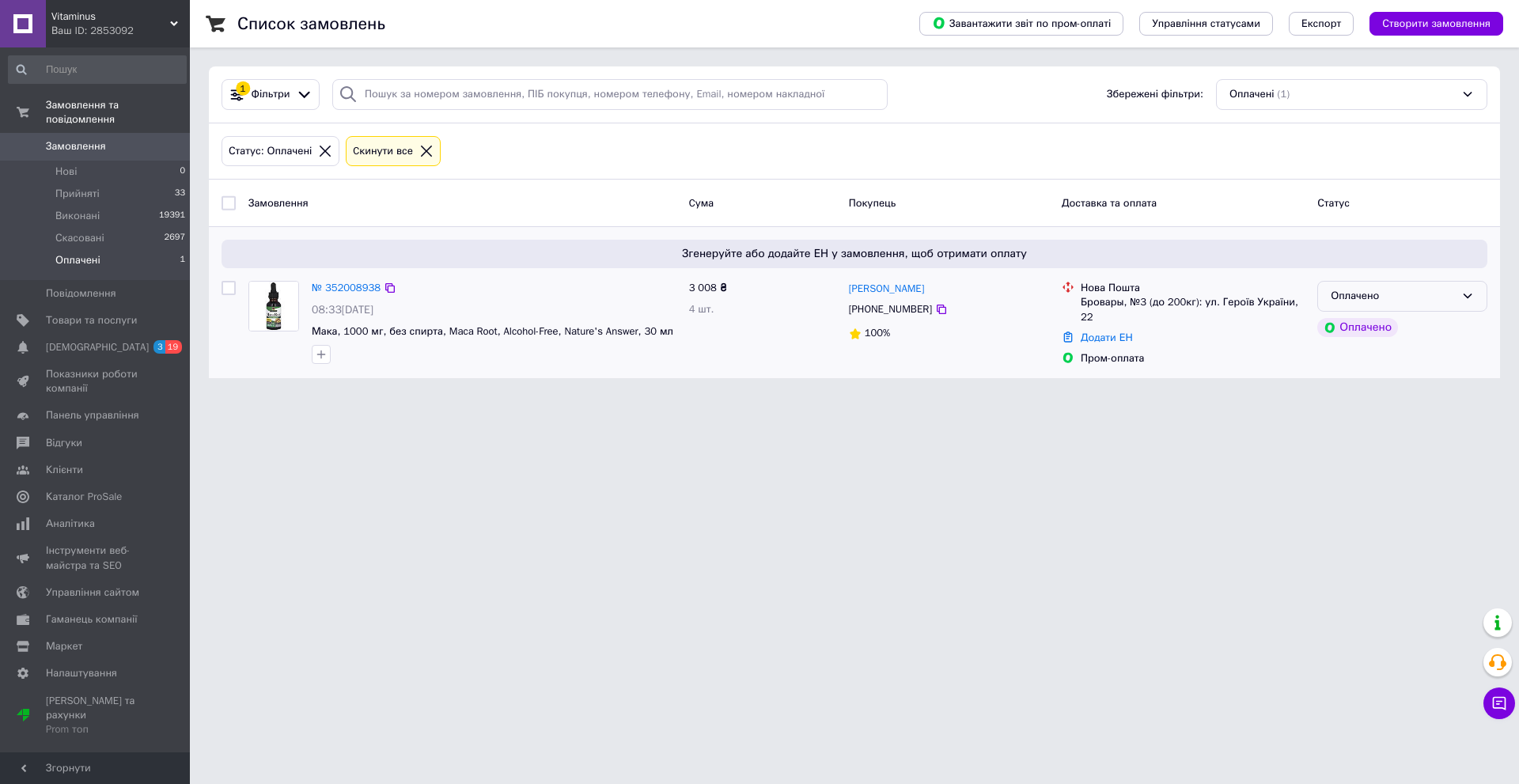 click on "Оплачено" at bounding box center (1392, 296) 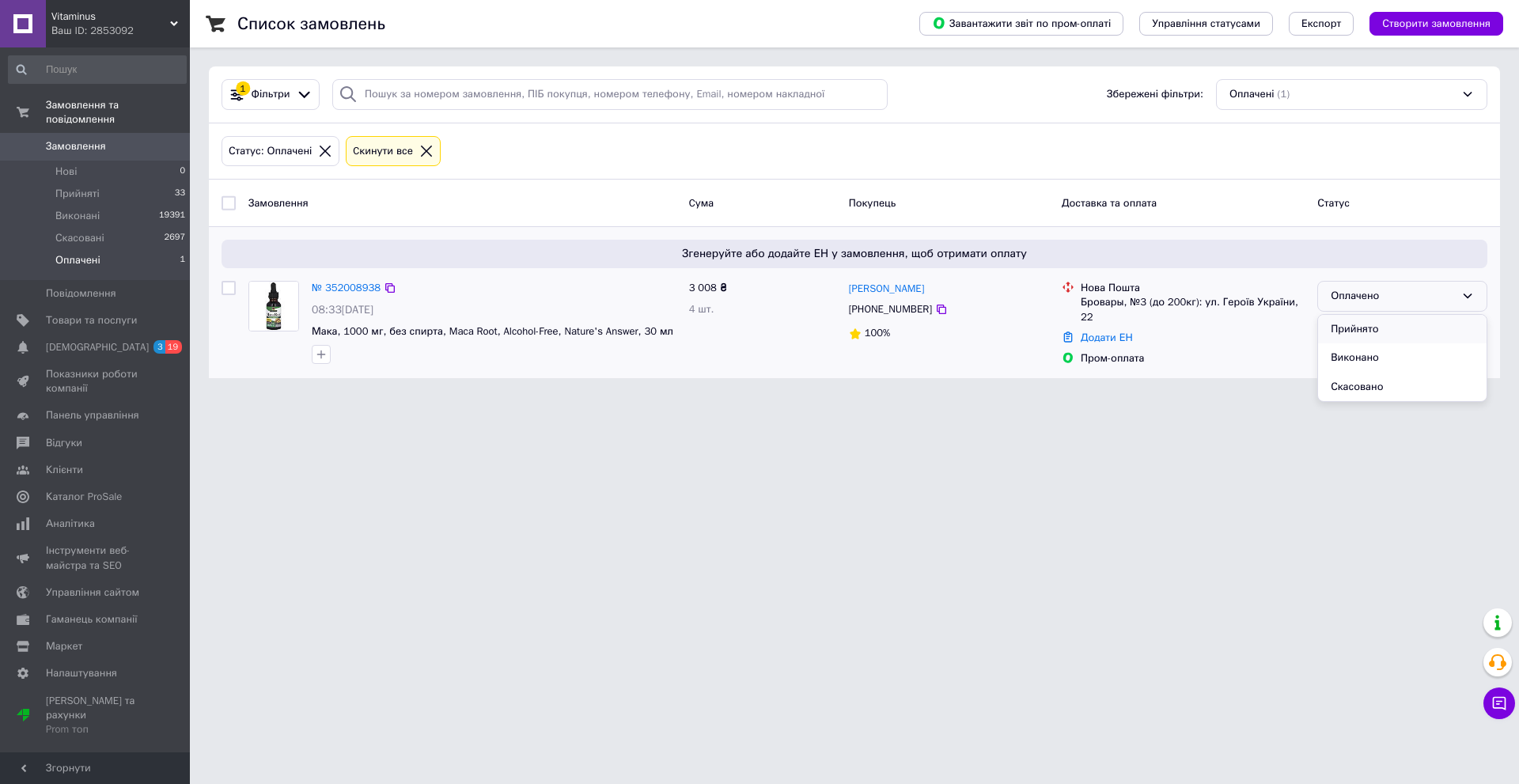 click on "Прийнято" at bounding box center (1402, 329) 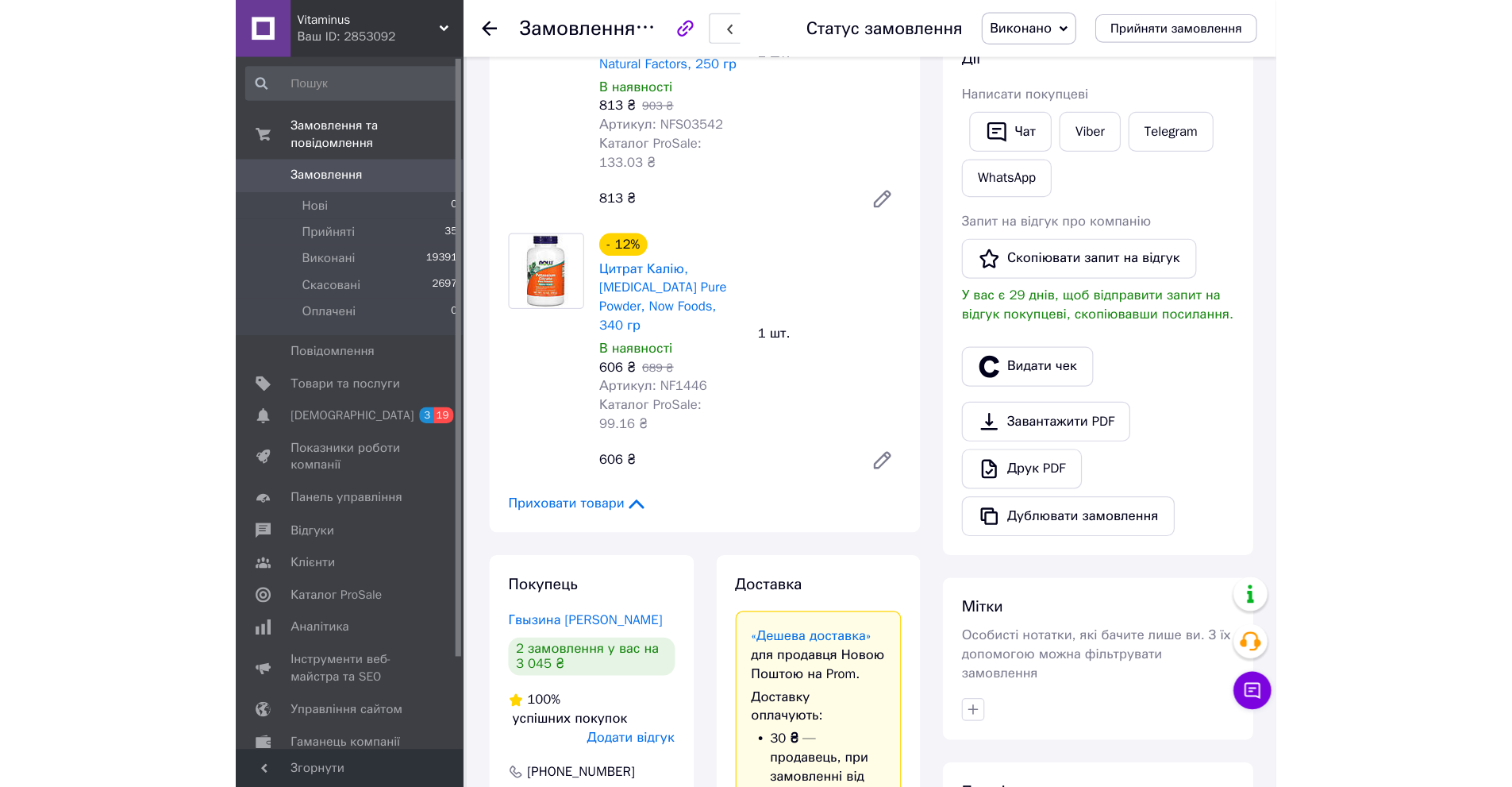 scroll, scrollTop: 397, scrollLeft: 0, axis: vertical 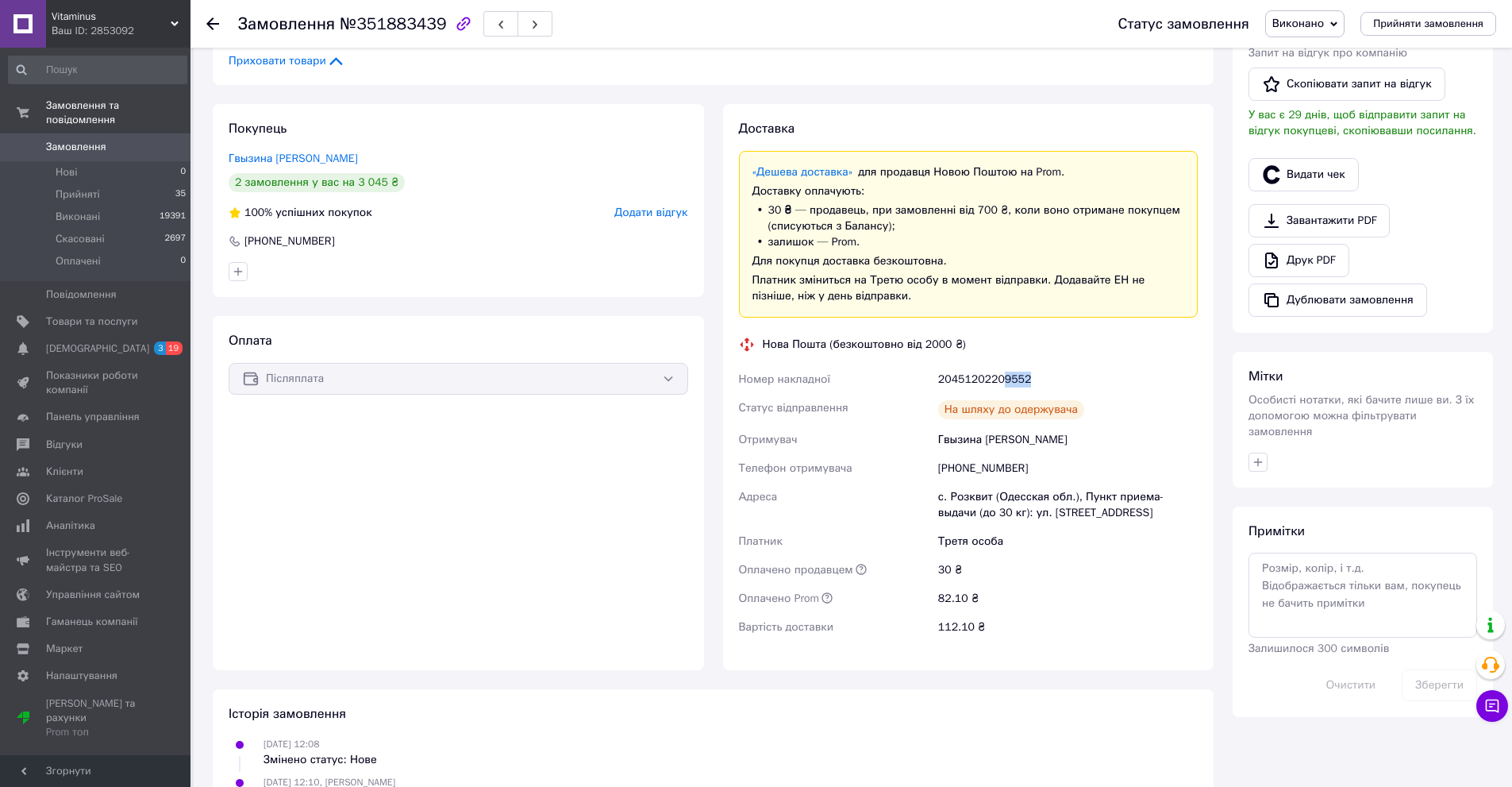 drag, startPoint x: 1002, startPoint y: 381, endPoint x: 1020, endPoint y: 383, distance: 18.11077 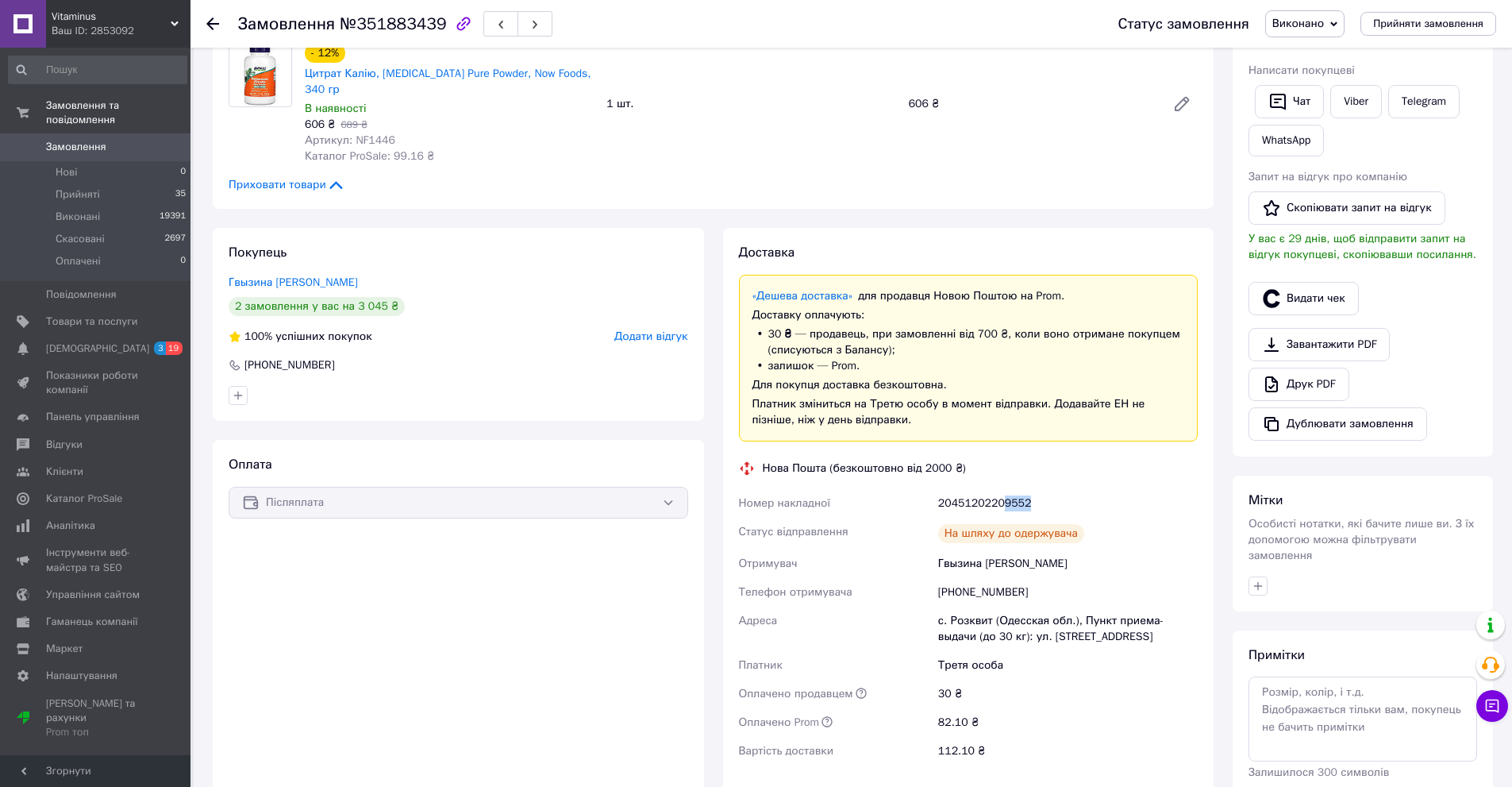 scroll, scrollTop: 397, scrollLeft: 0, axis: vertical 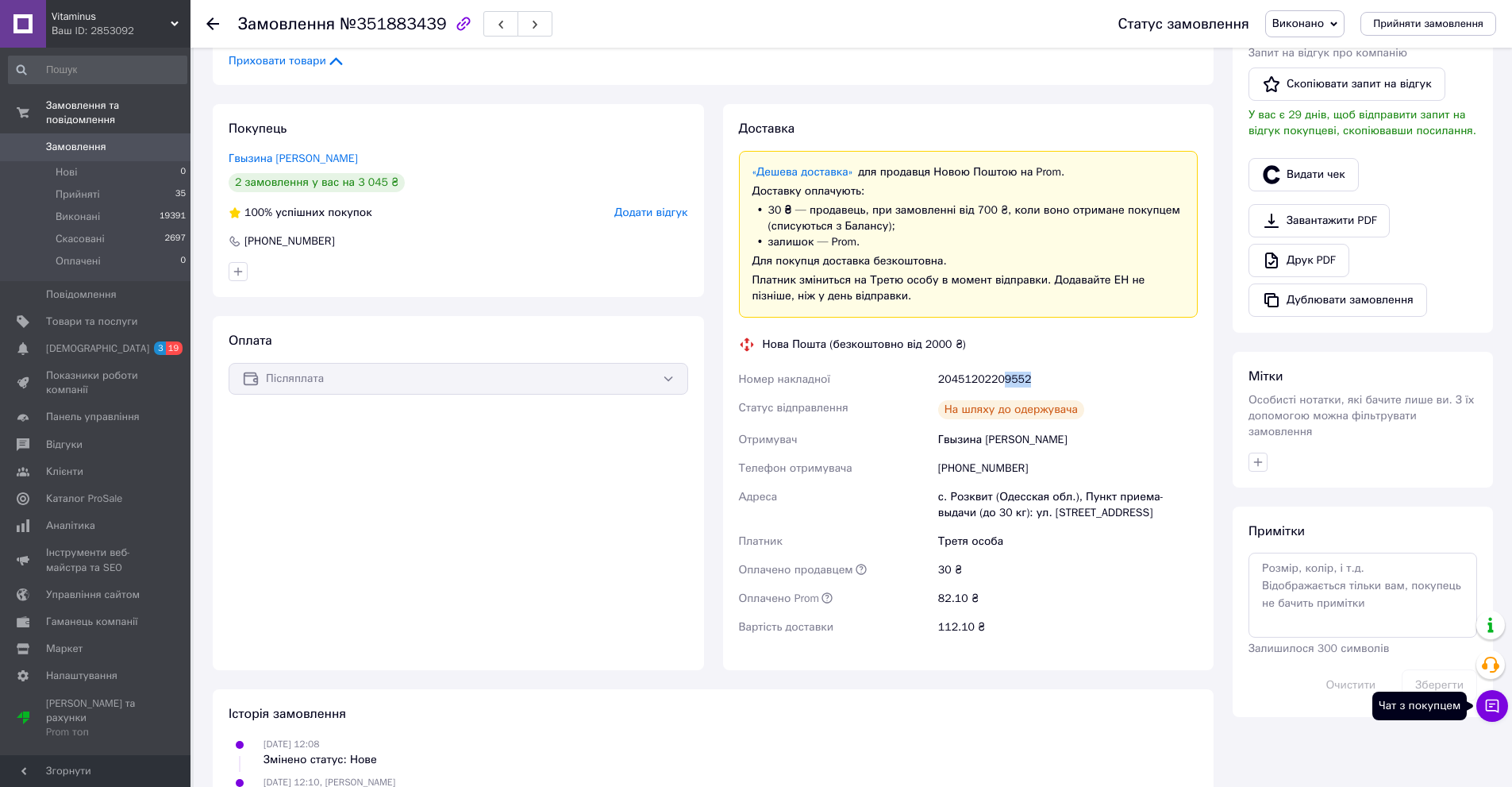 click 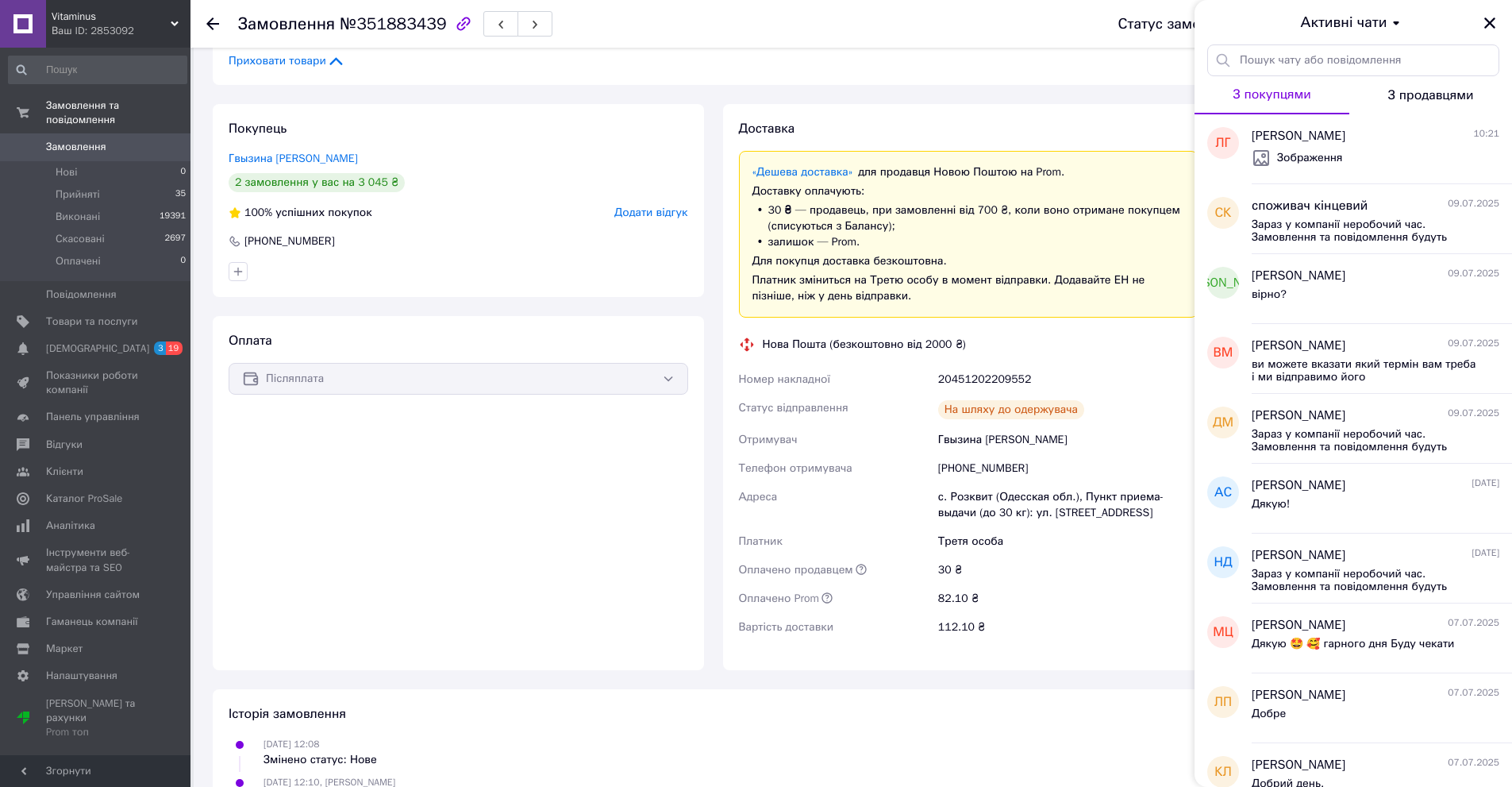 click on "Гвызина Лилия" at bounding box center (1068, 440) 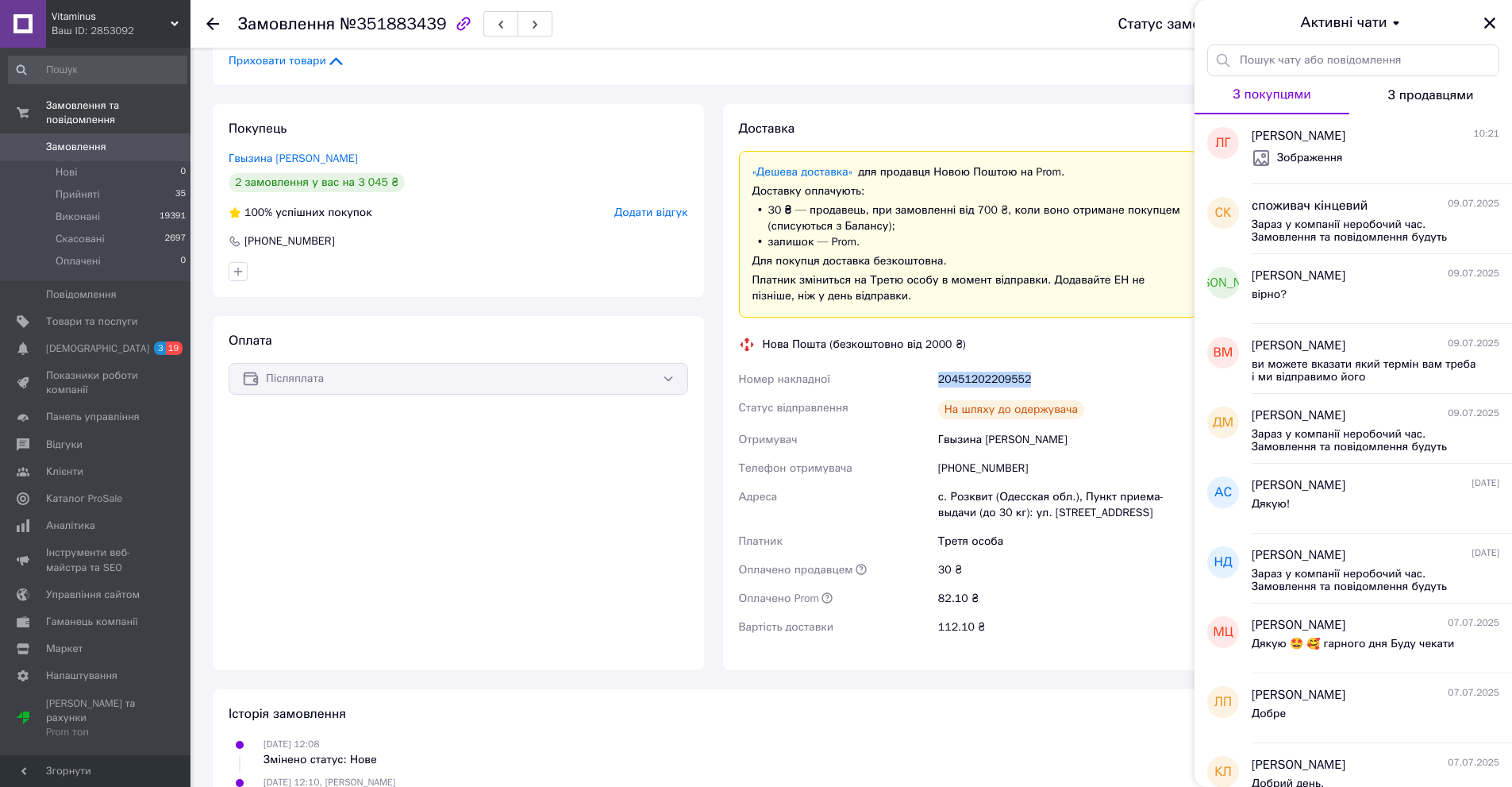 click on "20451202209552" at bounding box center (1068, 380) 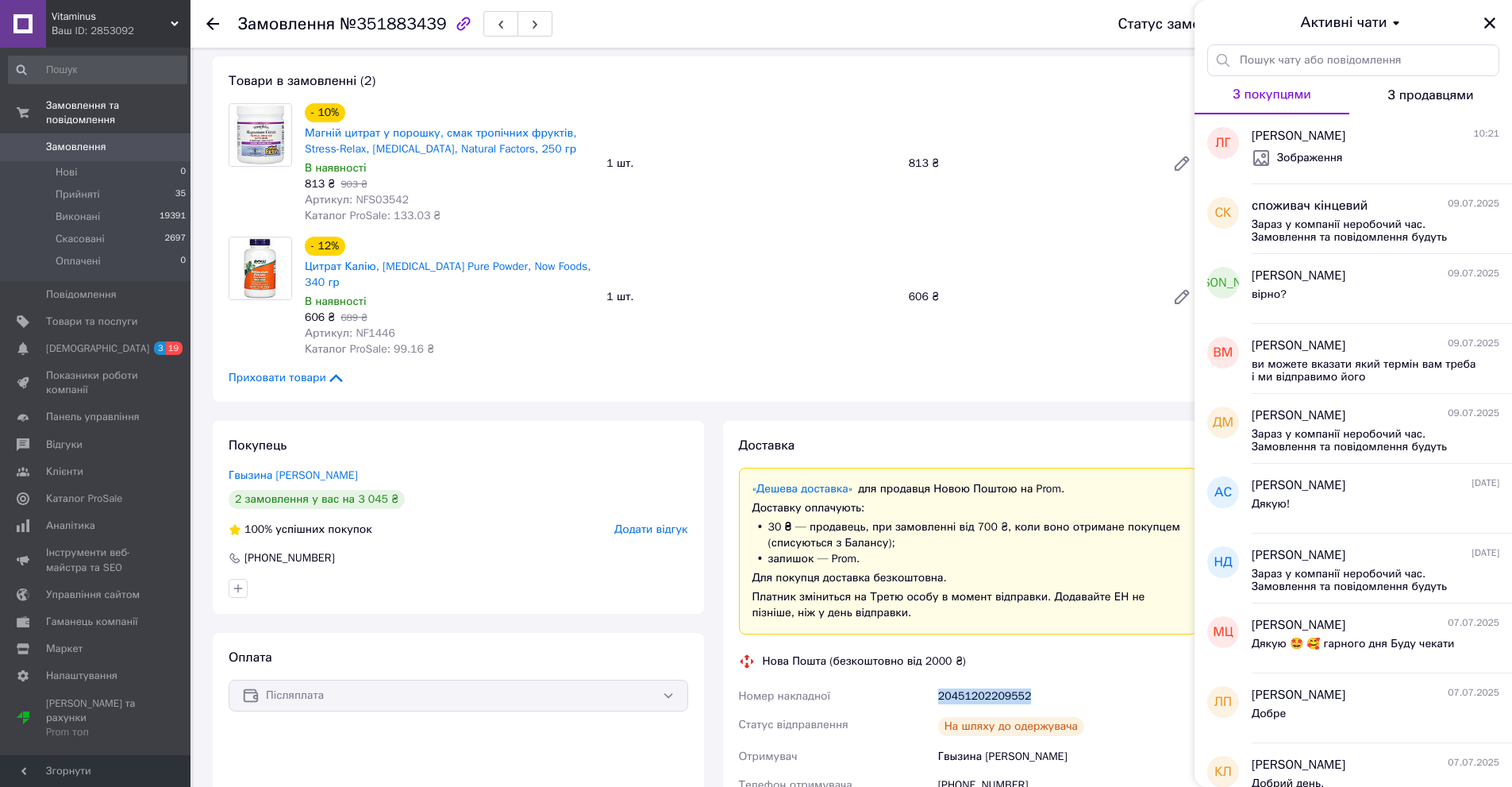 scroll, scrollTop: 0, scrollLeft: 0, axis: both 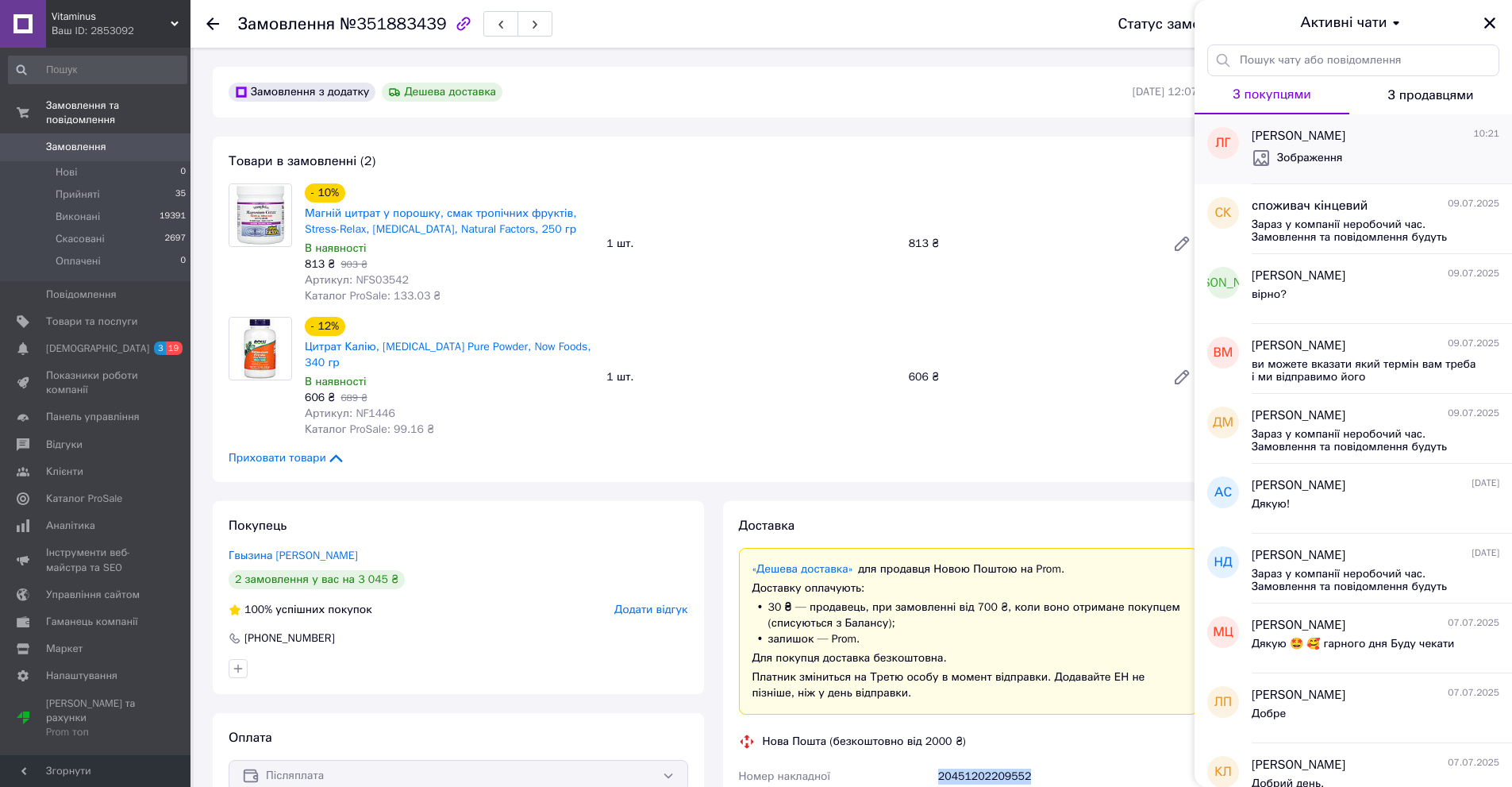 click on "Зображення" at bounding box center [1375, 158] 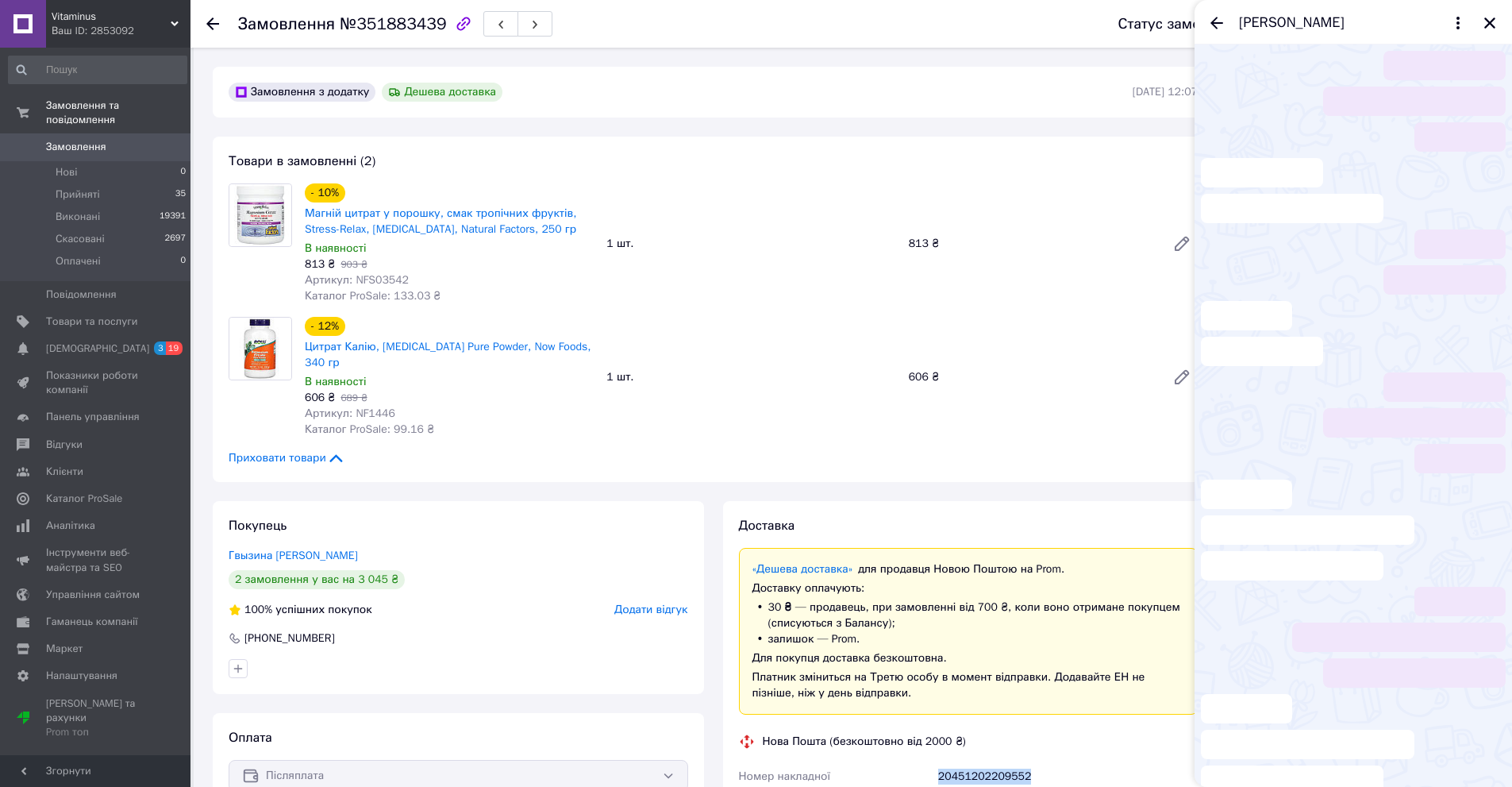 scroll, scrollTop: 284, scrollLeft: 0, axis: vertical 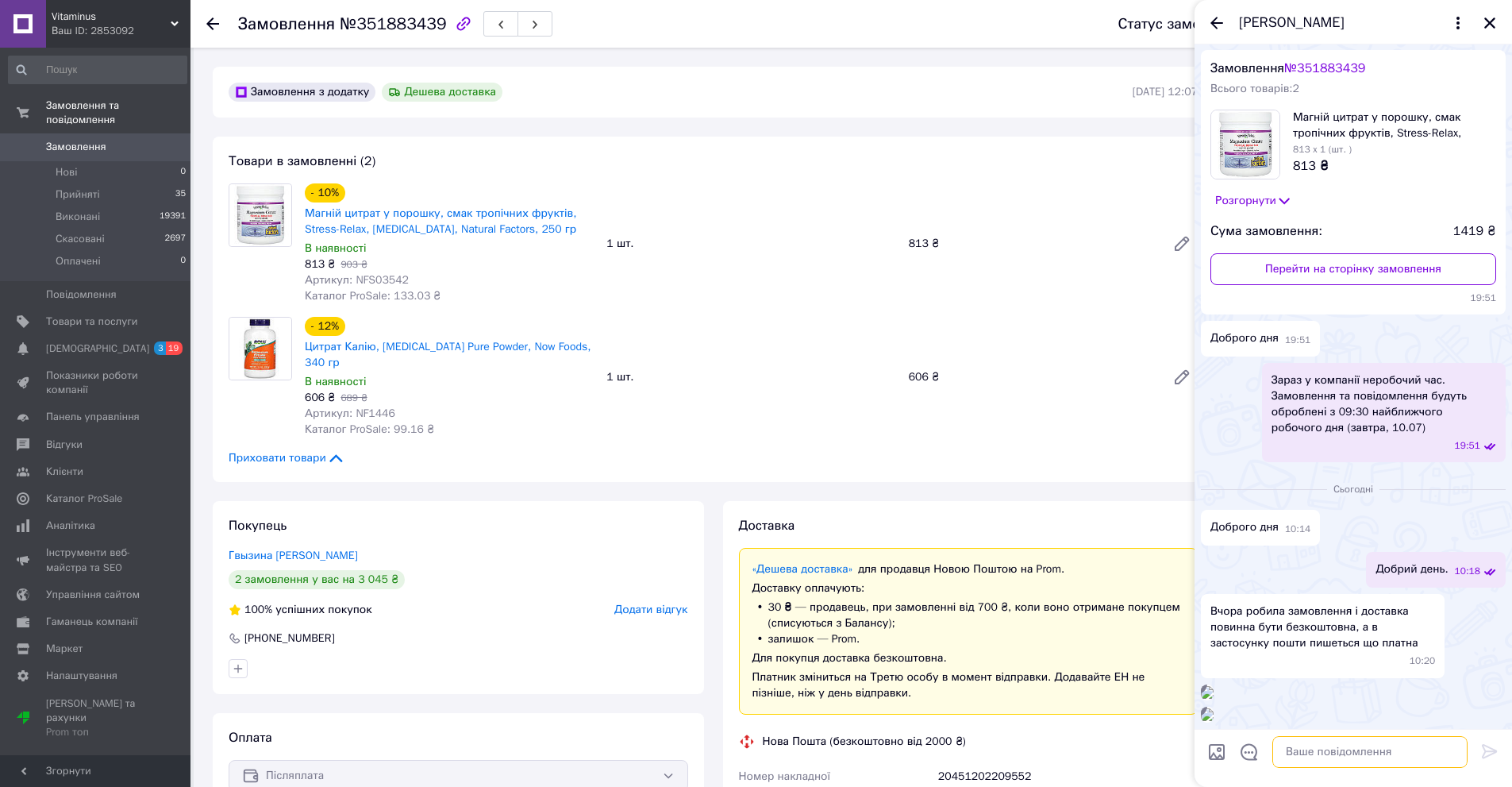 click at bounding box center [1370, 752] 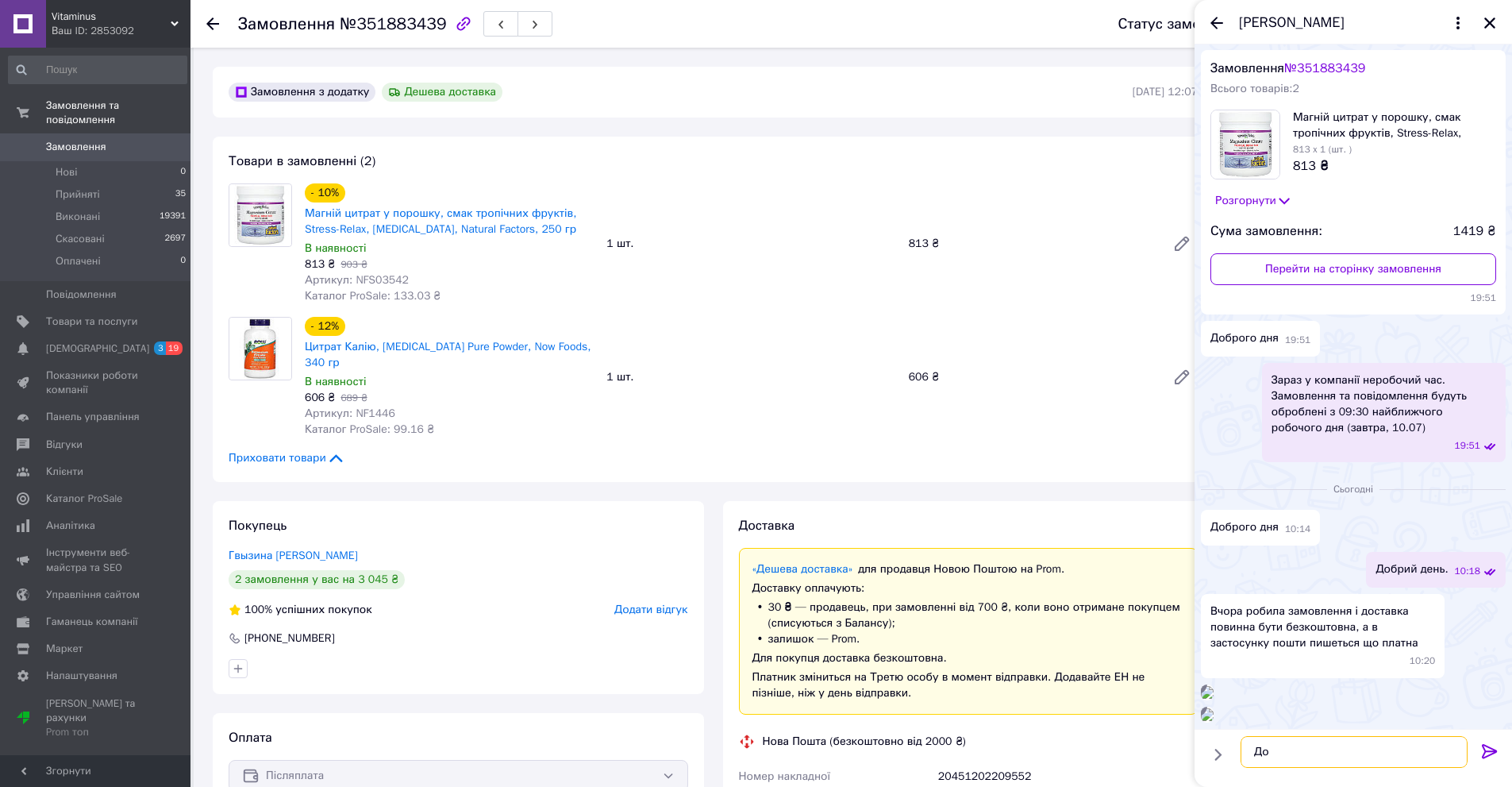 type on "Д" 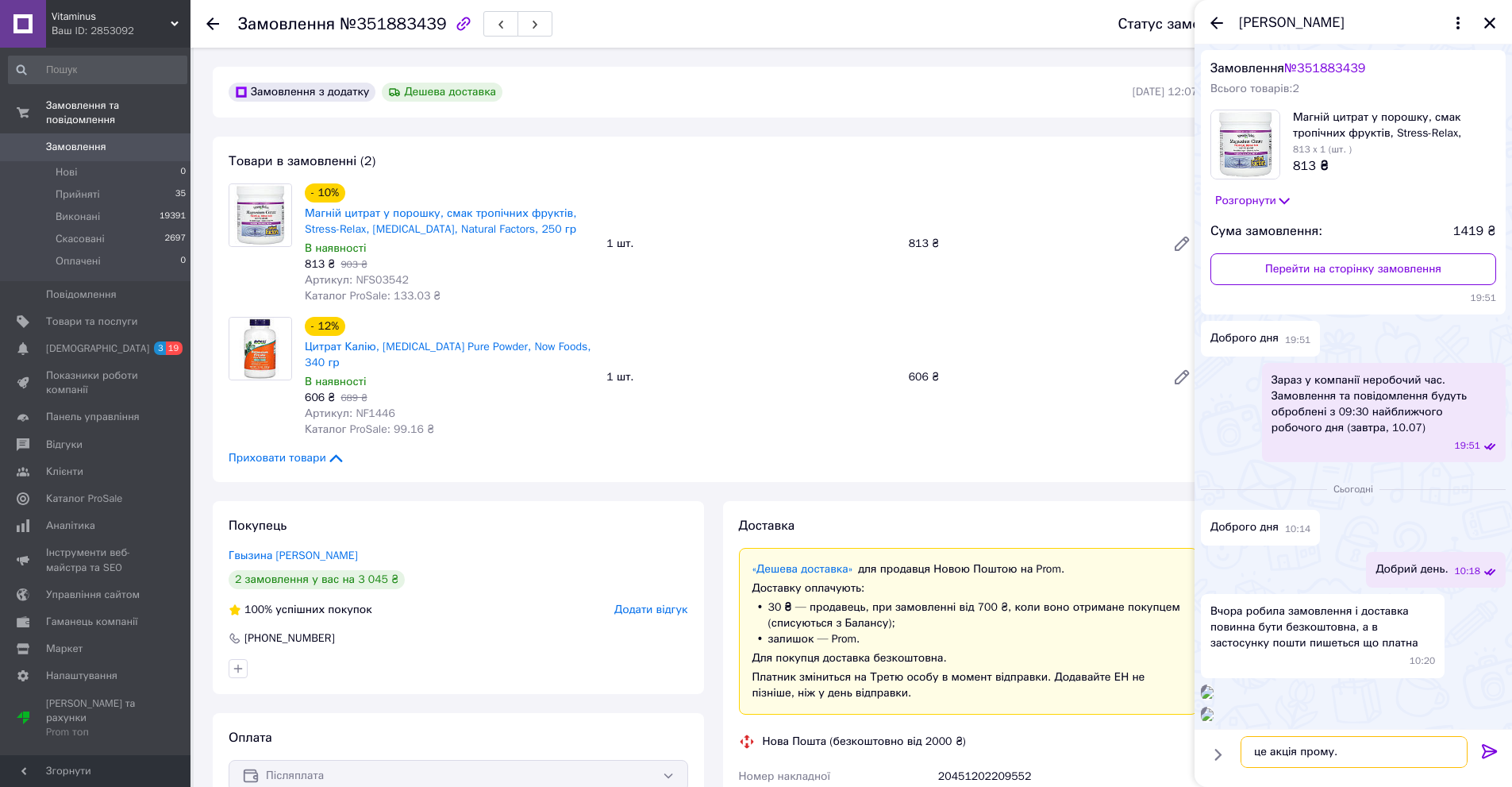 type on "це акція прому" 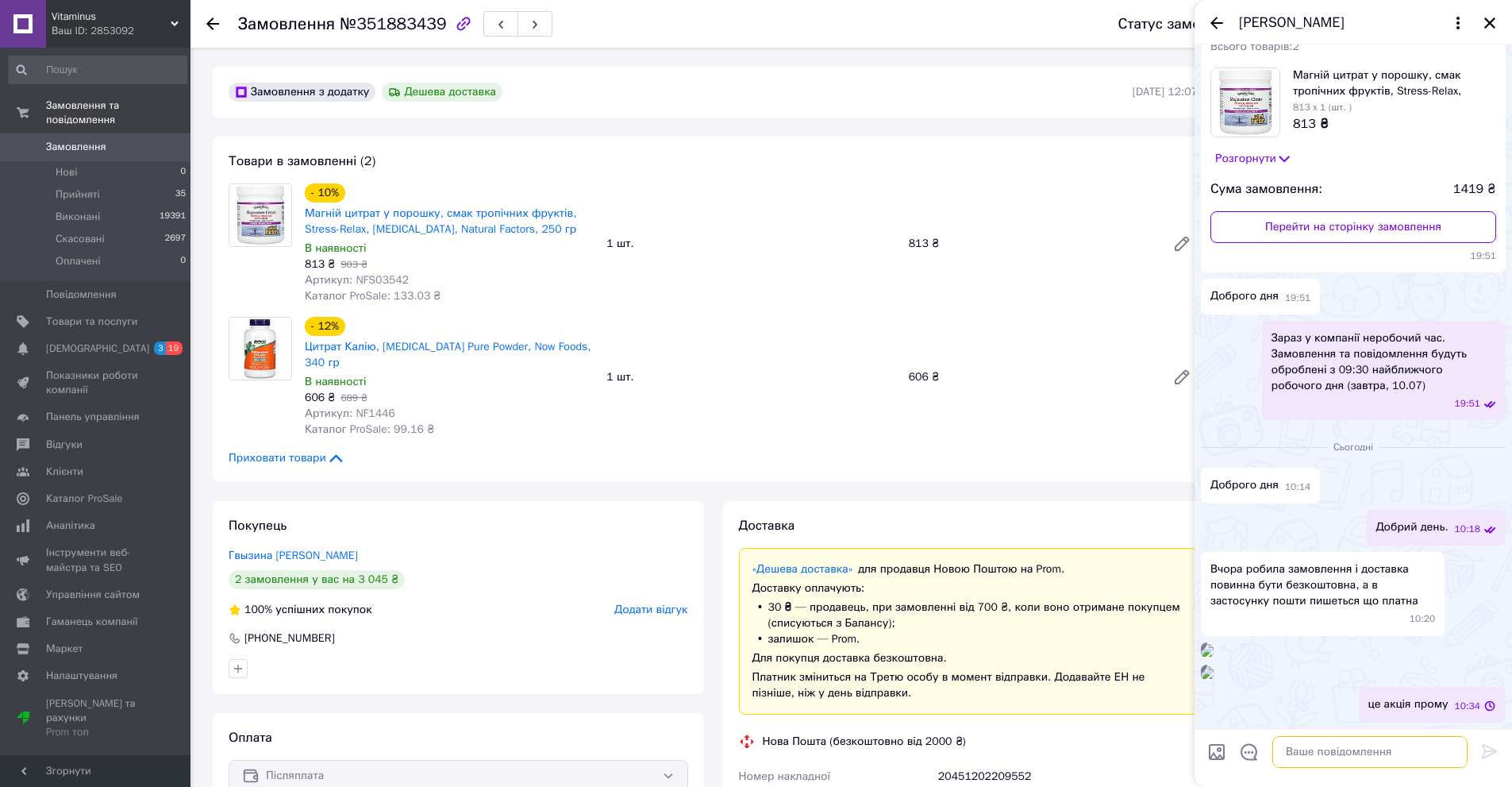 scroll, scrollTop: 523, scrollLeft: 0, axis: vertical 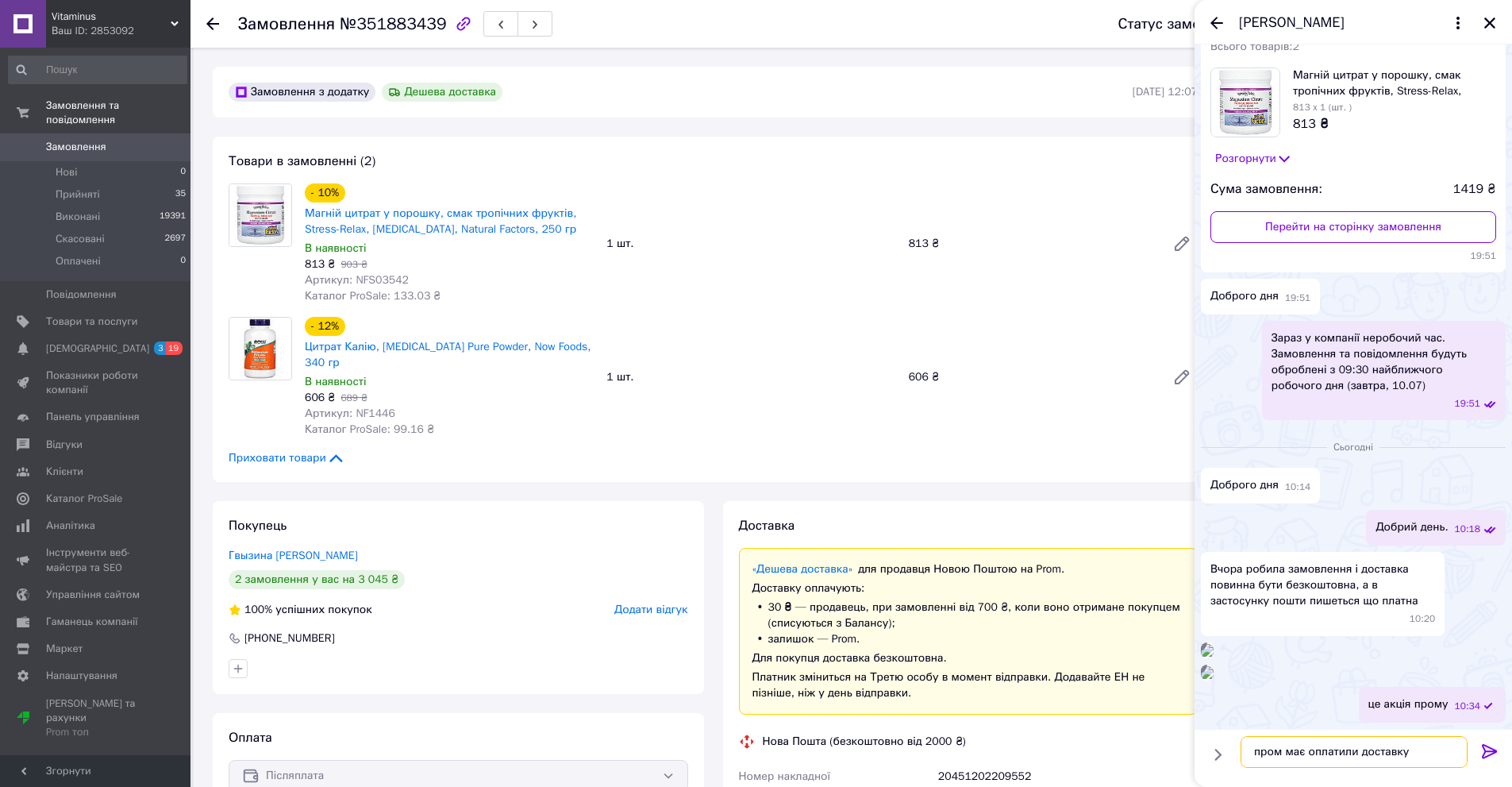 type on "пром має оплатили доставку" 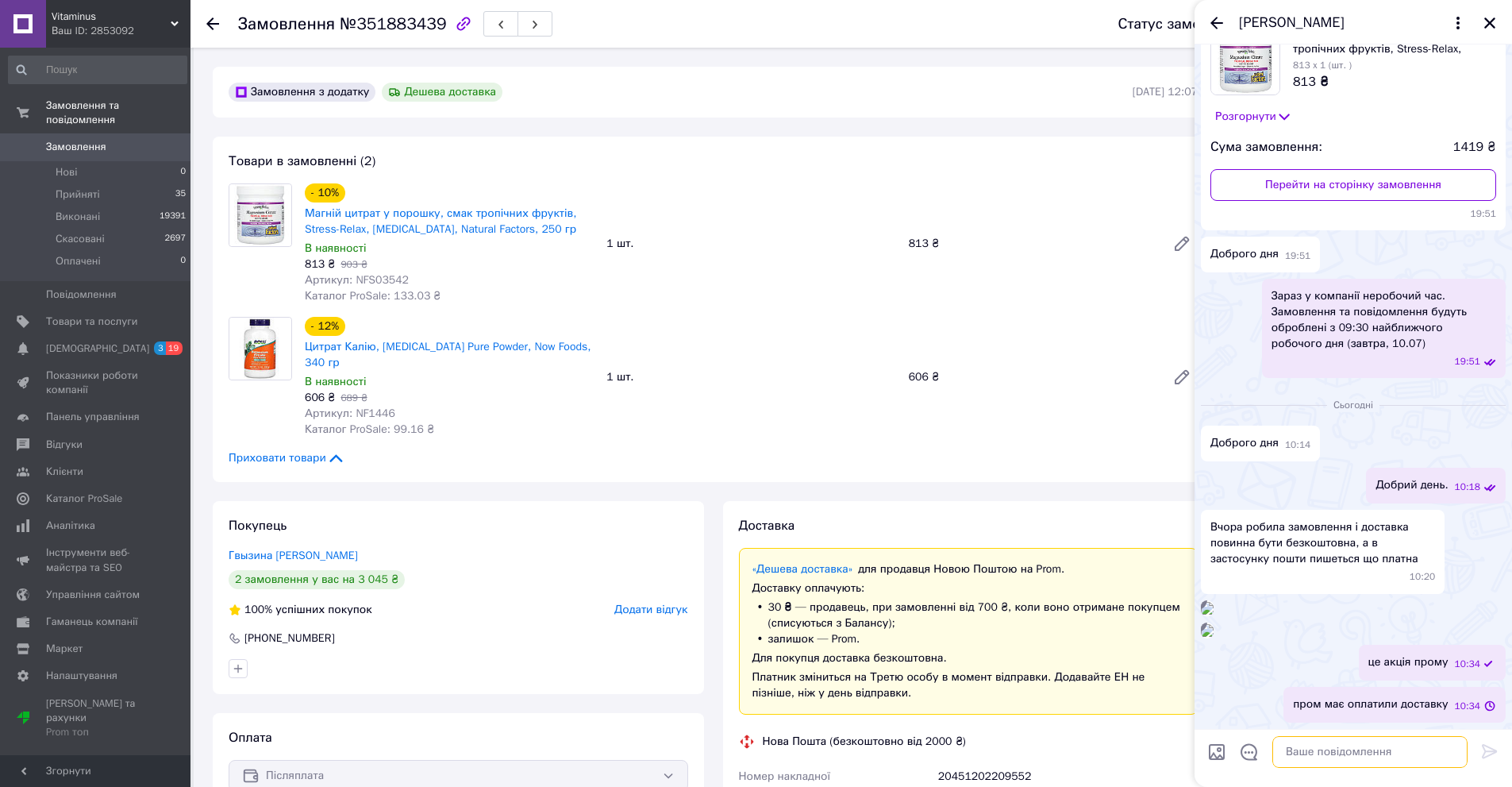 scroll, scrollTop: 565, scrollLeft: 0, axis: vertical 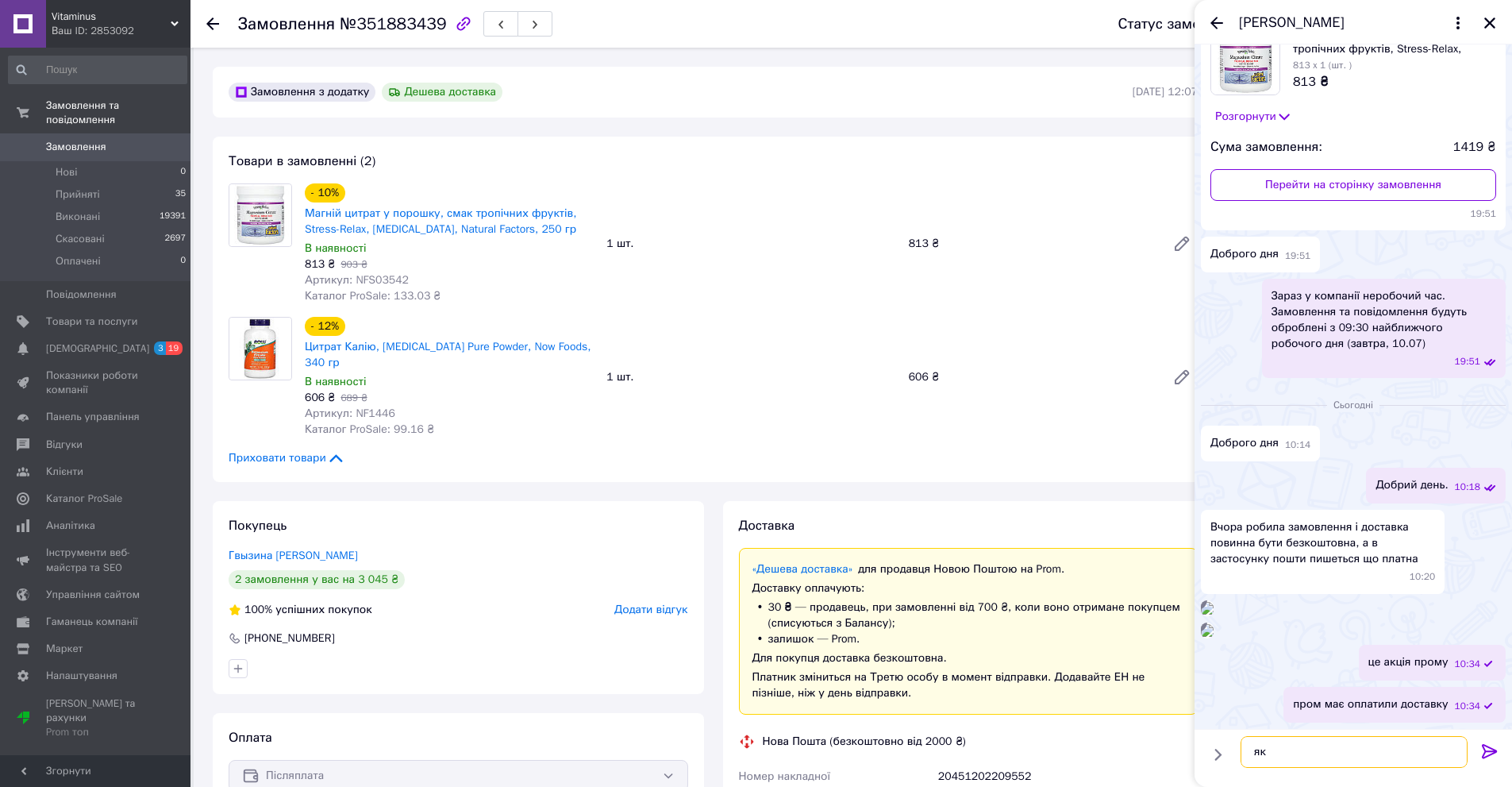 type on "я" 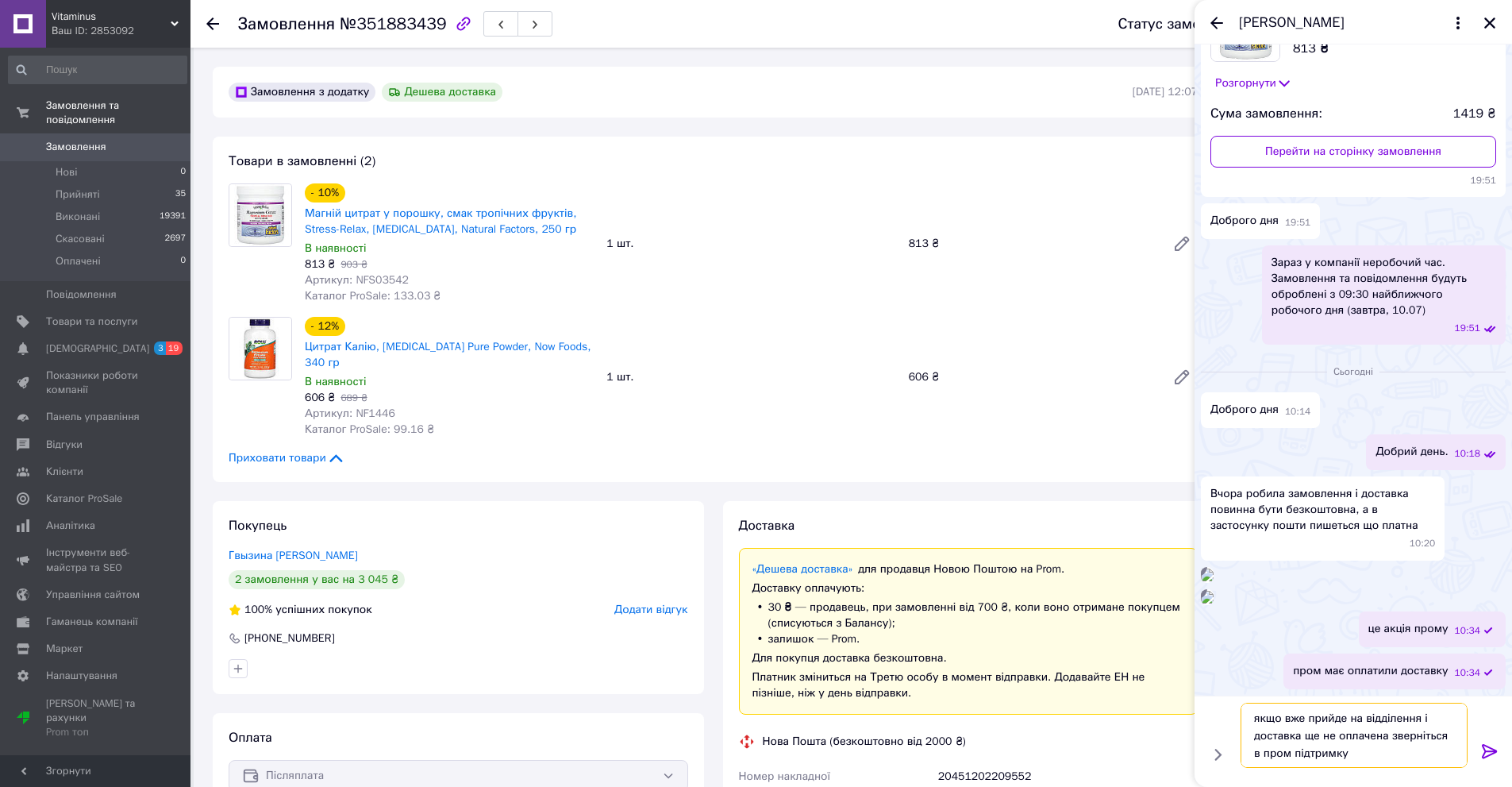 click on "якщо вже прийде на відділення і доставка ще не оплачена зверніться в пром підтримку" at bounding box center [1354, 735] 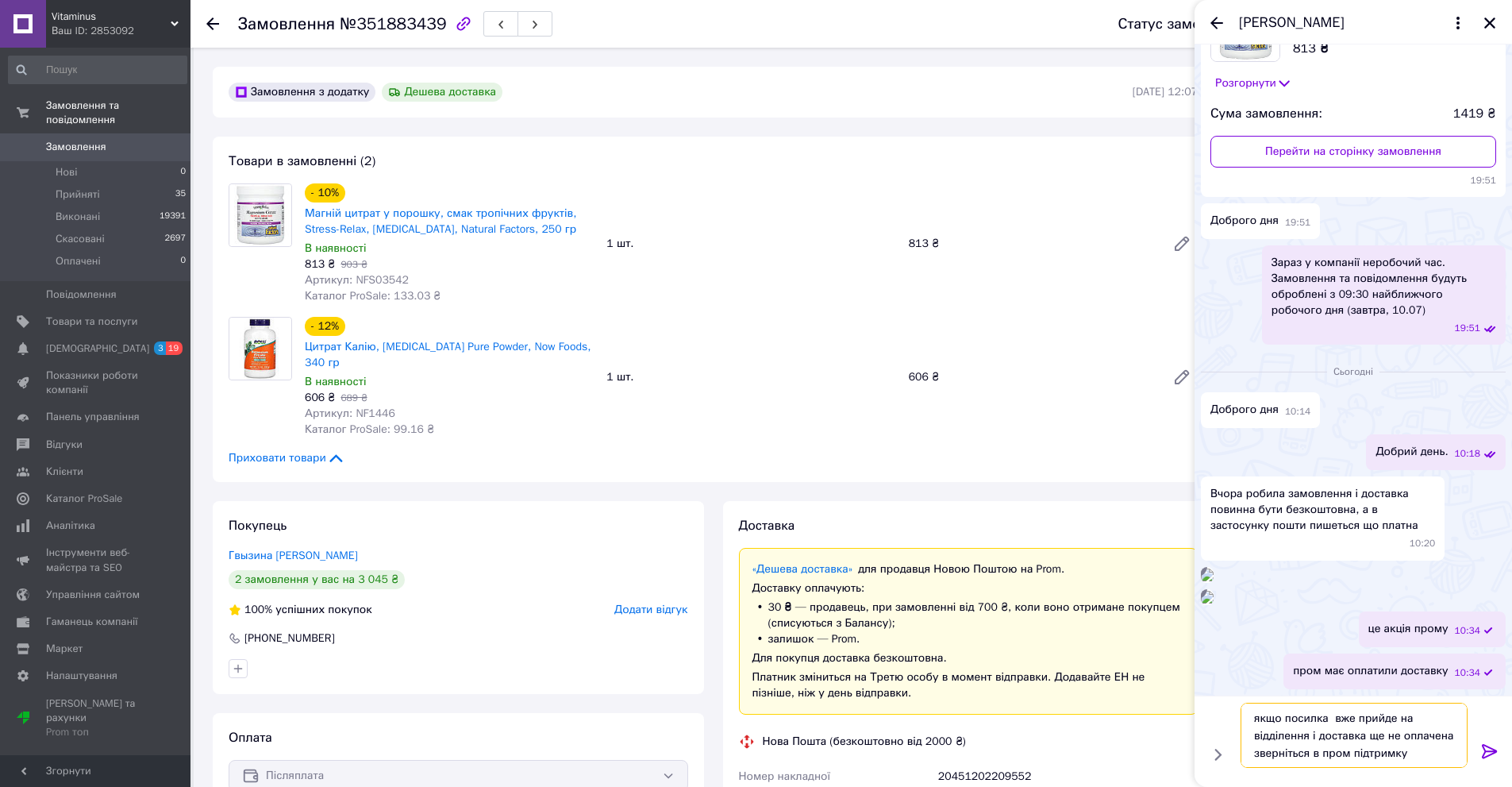 click on "якщо посилка  вже прийде на відділення і доставка ще не оплачена зверніться в пром підтримку" at bounding box center [1354, 735] 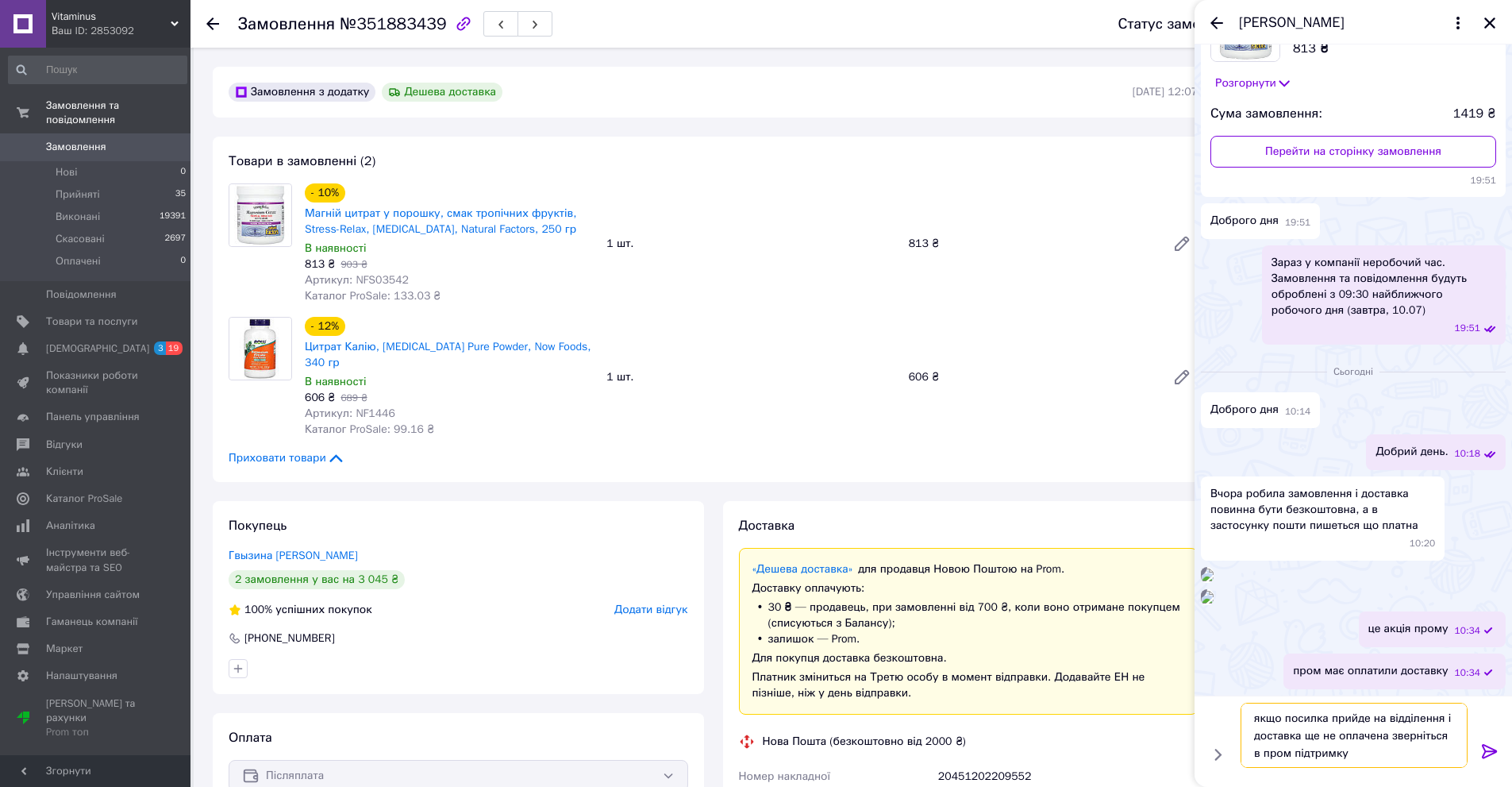 type on "якщо посилка прийде на відділення і доставка ще не оплачена зверніться в пром підтримку" 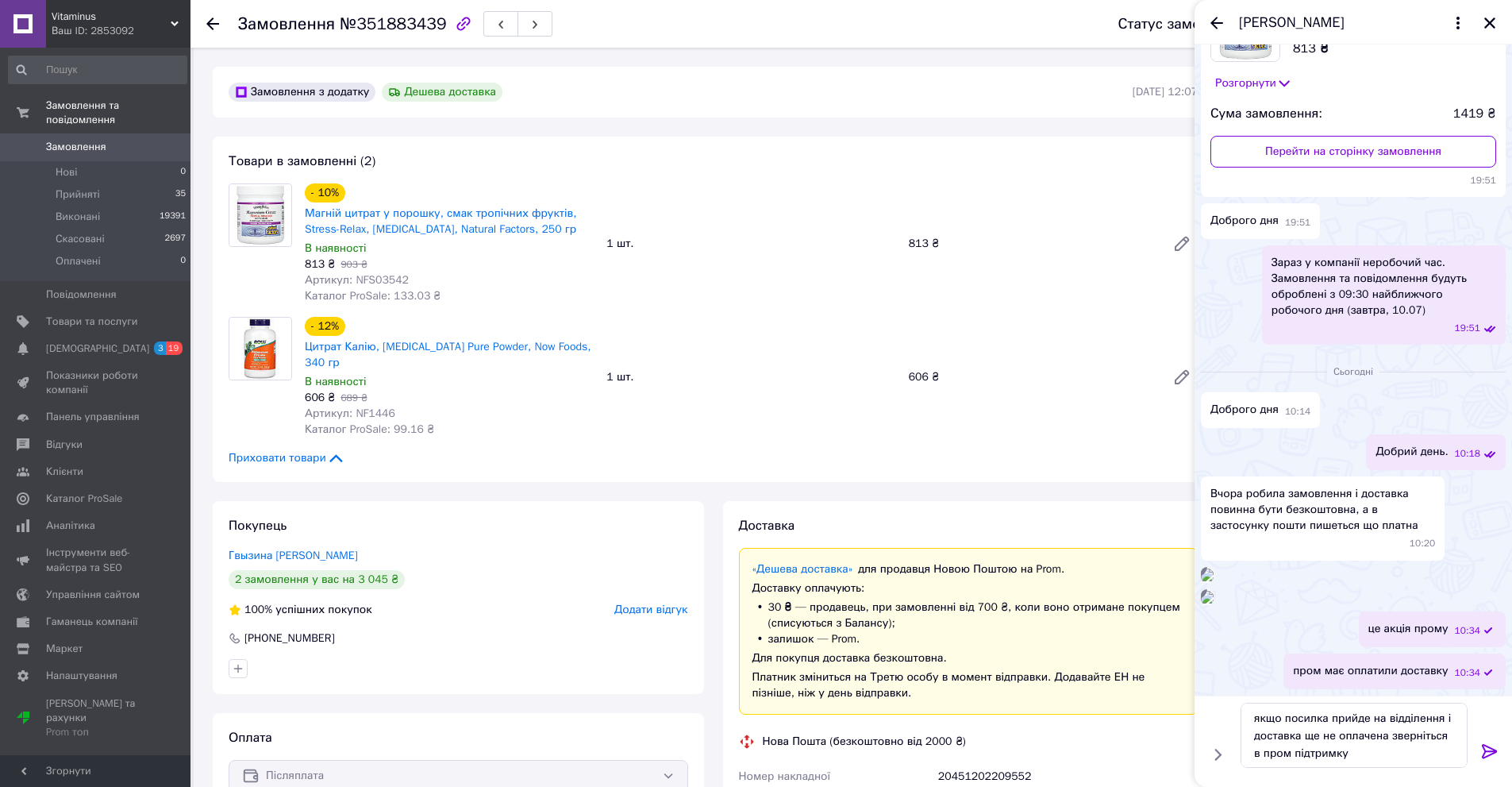 click 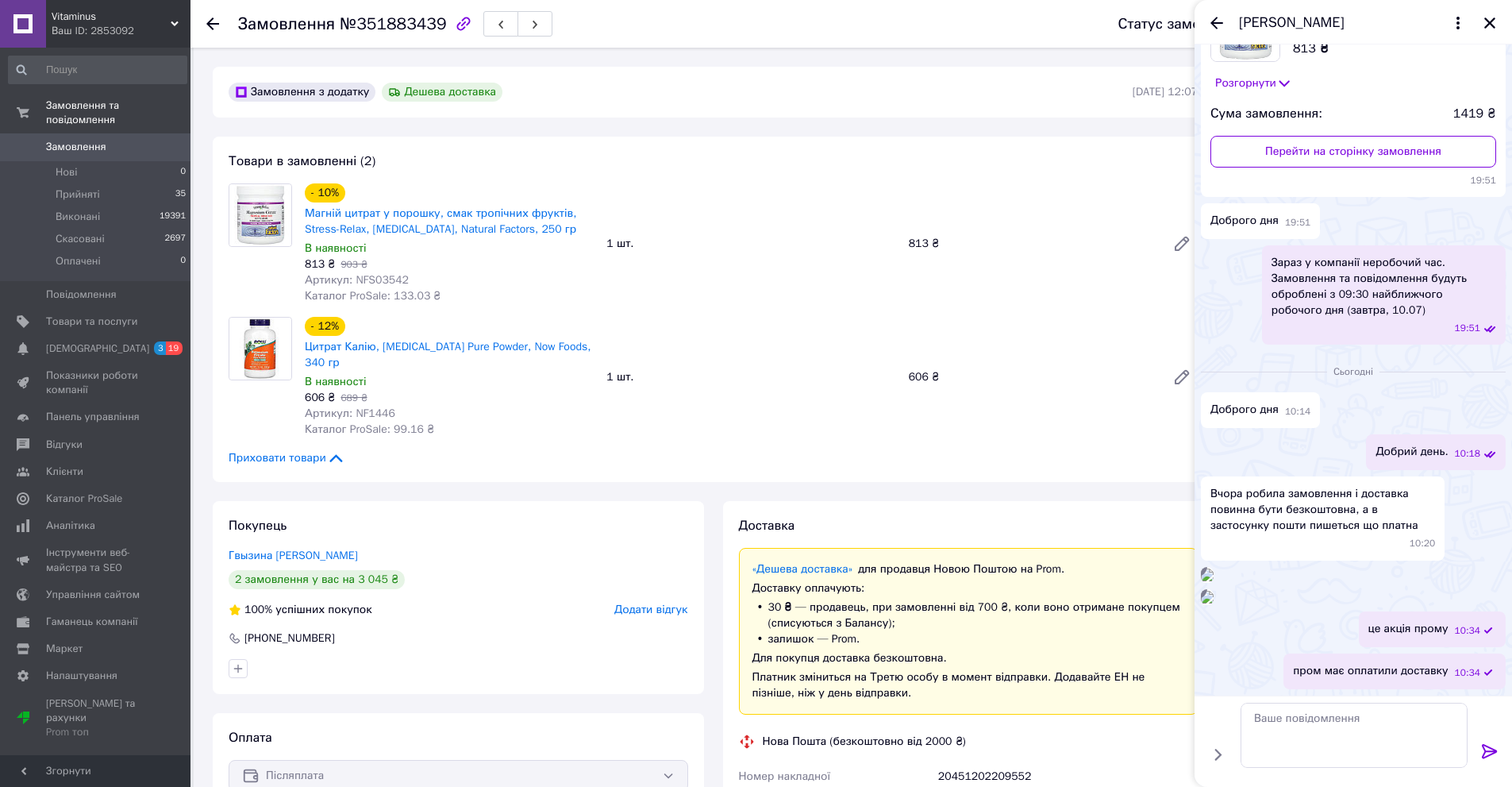 scroll, scrollTop: 654, scrollLeft: 0, axis: vertical 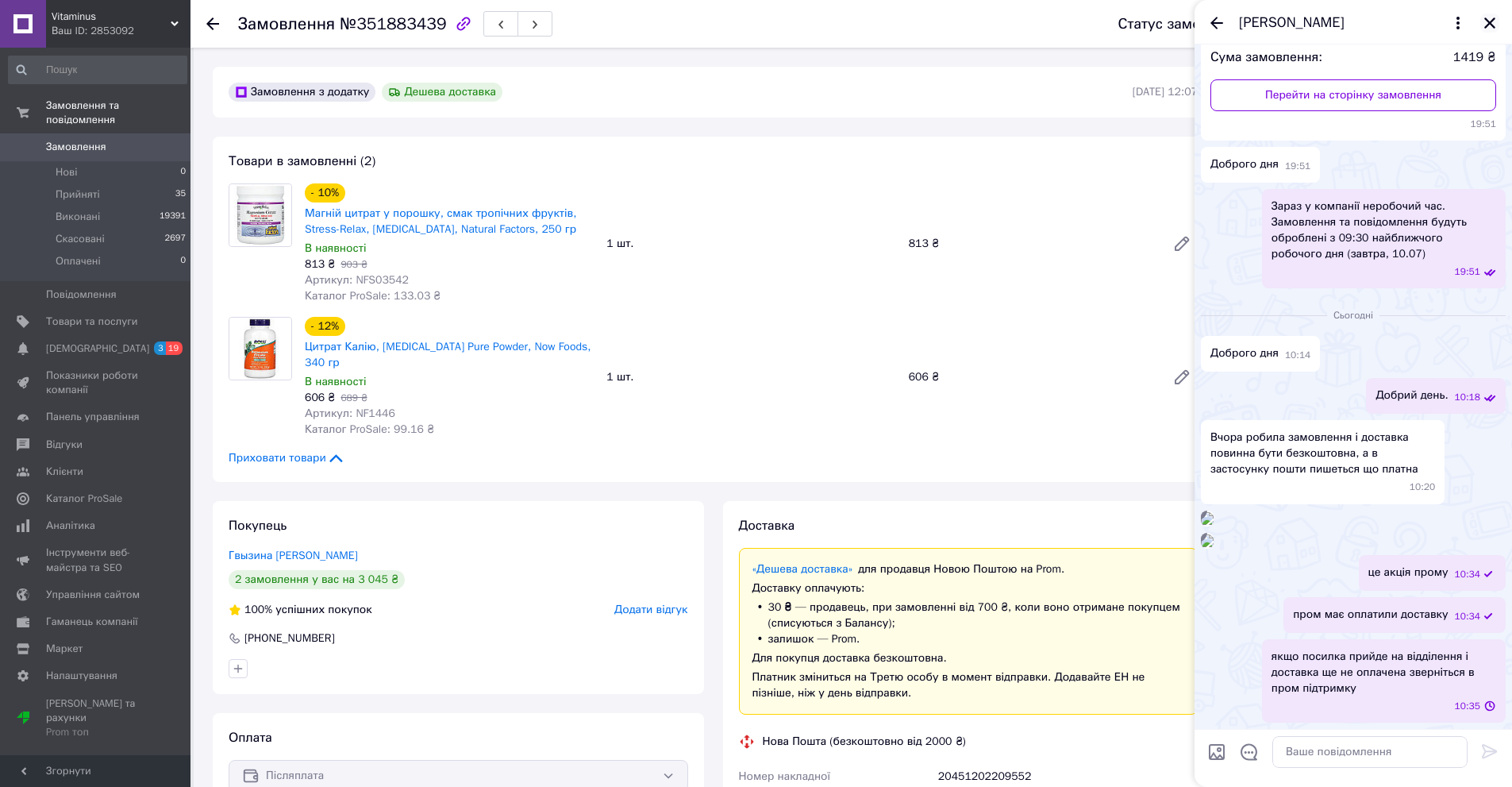click 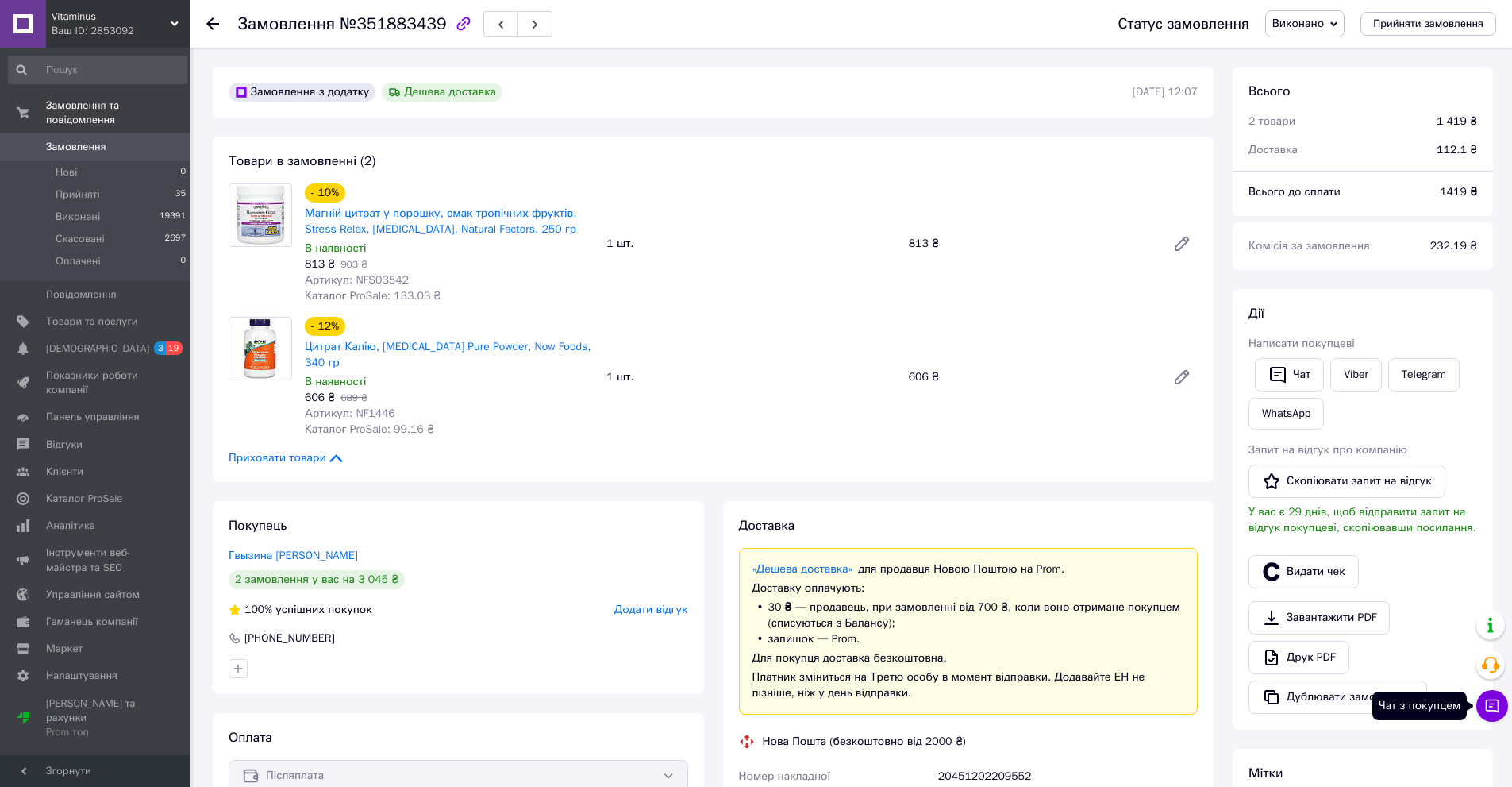 click on "Чат з покупцем" at bounding box center (1492, 706) 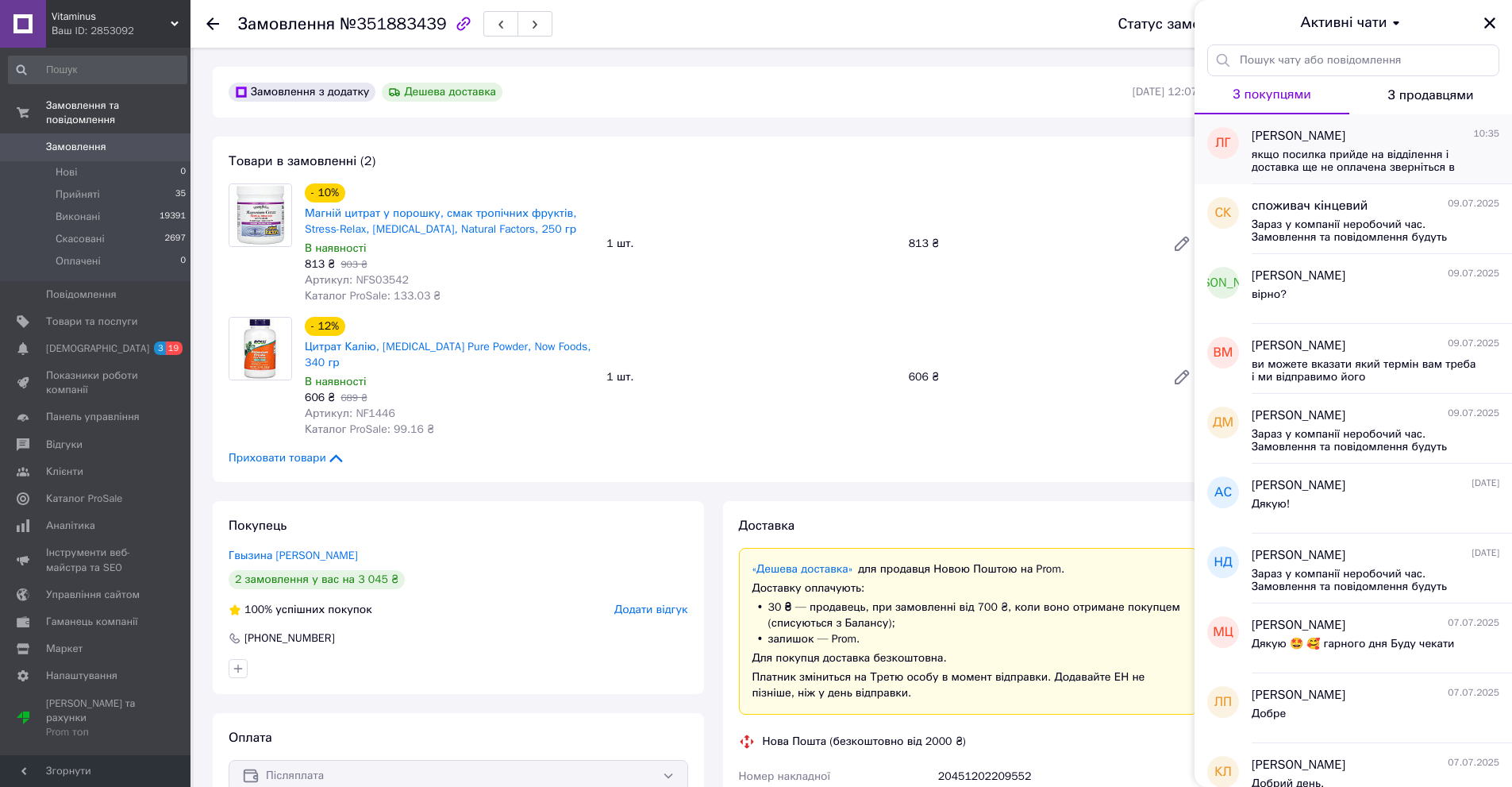 click on "якщо посилка прийде на відділення і доставка ще не оплачена зверніться в пром підтримку" at bounding box center [1364, 161] 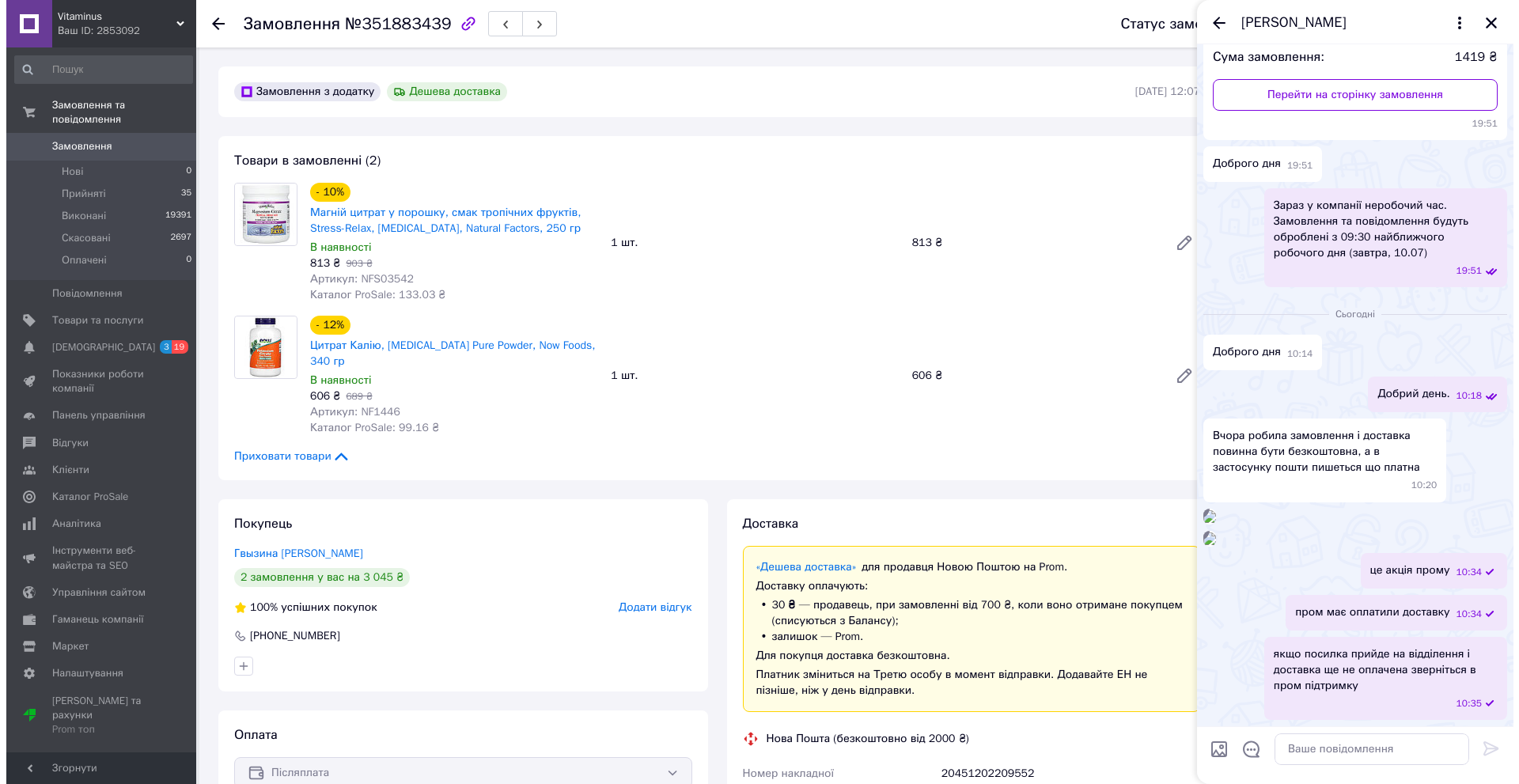 scroll, scrollTop: 652, scrollLeft: 0, axis: vertical 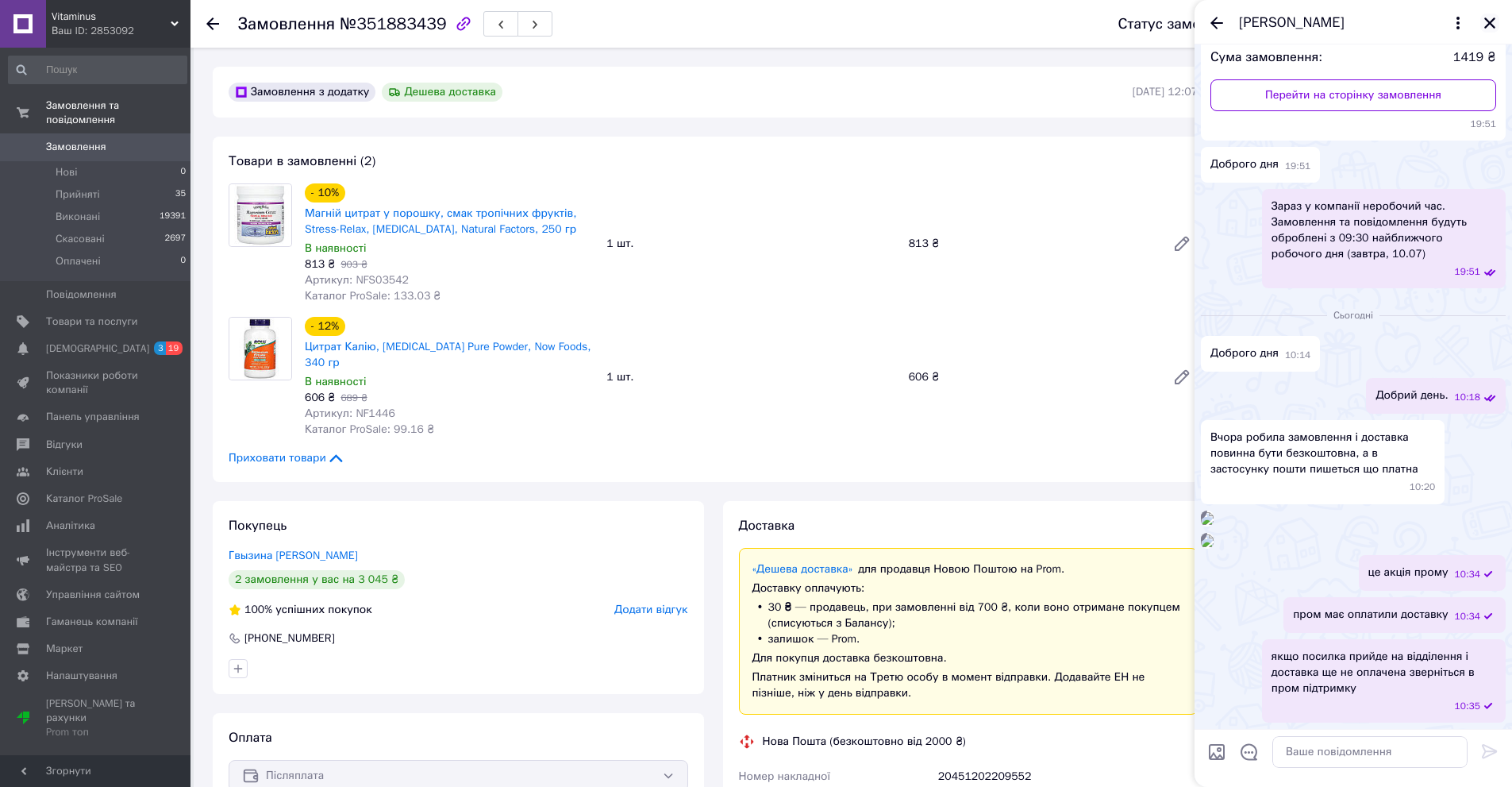 click 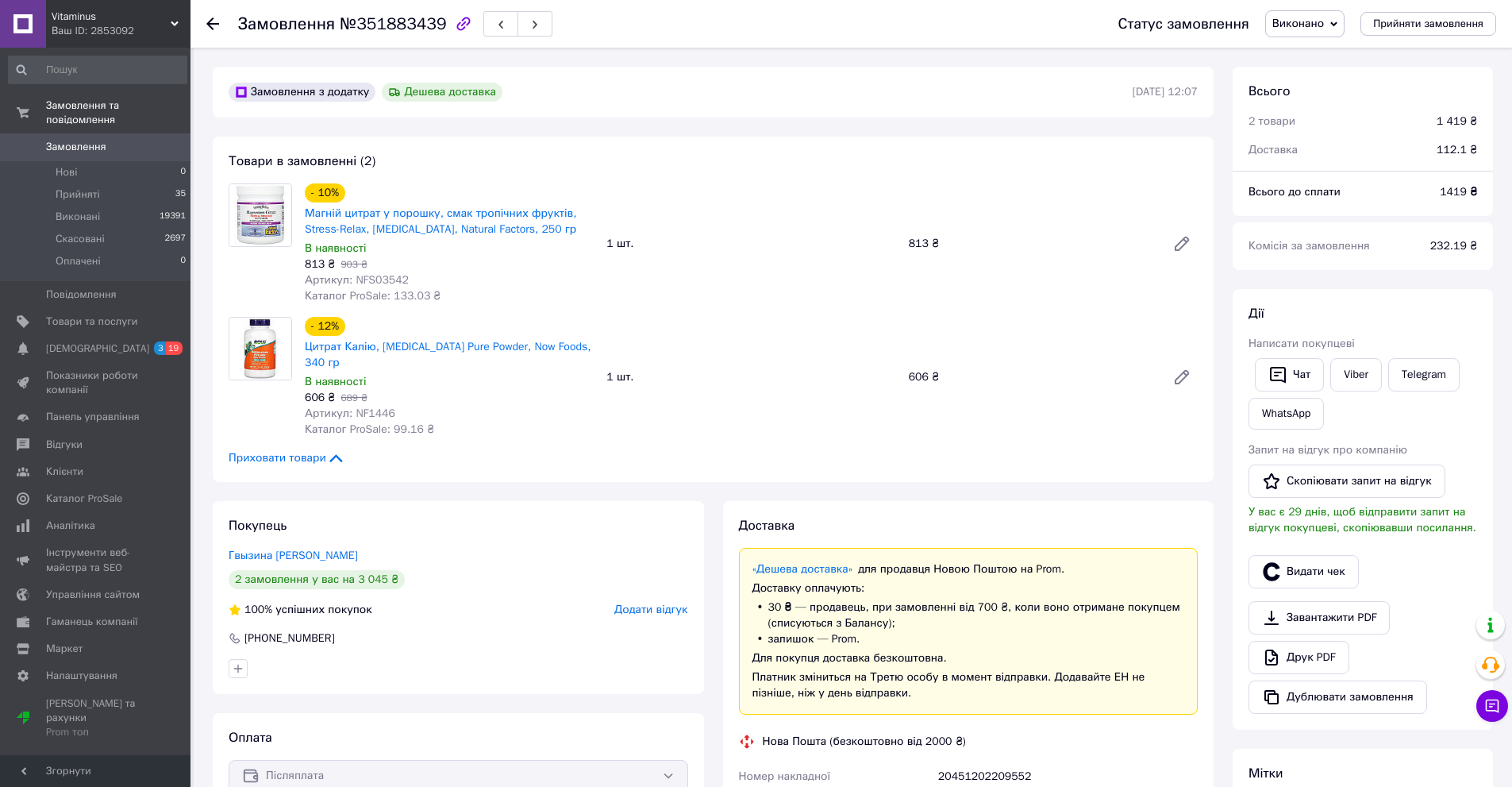 click on "Замовлення" at bounding box center [76, 147] 